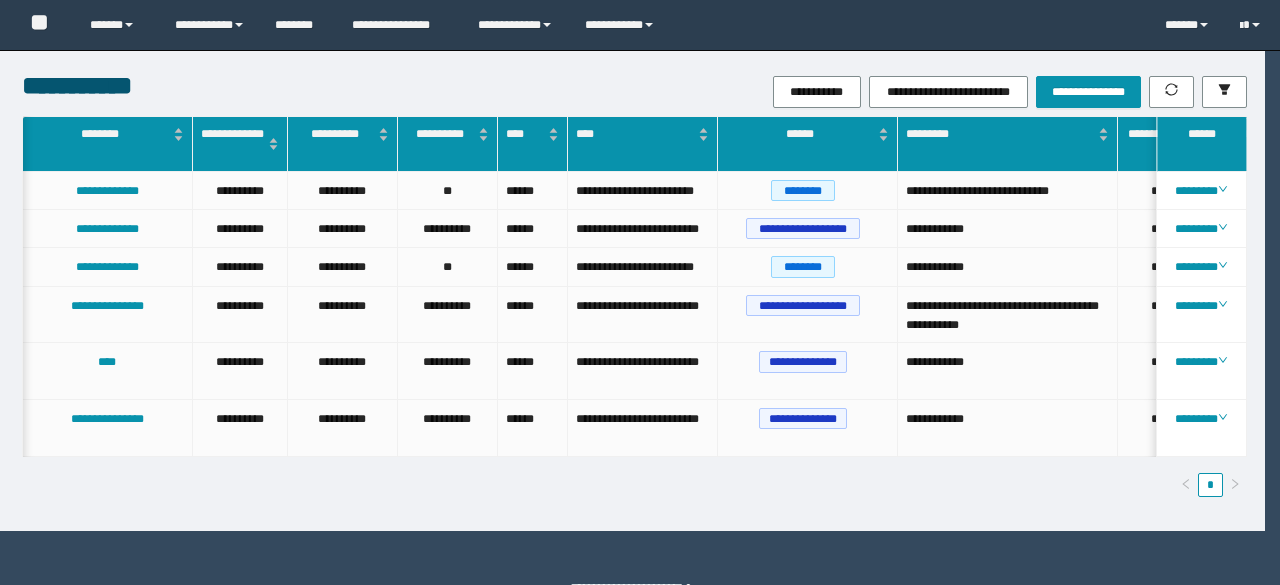 scroll, scrollTop: 0, scrollLeft: 0, axis: both 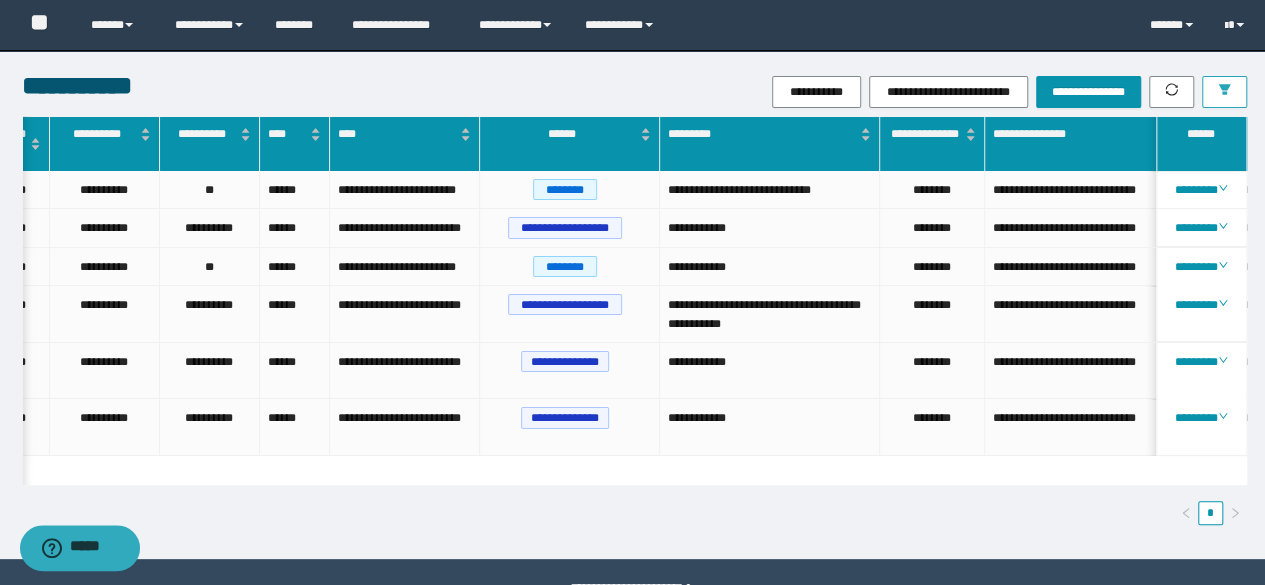 click 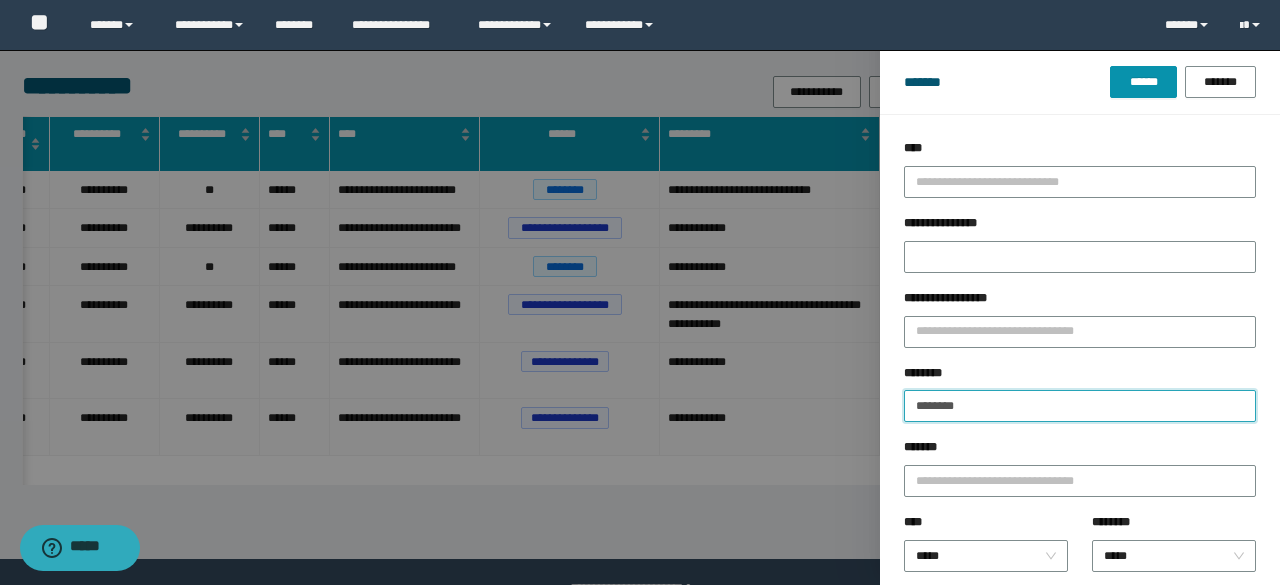 drag, startPoint x: 984, startPoint y: 402, endPoint x: 650, endPoint y: 429, distance: 335.08954 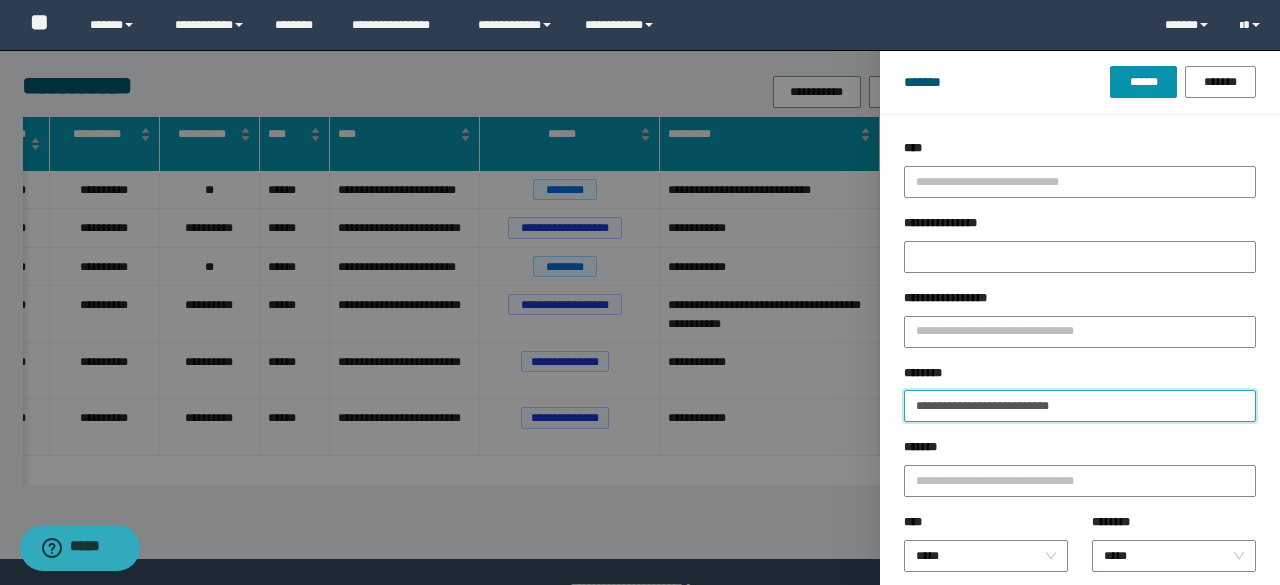 type on "**********" 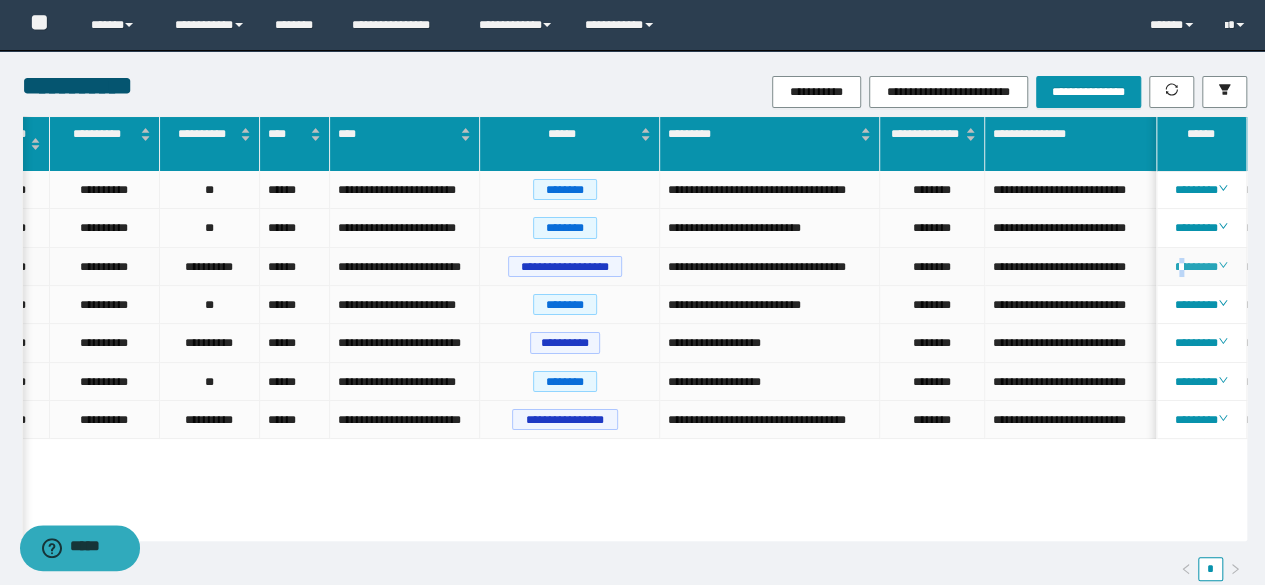 click on "********" at bounding box center [1201, 267] 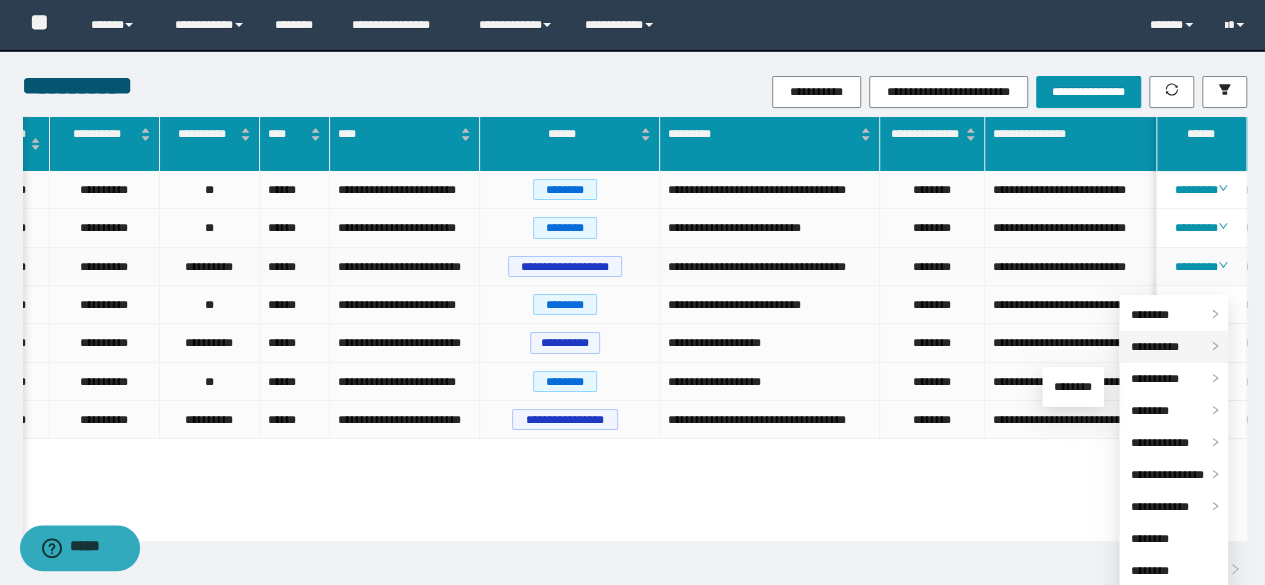click on "**********" at bounding box center [1155, 347] 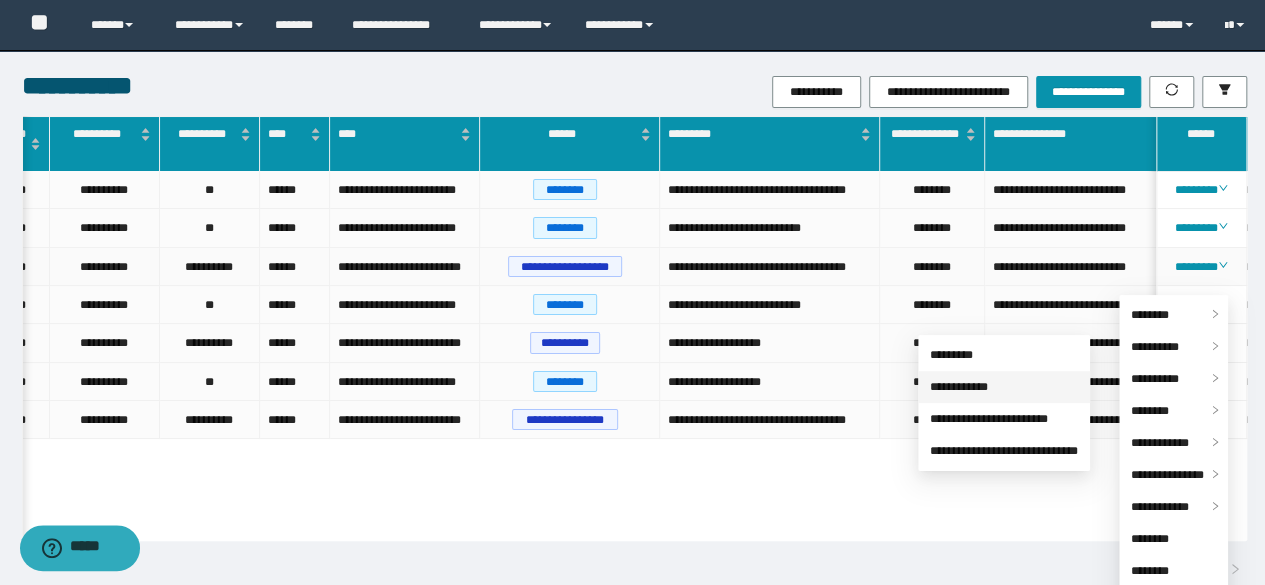 click on "**********" at bounding box center (959, 387) 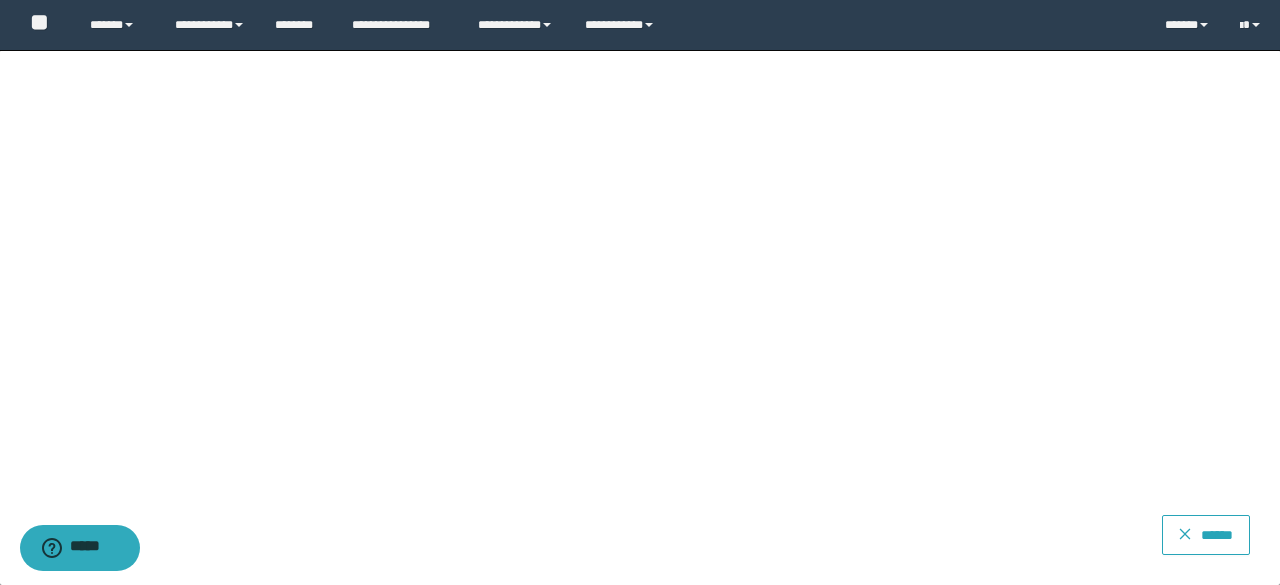 click 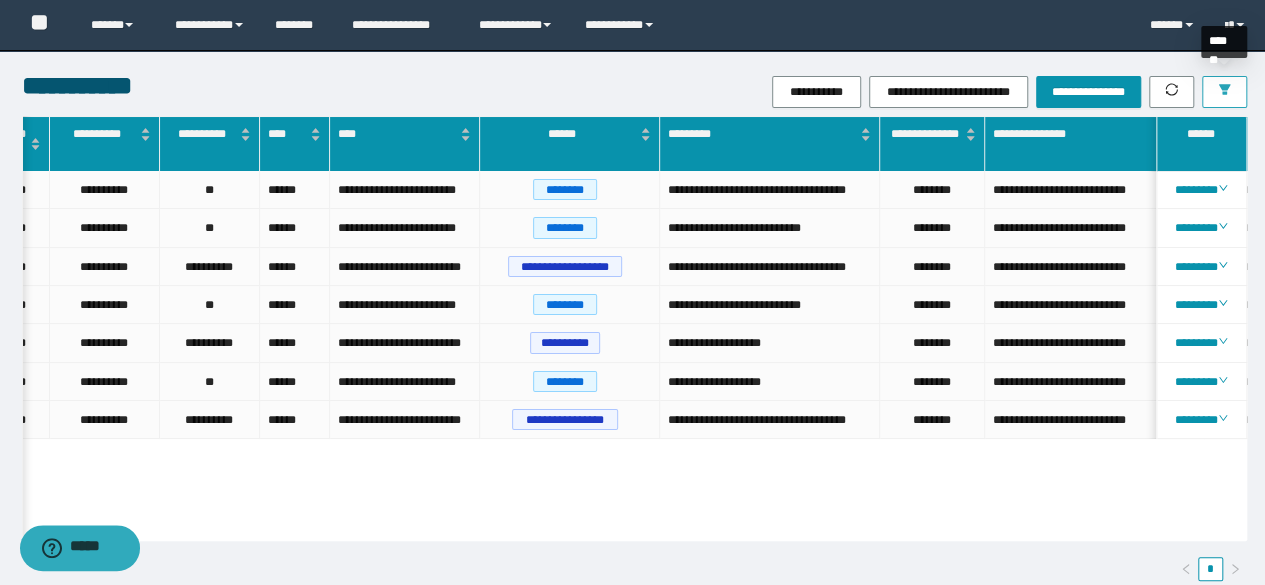 click at bounding box center (1224, 92) 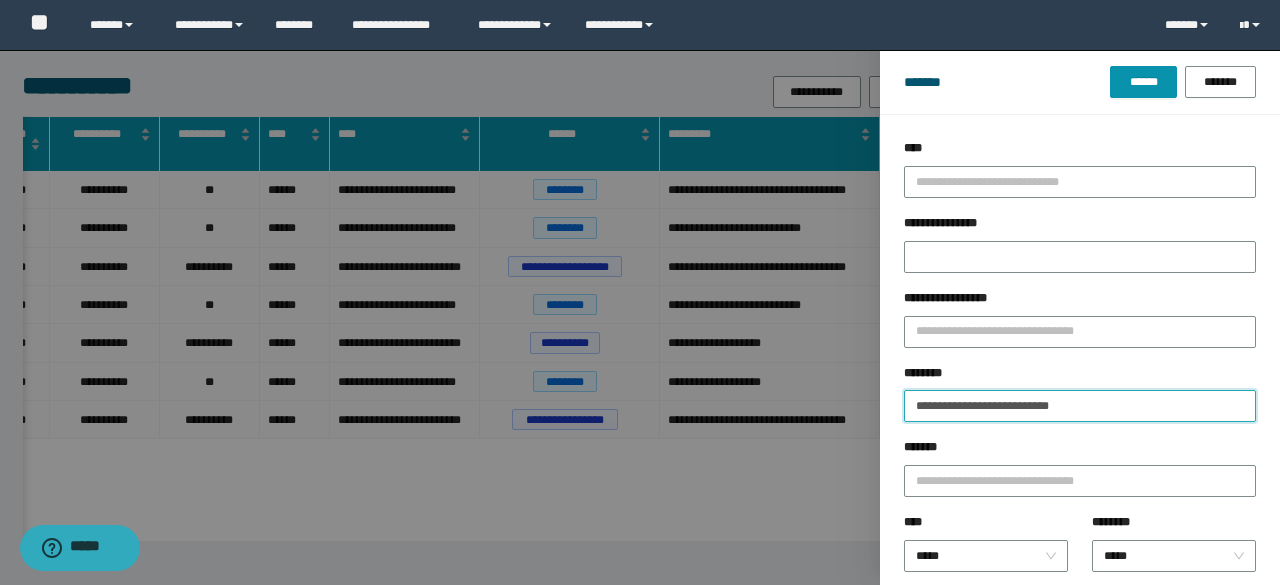 drag, startPoint x: 1097, startPoint y: 402, endPoint x: 845, endPoint y: 442, distance: 255.15486 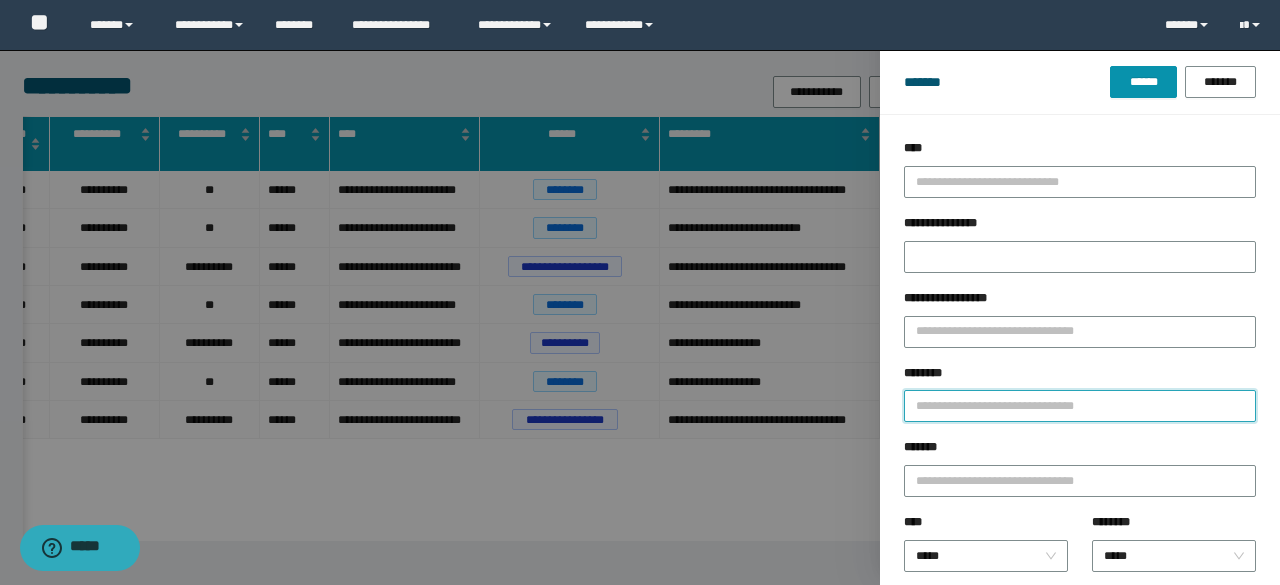 click on "******" at bounding box center [1143, 82] 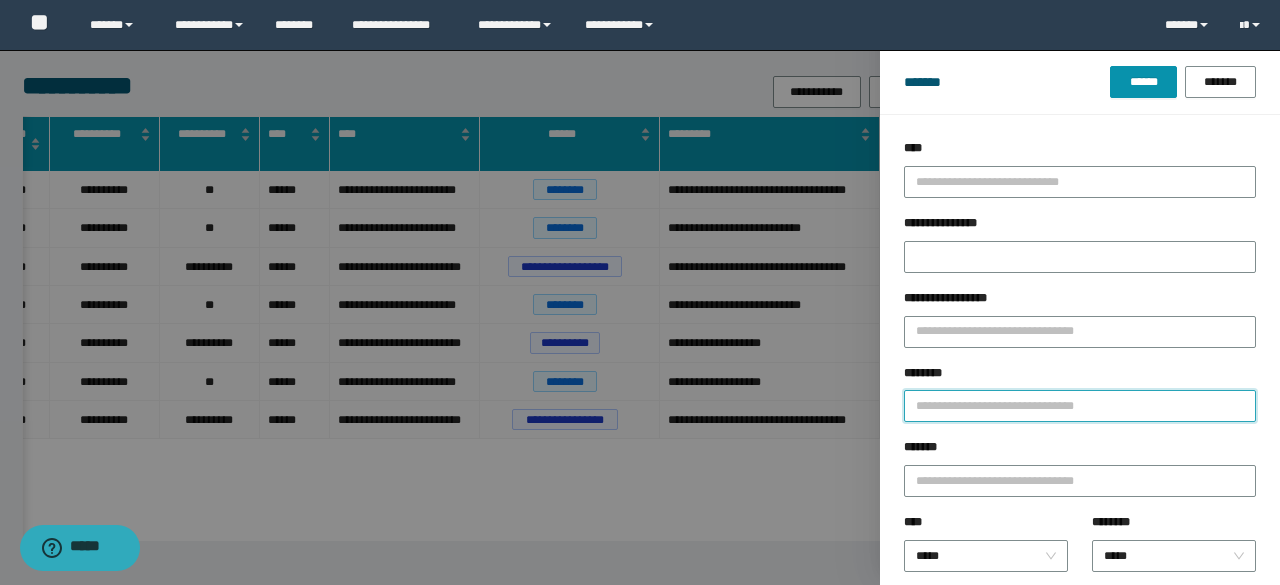 paste on "**********" 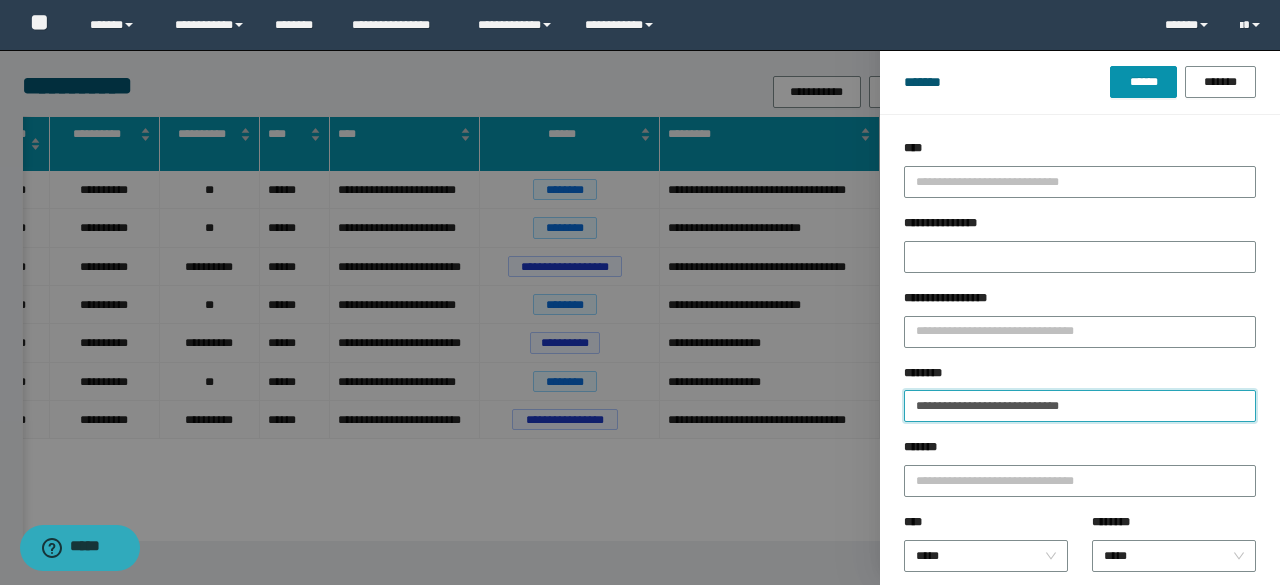 click on "******" at bounding box center [1143, 82] 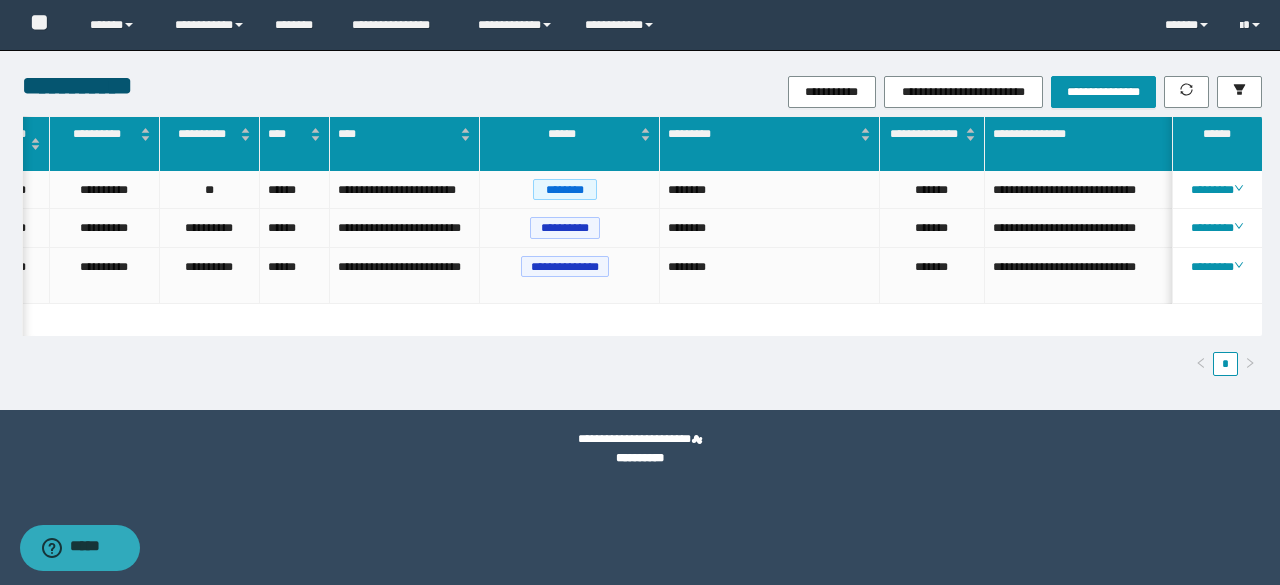 drag, startPoint x: 752, startPoint y: 339, endPoint x: 768, endPoint y: 345, distance: 17.088007 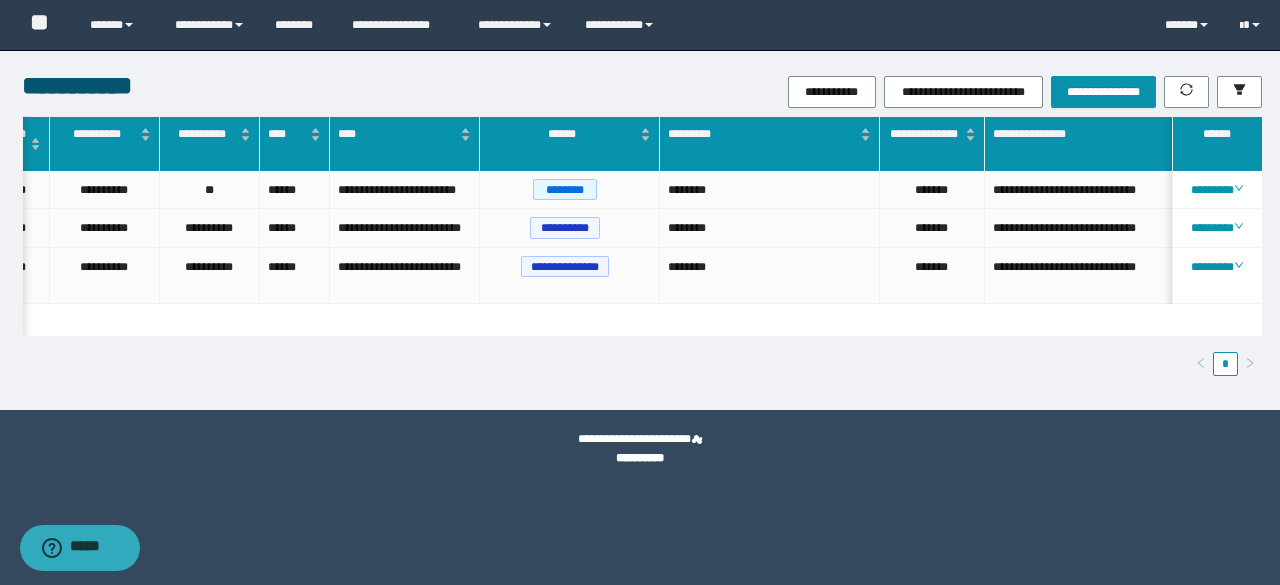 scroll, scrollTop: 0, scrollLeft: 250, axis: horizontal 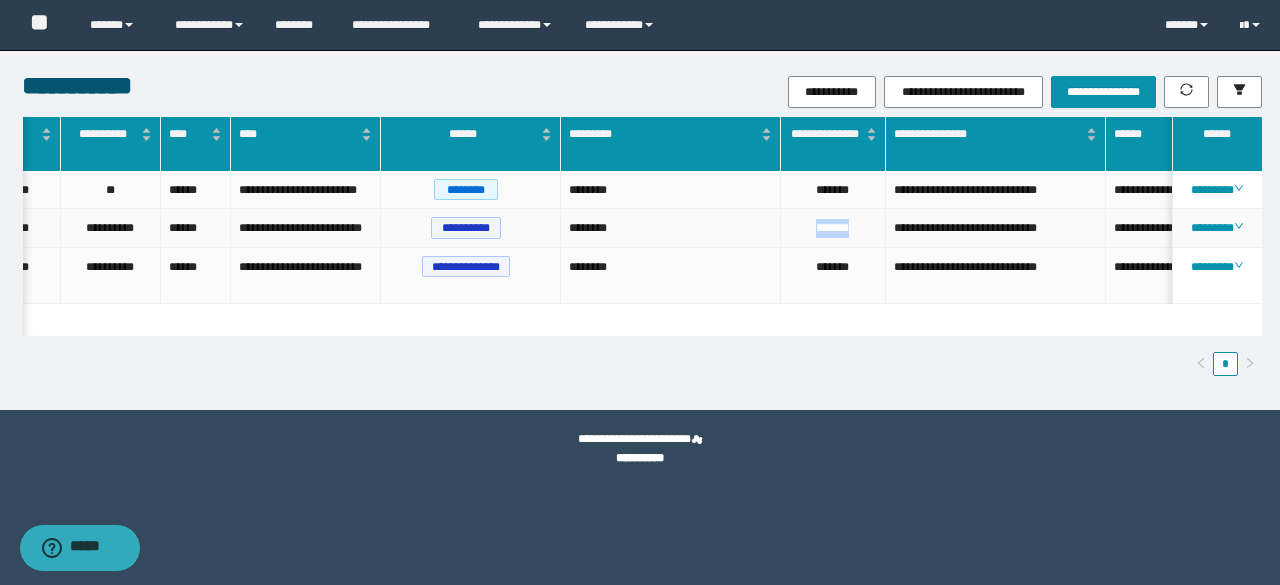 drag, startPoint x: 832, startPoint y: 232, endPoint x: 786, endPoint y: 239, distance: 46.52956 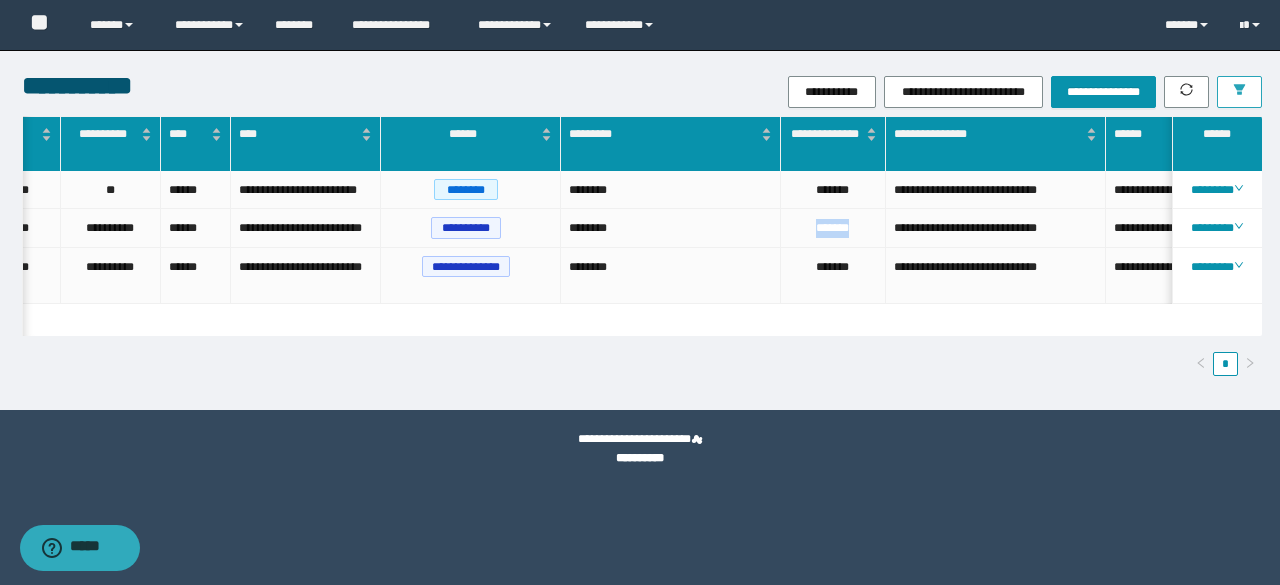 click 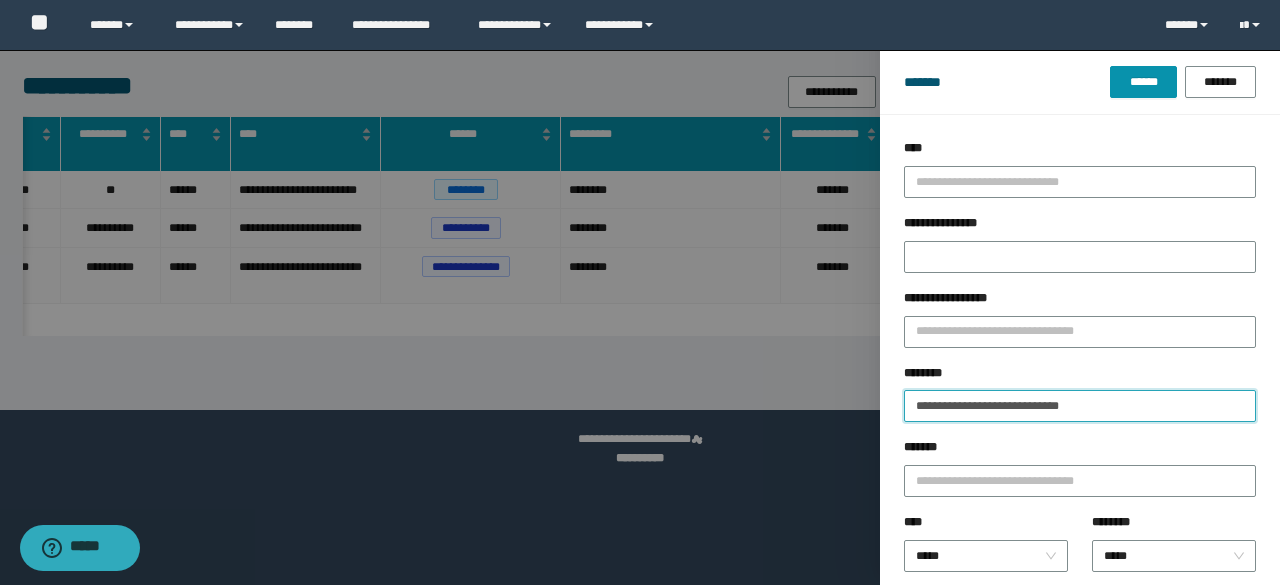 drag, startPoint x: 1139, startPoint y: 391, endPoint x: 828, endPoint y: 451, distance: 316.7349 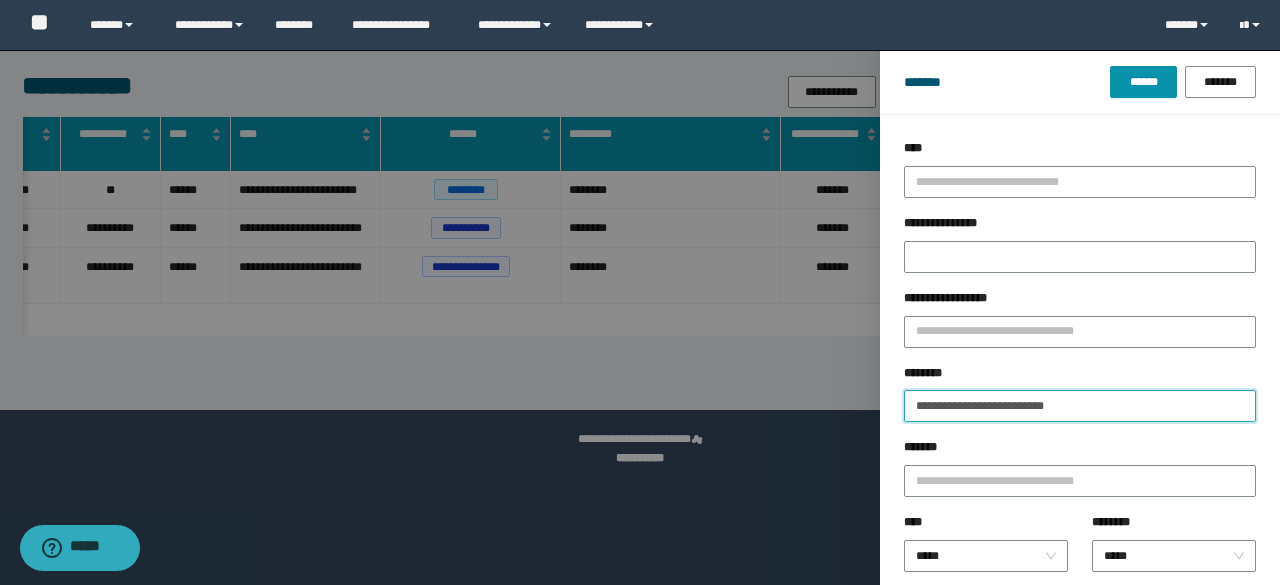 click on "******" at bounding box center (1143, 82) 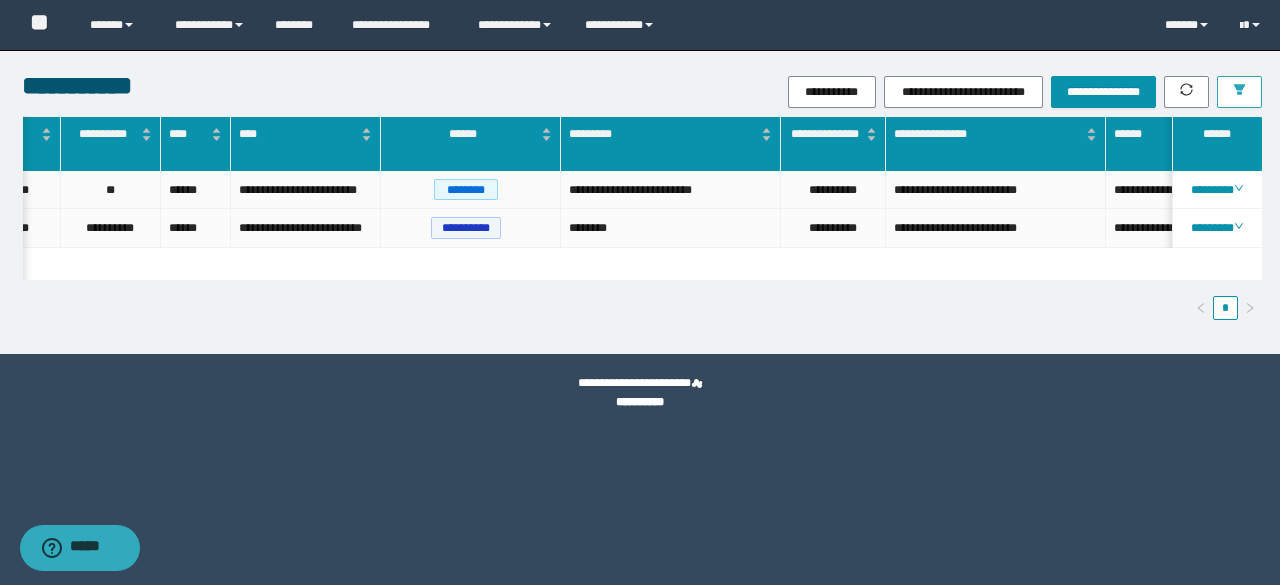 scroll, scrollTop: 0, scrollLeft: 302, axis: horizontal 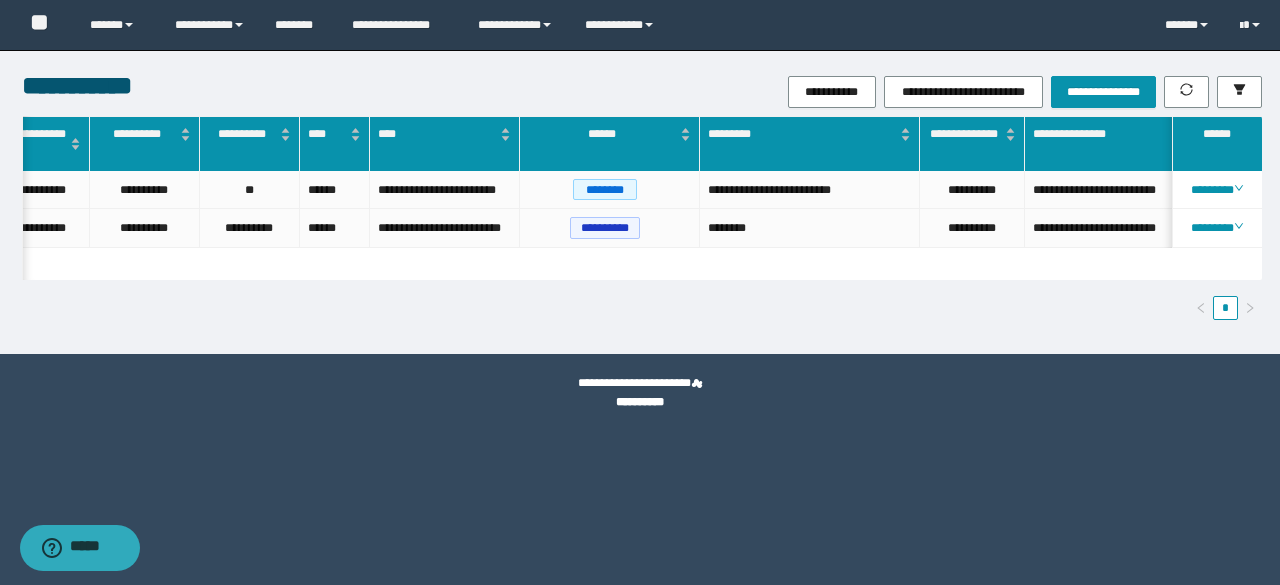 click on "**********" at bounding box center (640, 202) 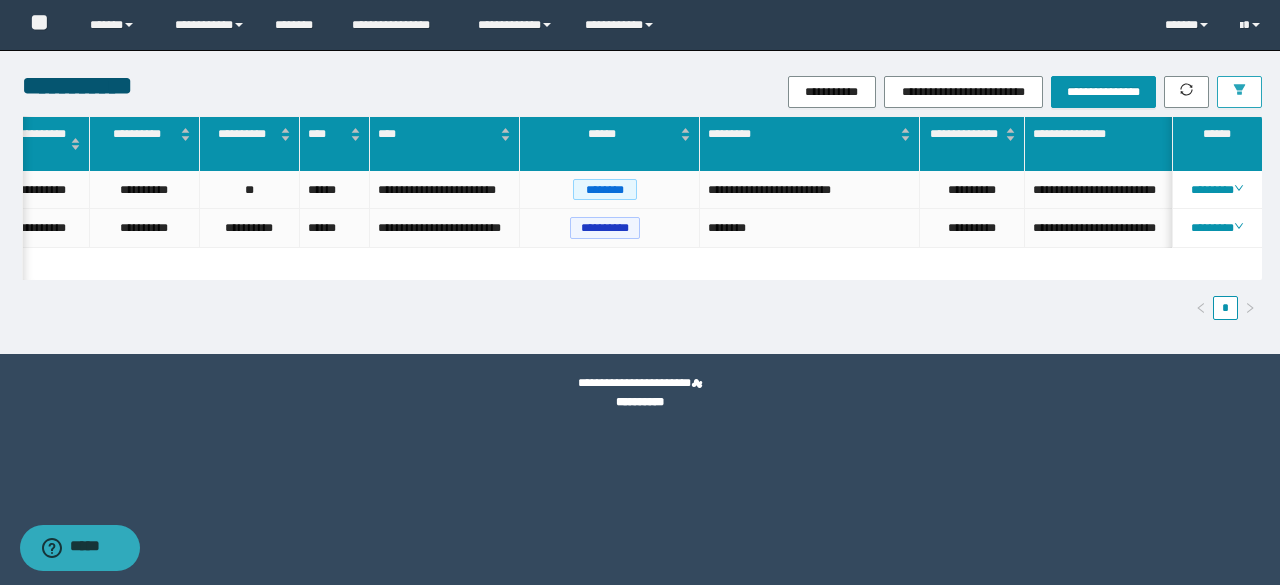 click at bounding box center (1239, 92) 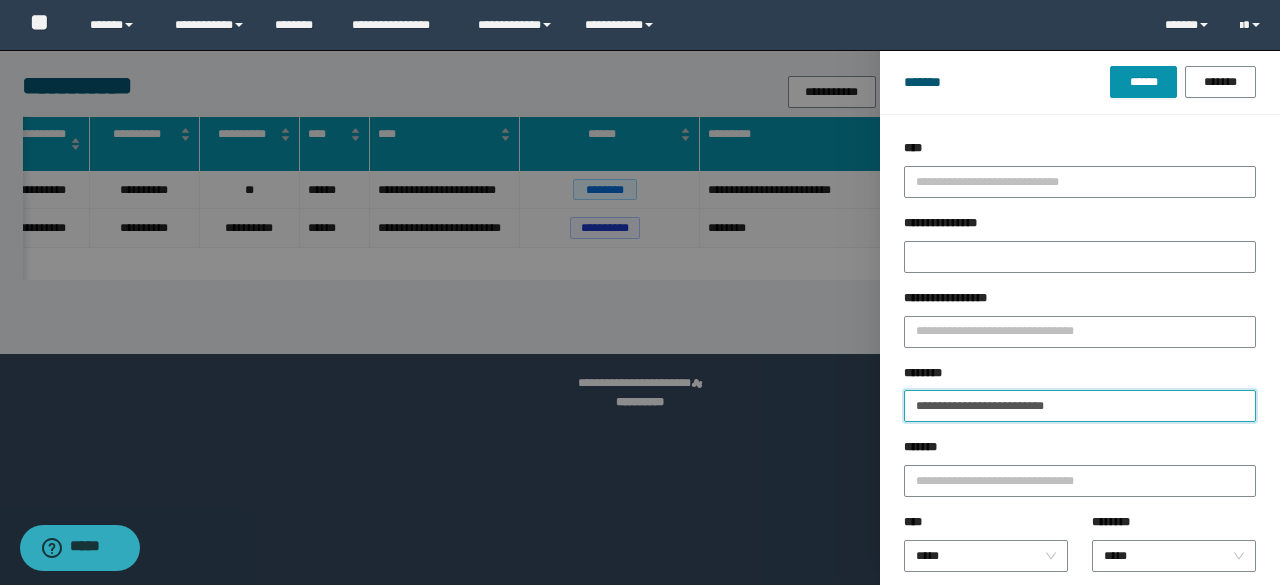 drag, startPoint x: 1098, startPoint y: 399, endPoint x: 878, endPoint y: 449, distance: 225.61029 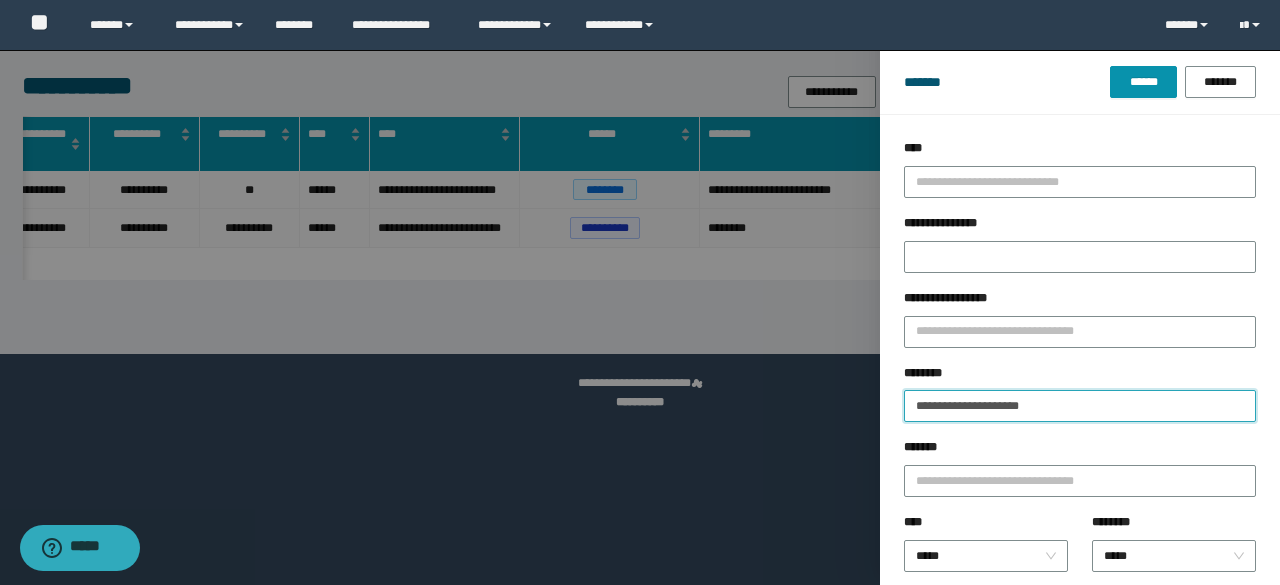 click on "******" at bounding box center [1143, 82] 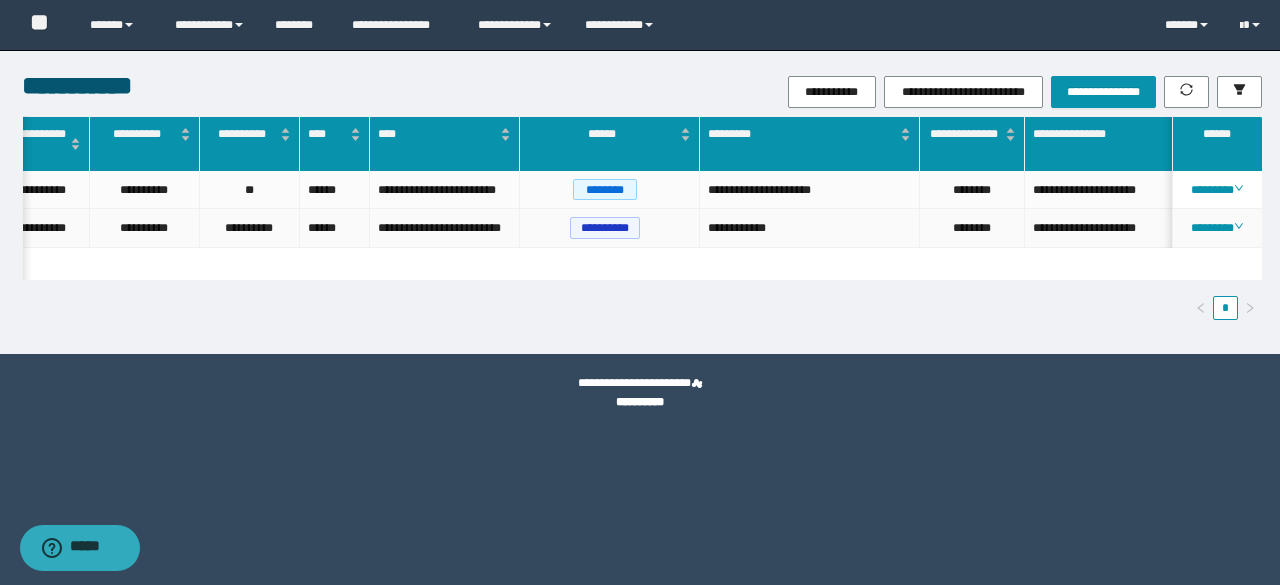 click on "********" at bounding box center (972, 228) 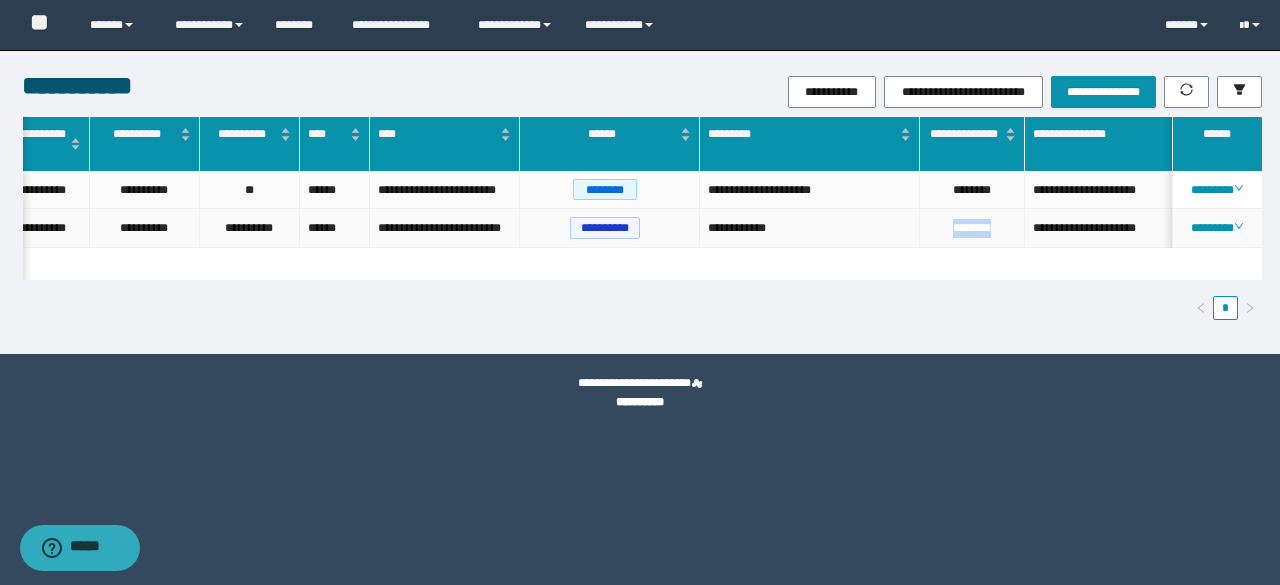 drag, startPoint x: 1002, startPoint y: 225, endPoint x: 923, endPoint y: 225, distance: 79 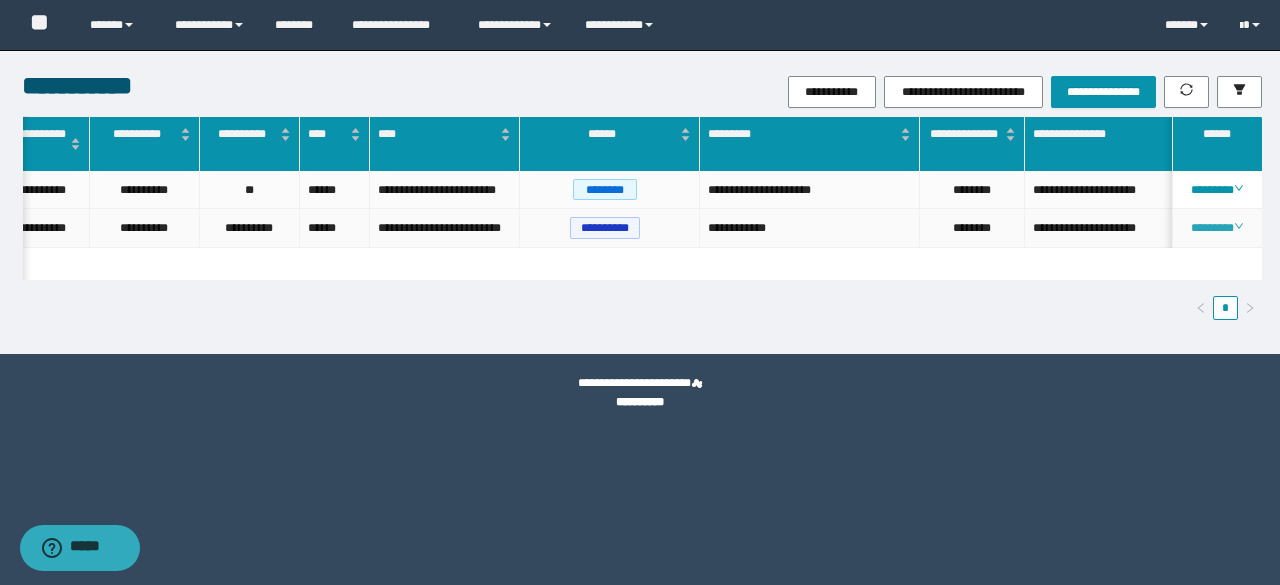 click on "********" at bounding box center [1216, 228] 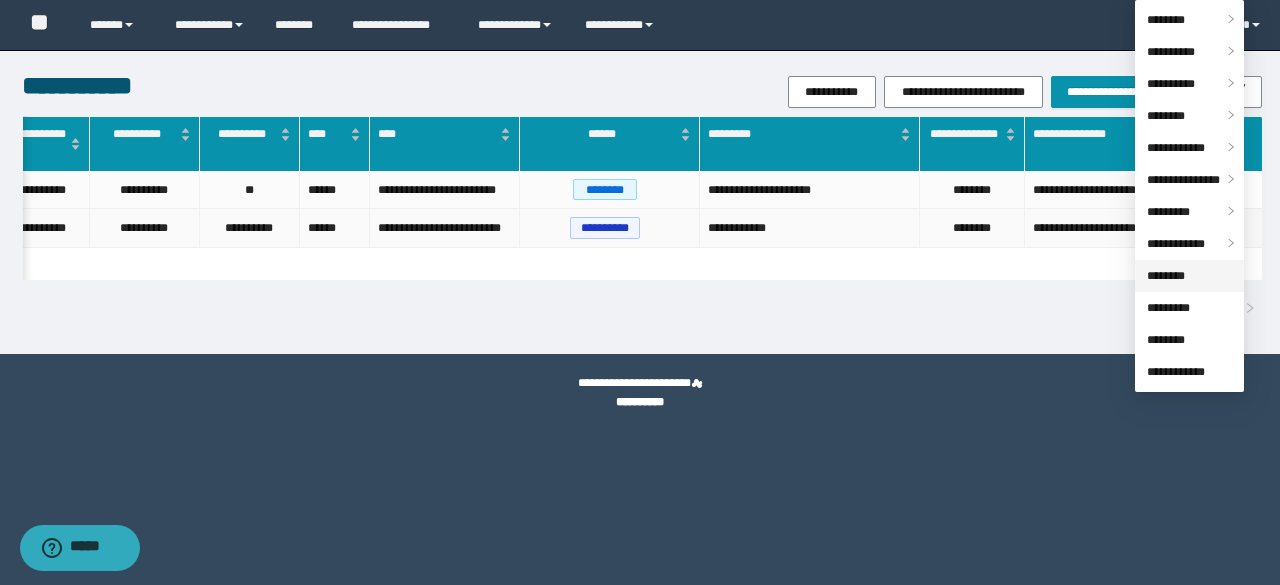 click on "********" at bounding box center [1166, 276] 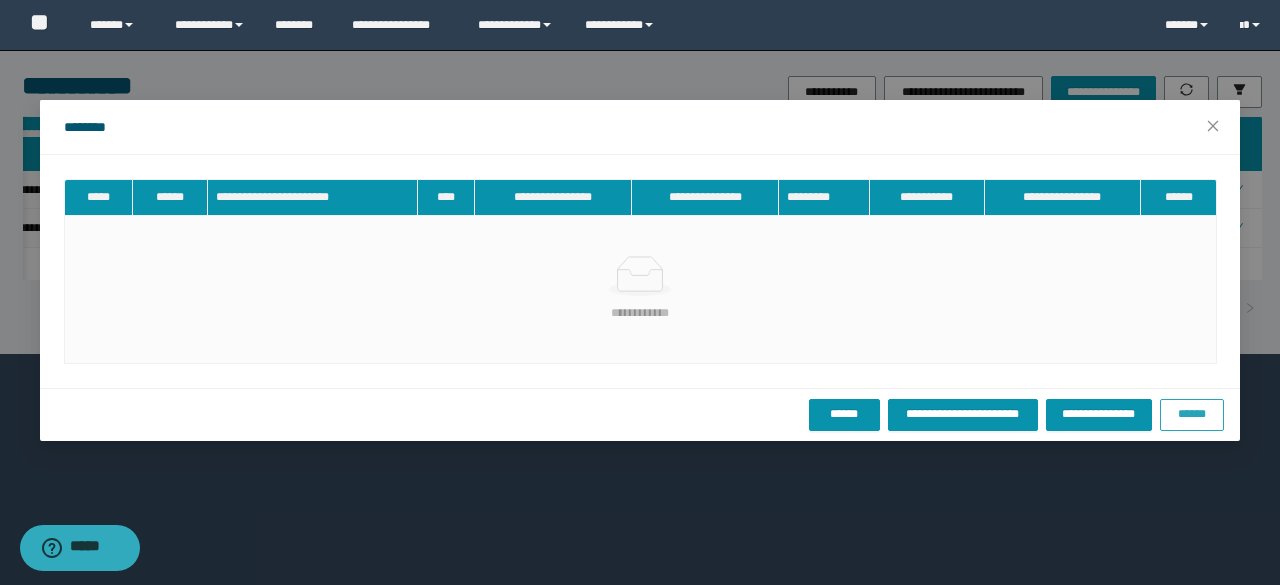click on "******" at bounding box center (1192, 415) 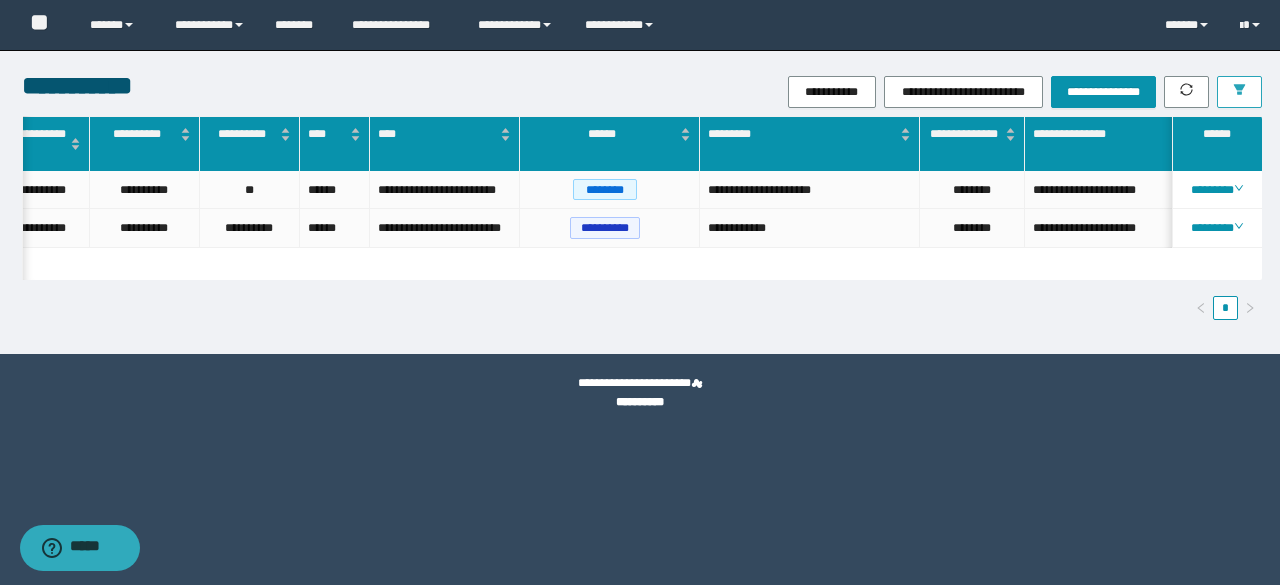 click at bounding box center [1239, 92] 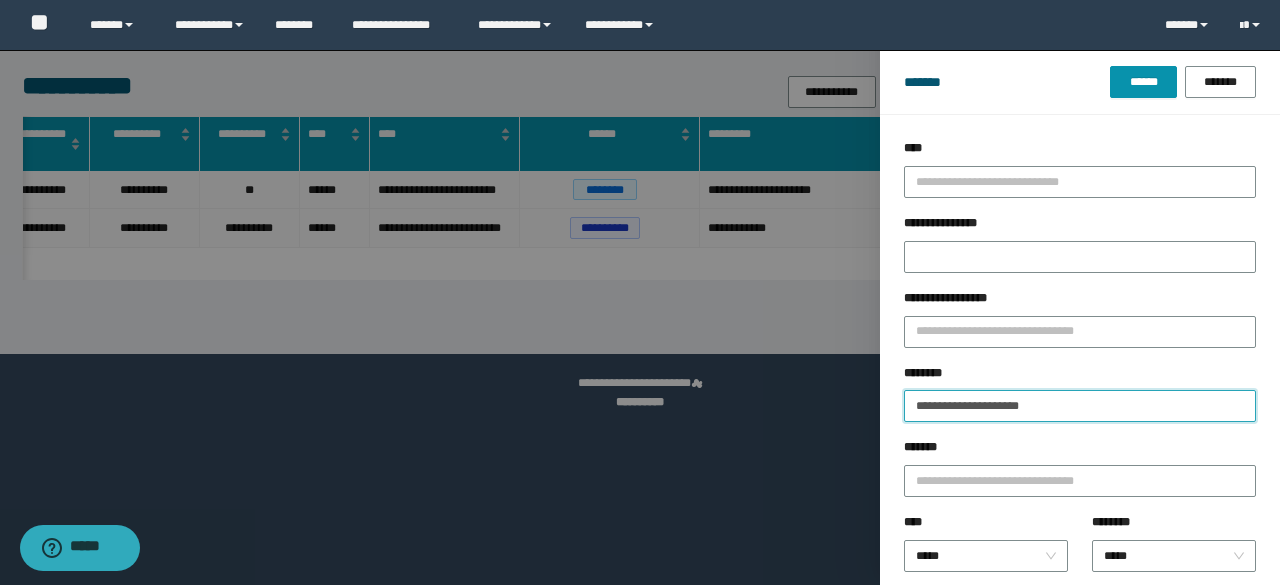 drag, startPoint x: 1090, startPoint y: 405, endPoint x: 791, endPoint y: 460, distance: 304.01645 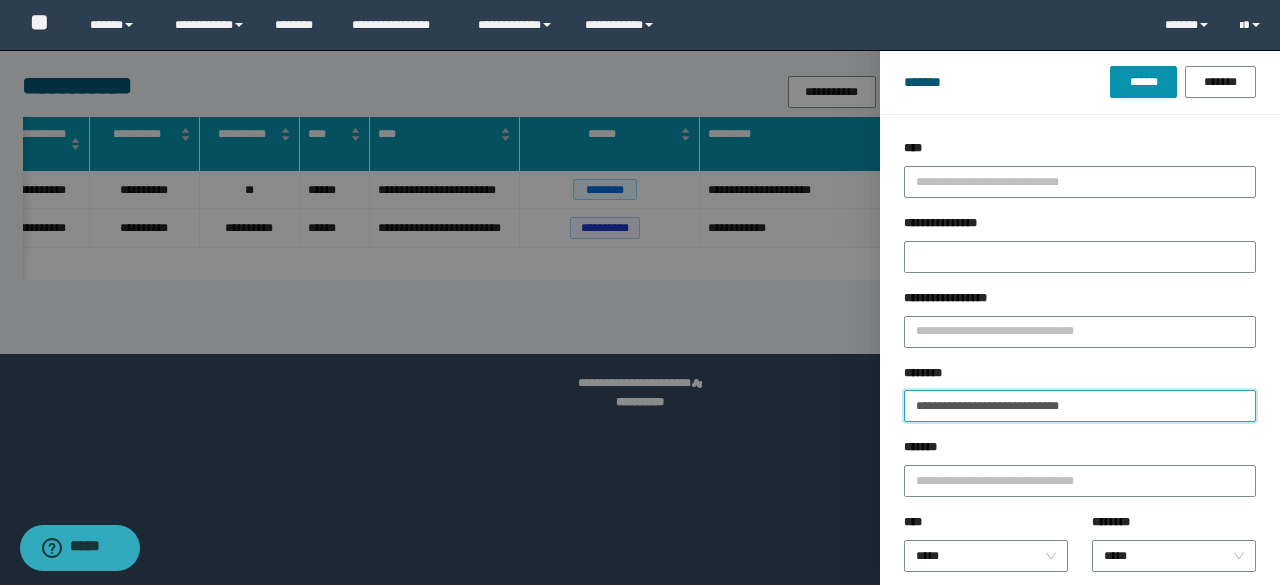 click on "******" at bounding box center (1143, 82) 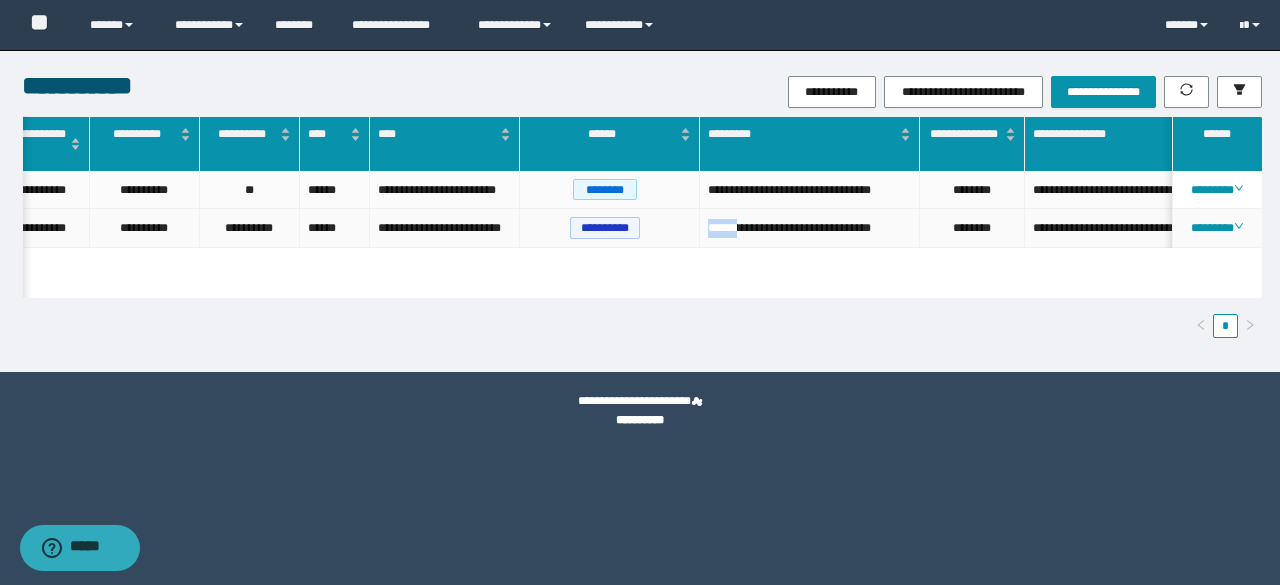 drag, startPoint x: 751, startPoint y: 242, endPoint x: 690, endPoint y: 245, distance: 61.073727 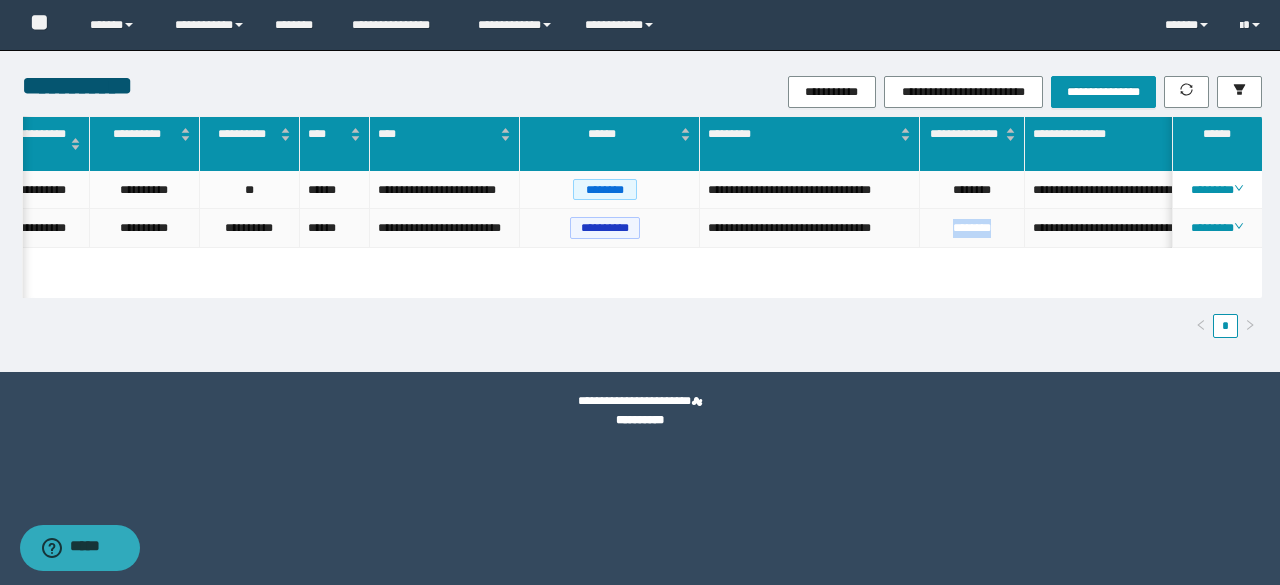 drag, startPoint x: 1012, startPoint y: 244, endPoint x: 930, endPoint y: 251, distance: 82.29824 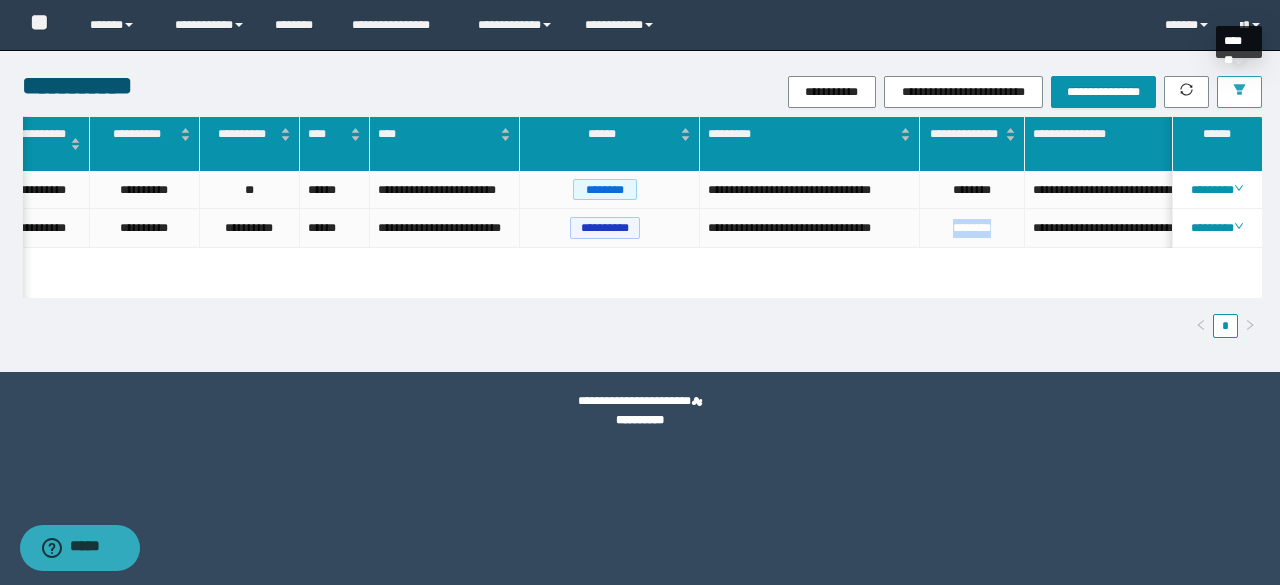 drag, startPoint x: 1238, startPoint y: 87, endPoint x: 1232, endPoint y: 67, distance: 20.880613 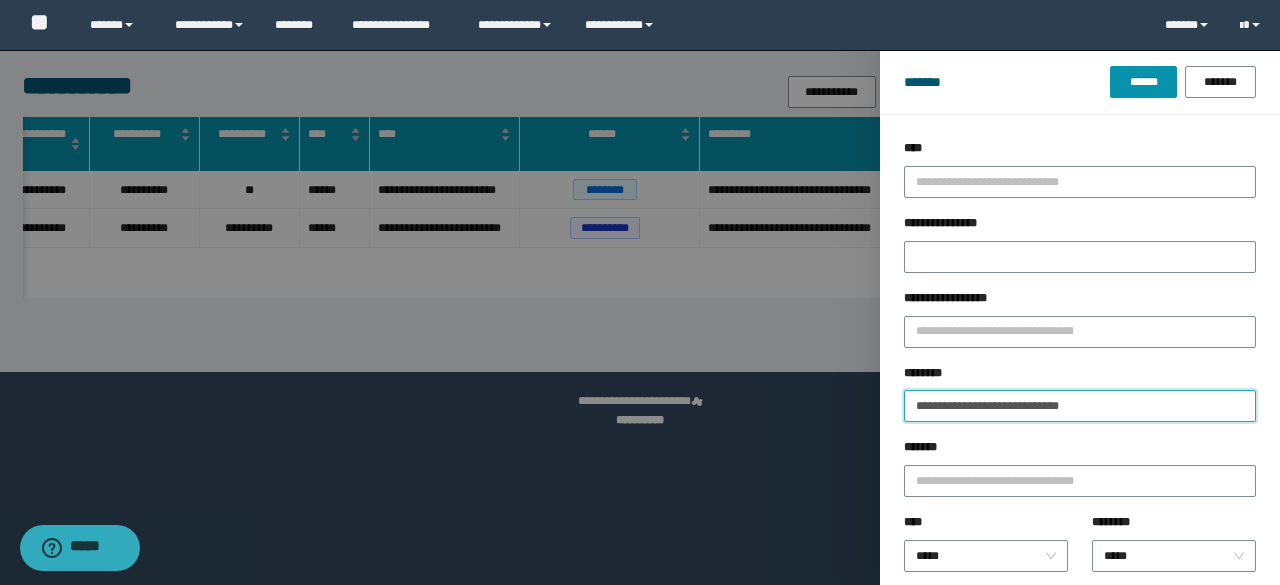 drag, startPoint x: 1128, startPoint y: 408, endPoint x: 752, endPoint y: 487, distance: 384.20956 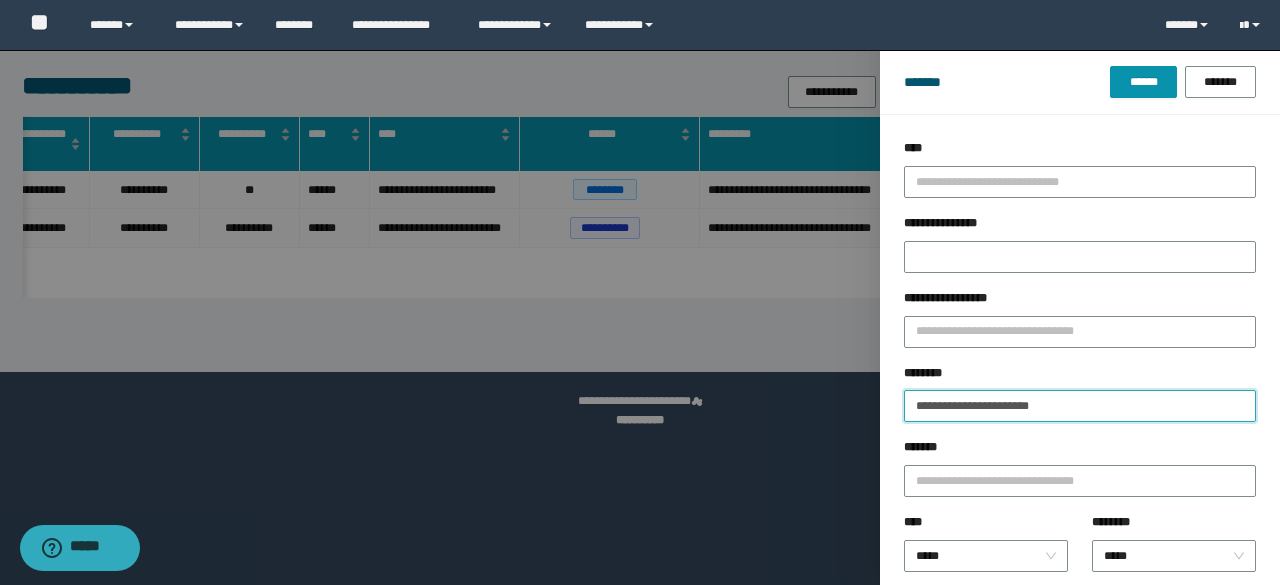 click on "******" at bounding box center [1143, 82] 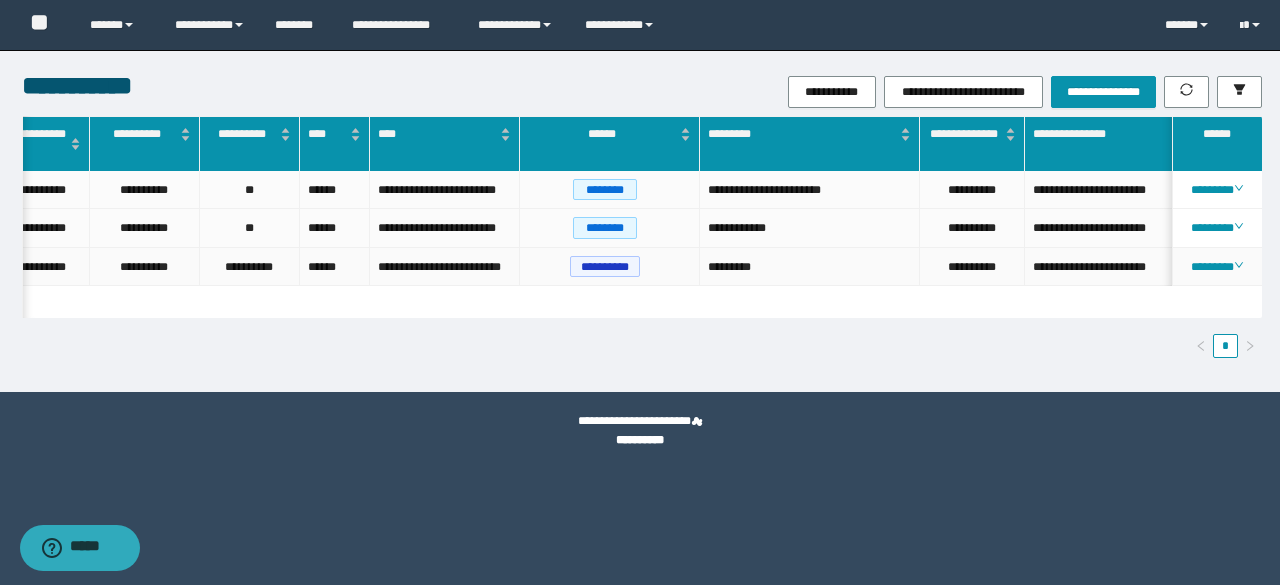 click on "**********" at bounding box center [972, 267] 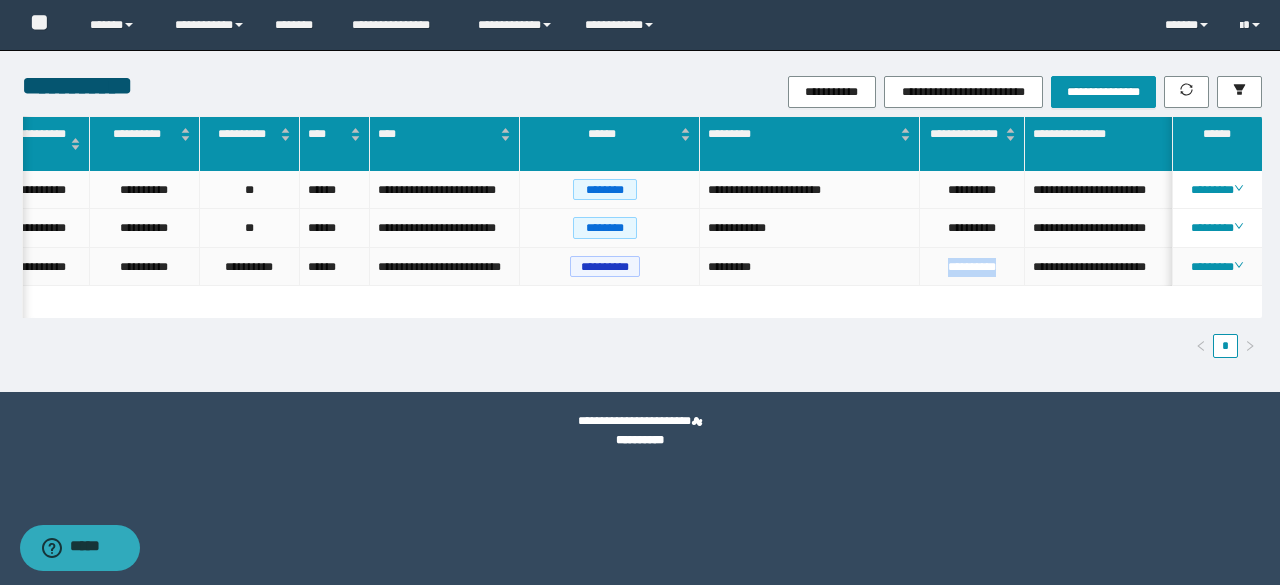 drag, startPoint x: 1008, startPoint y: 259, endPoint x: 920, endPoint y: 280, distance: 90.47099 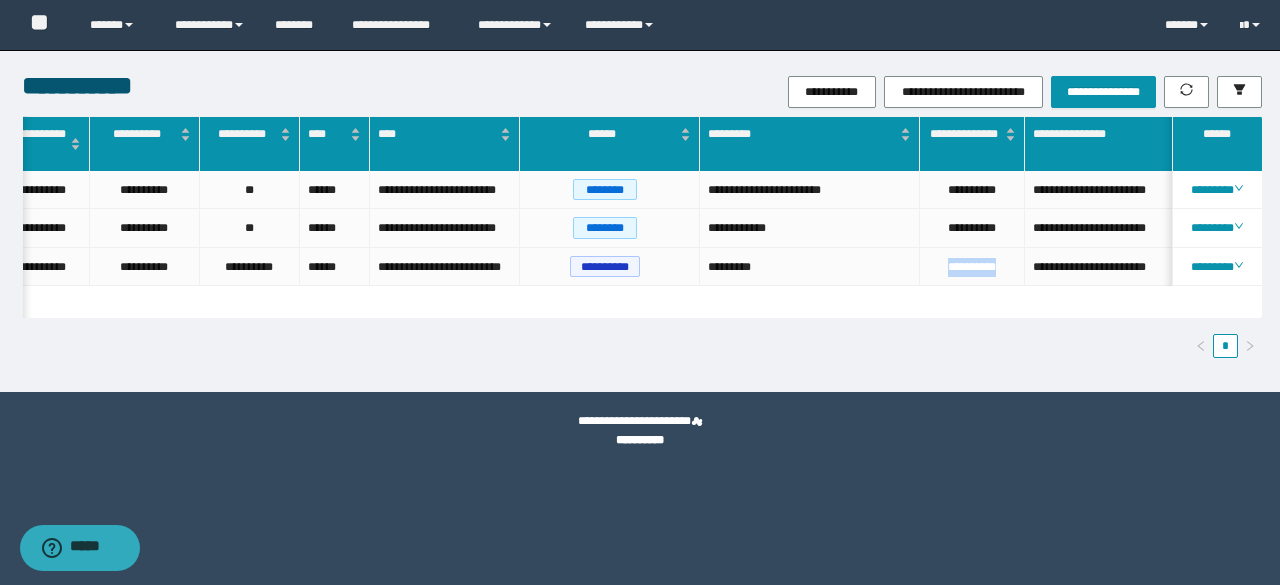 scroll, scrollTop: 0, scrollLeft: 287, axis: horizontal 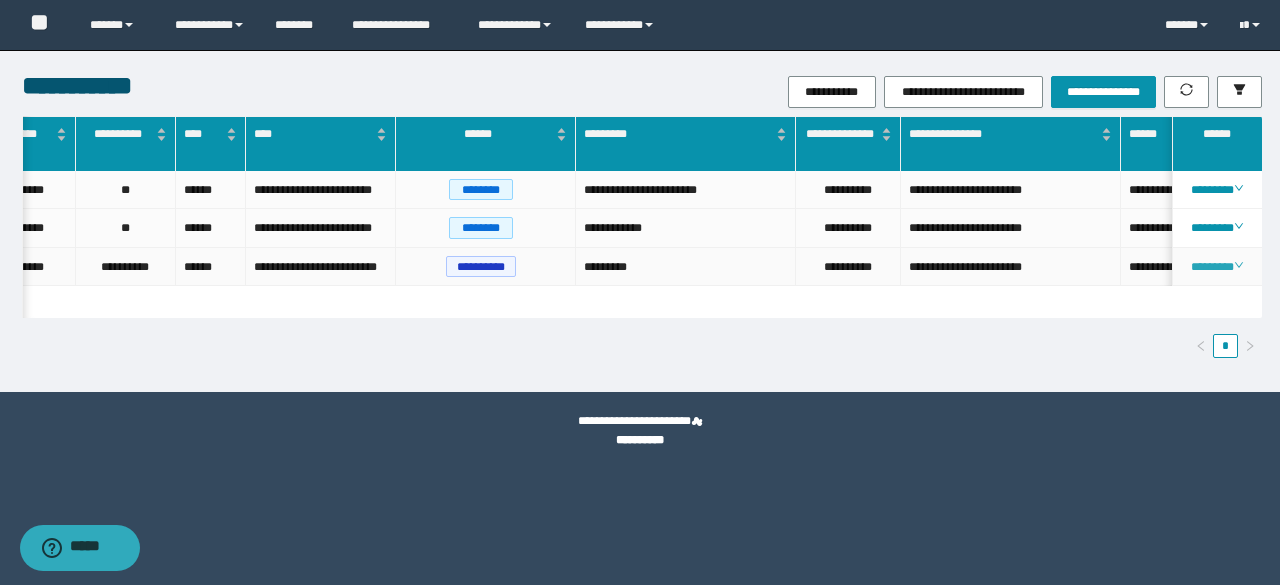 click on "********" at bounding box center [1216, 267] 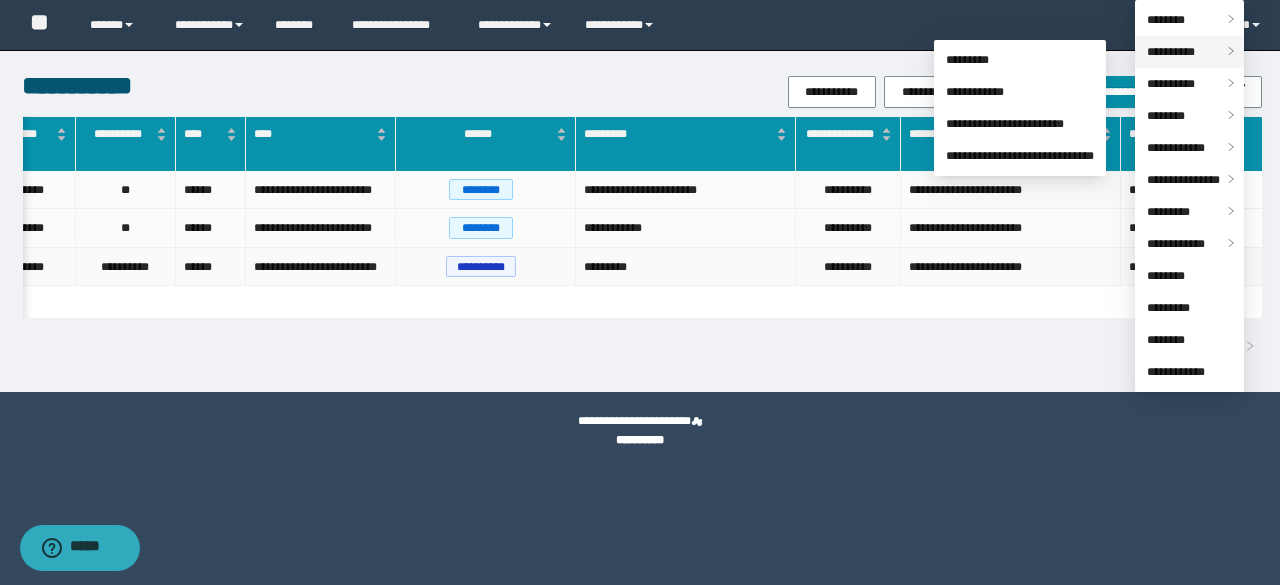 click on "**********" at bounding box center (1171, 52) 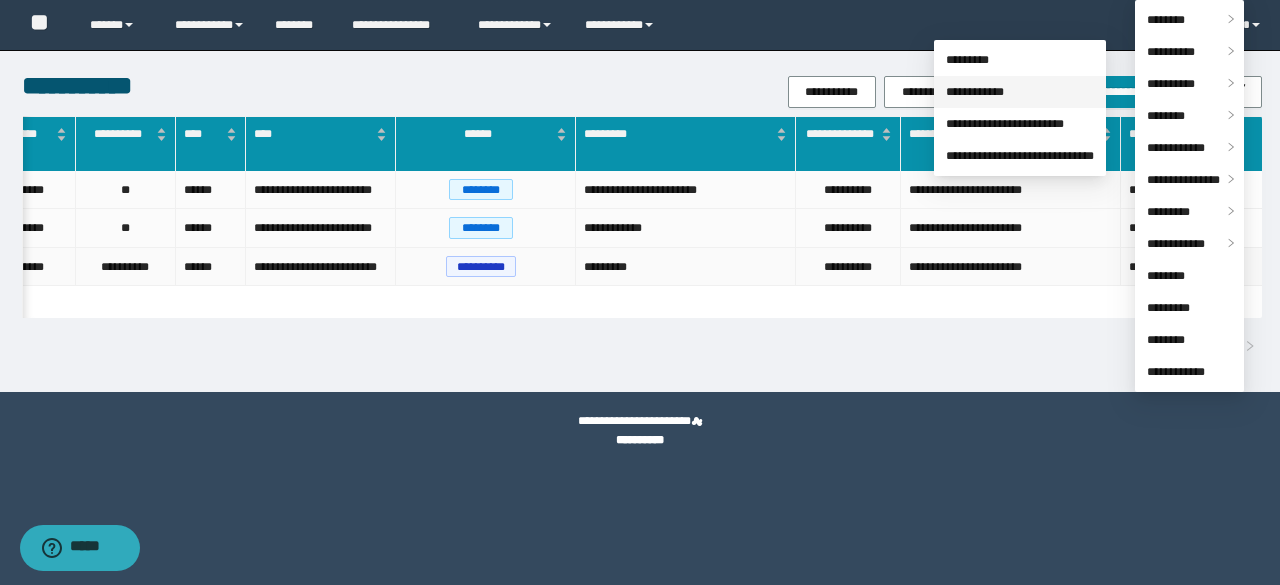 click on "**********" at bounding box center [975, 92] 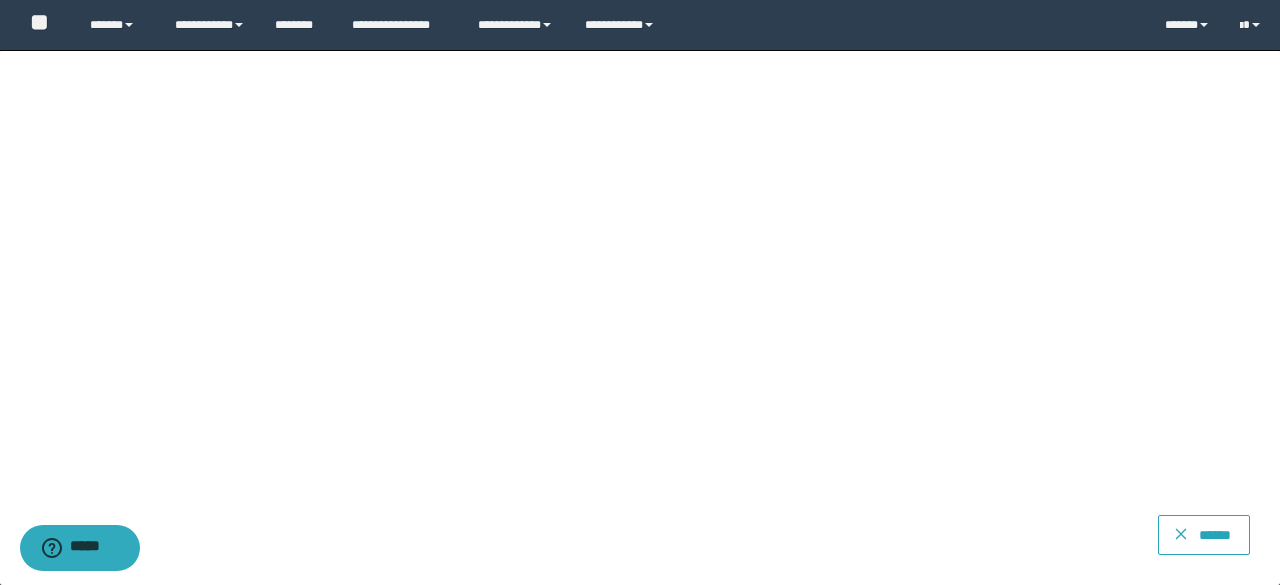 click on "******" at bounding box center (1204, 535) 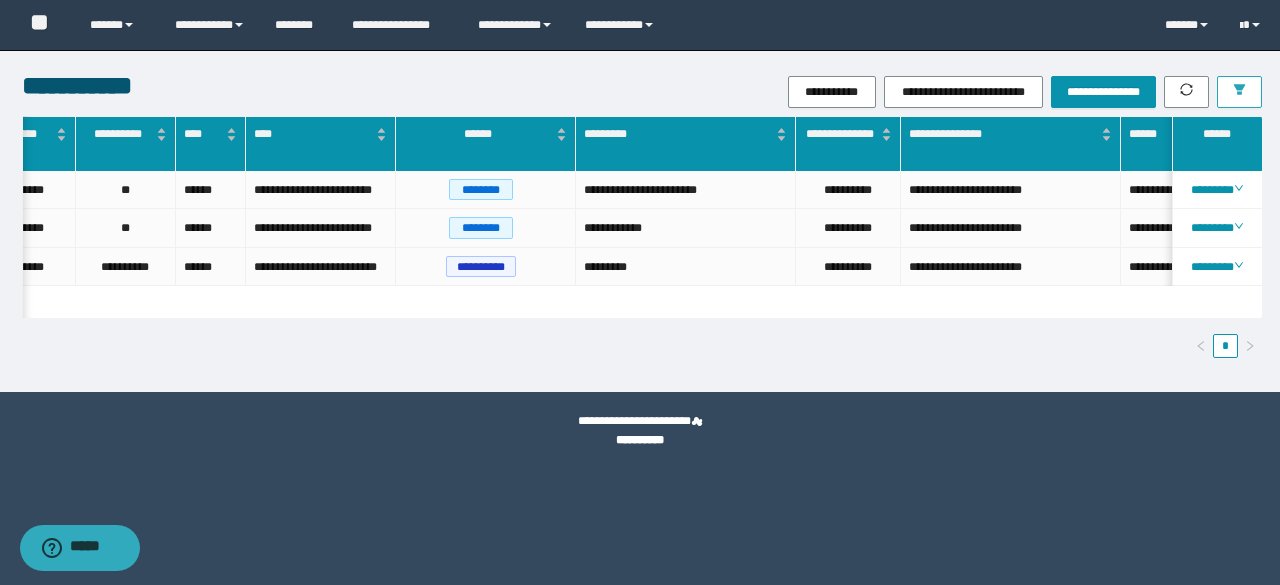 drag, startPoint x: 1241, startPoint y: 85, endPoint x: 1230, endPoint y: 67, distance: 21.095022 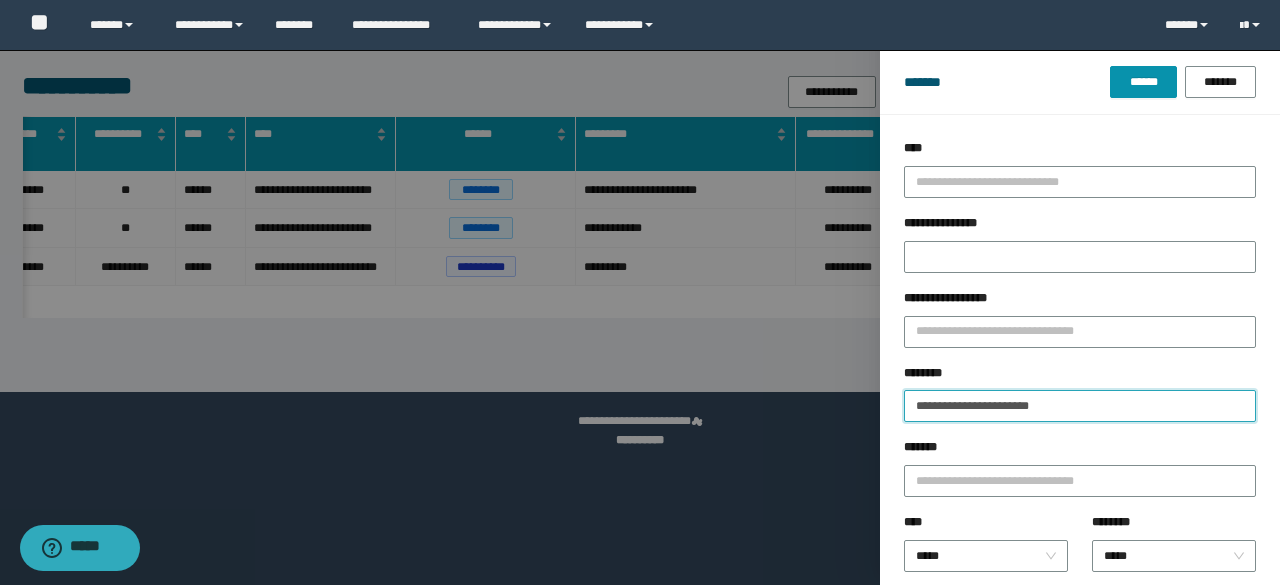 drag, startPoint x: 1112, startPoint y: 398, endPoint x: 779, endPoint y: 442, distance: 335.89432 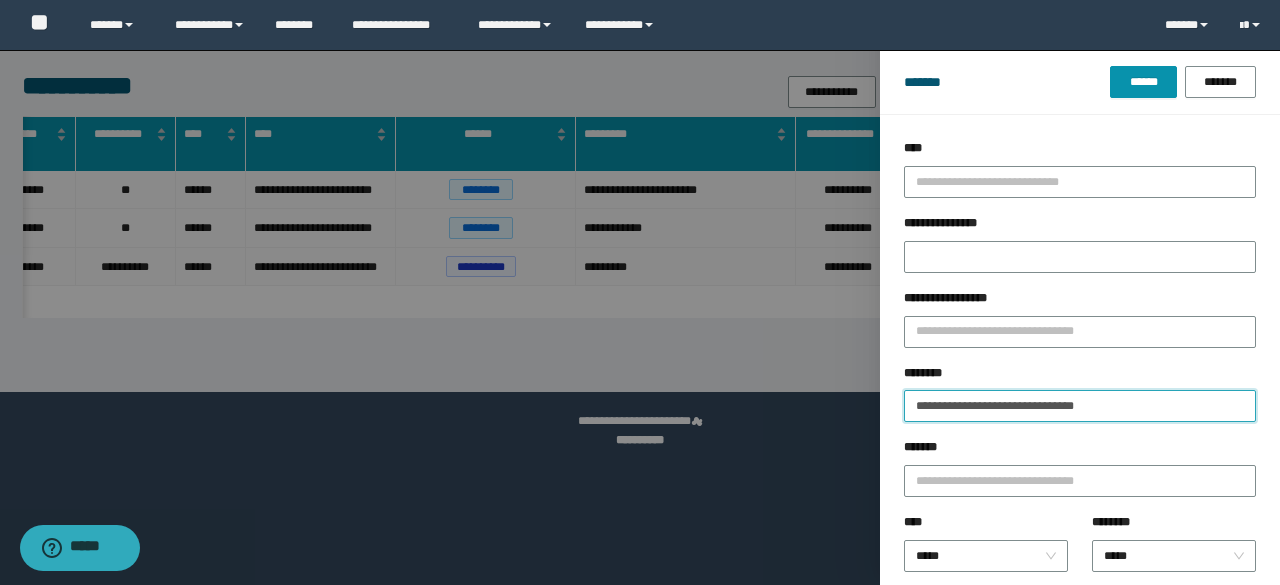click on "******" at bounding box center [1143, 82] 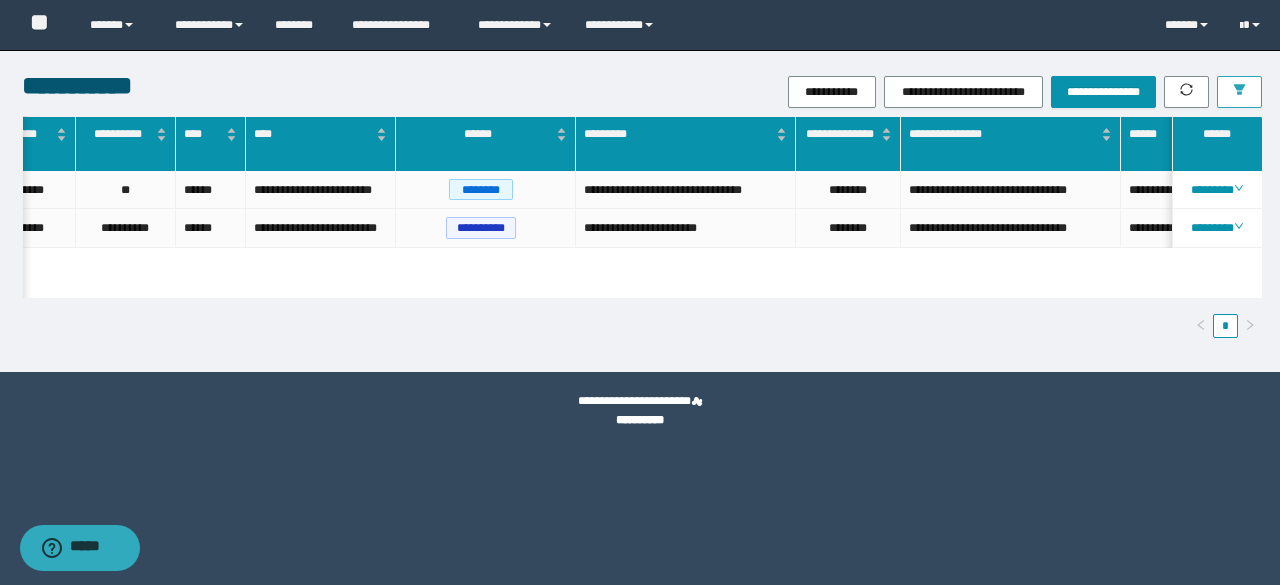 scroll, scrollTop: 0, scrollLeft: 299, axis: horizontal 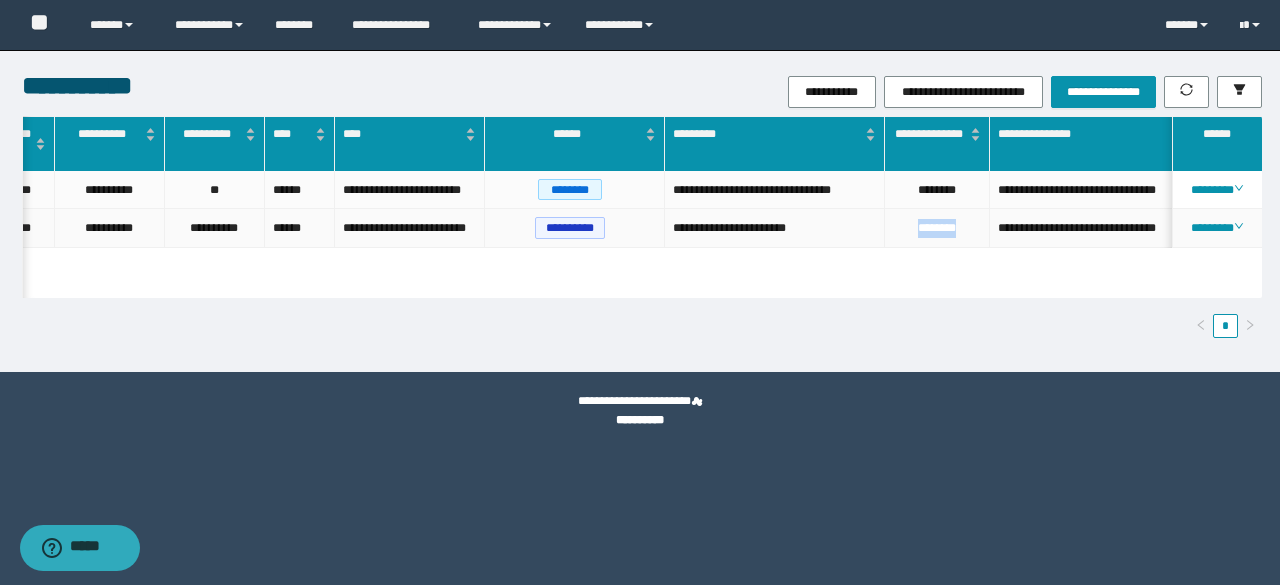 drag, startPoint x: 968, startPoint y: 237, endPoint x: 842, endPoint y: 269, distance: 130 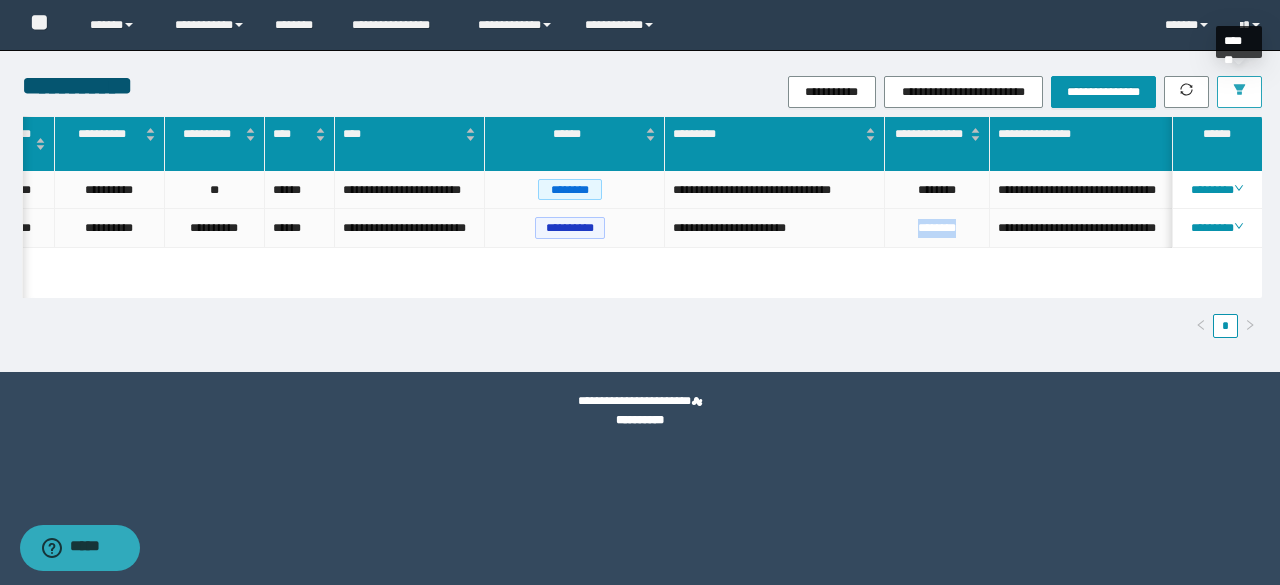 drag, startPoint x: 1234, startPoint y: 87, endPoint x: 1183, endPoint y: 206, distance: 129.46814 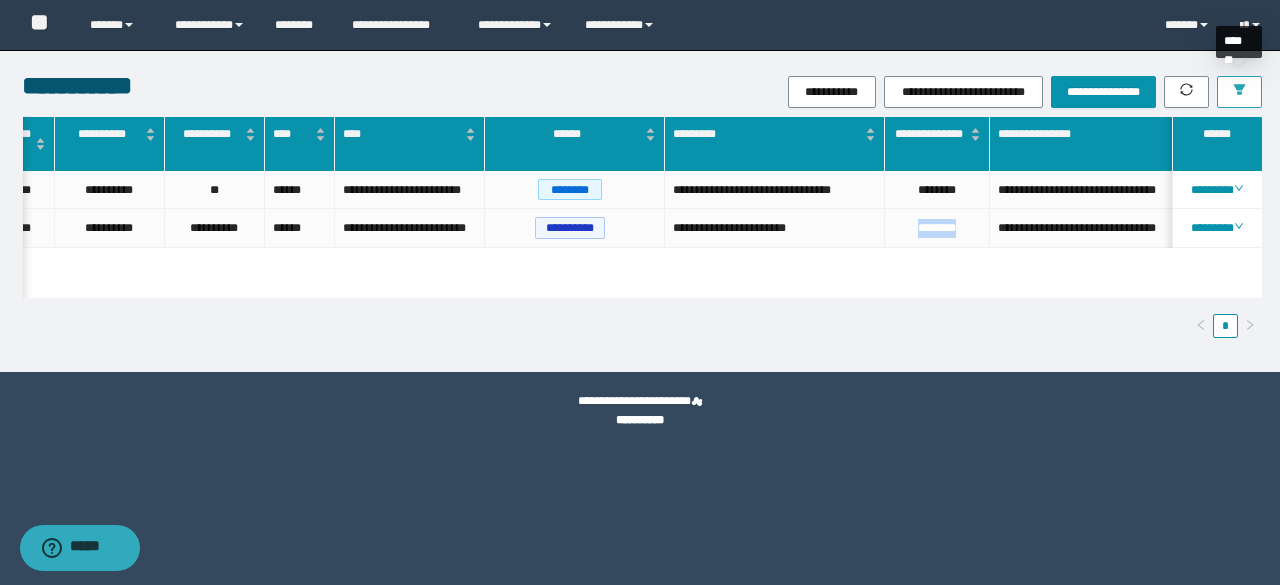 click 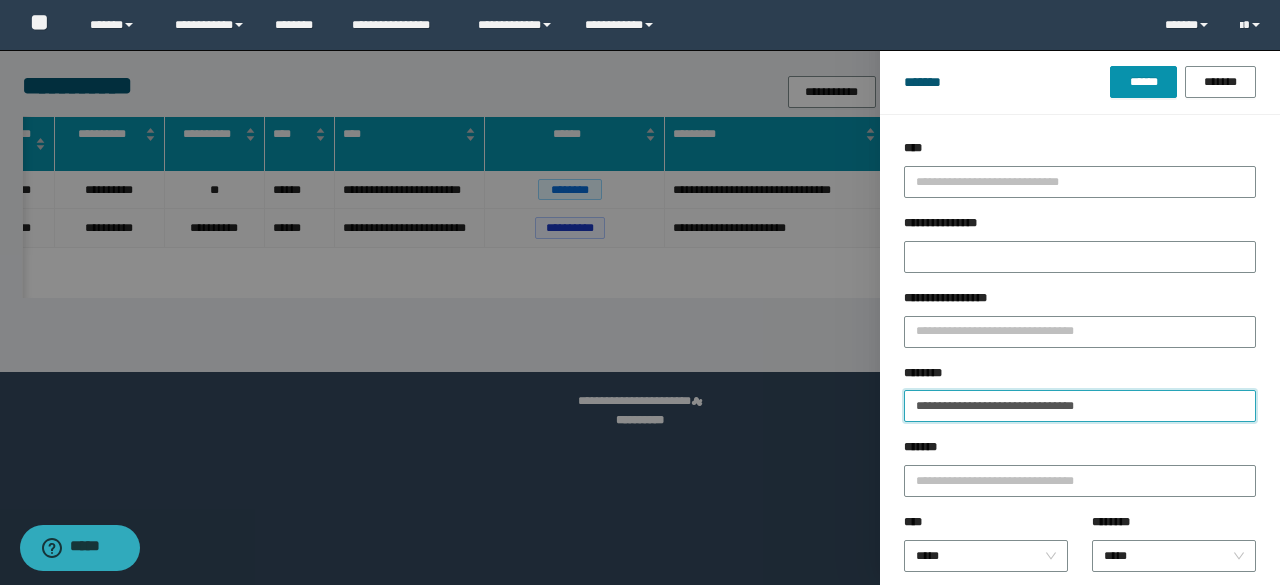 drag, startPoint x: 1134, startPoint y: 408, endPoint x: 822, endPoint y: 449, distance: 314.68237 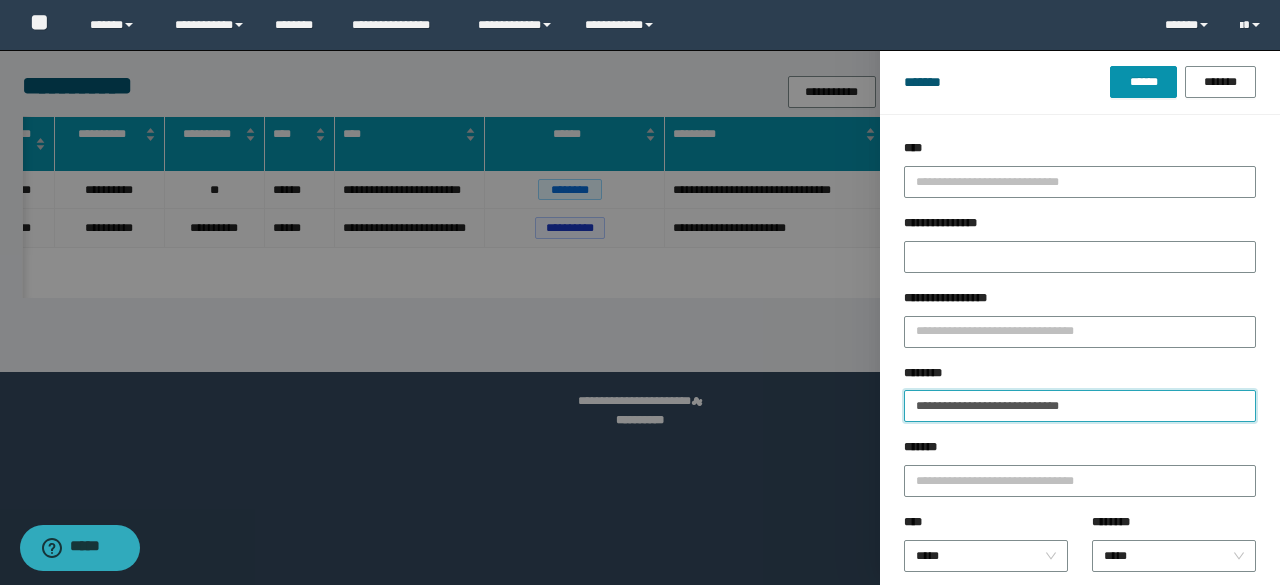 click on "******" at bounding box center (1143, 82) 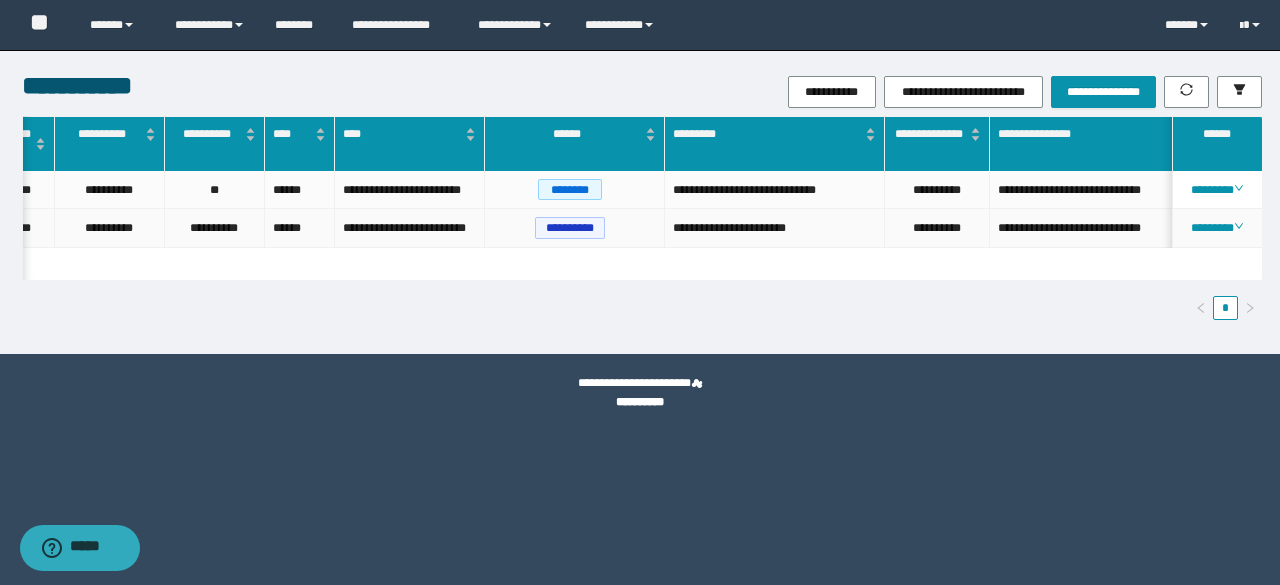 click on "**********" at bounding box center [937, 228] 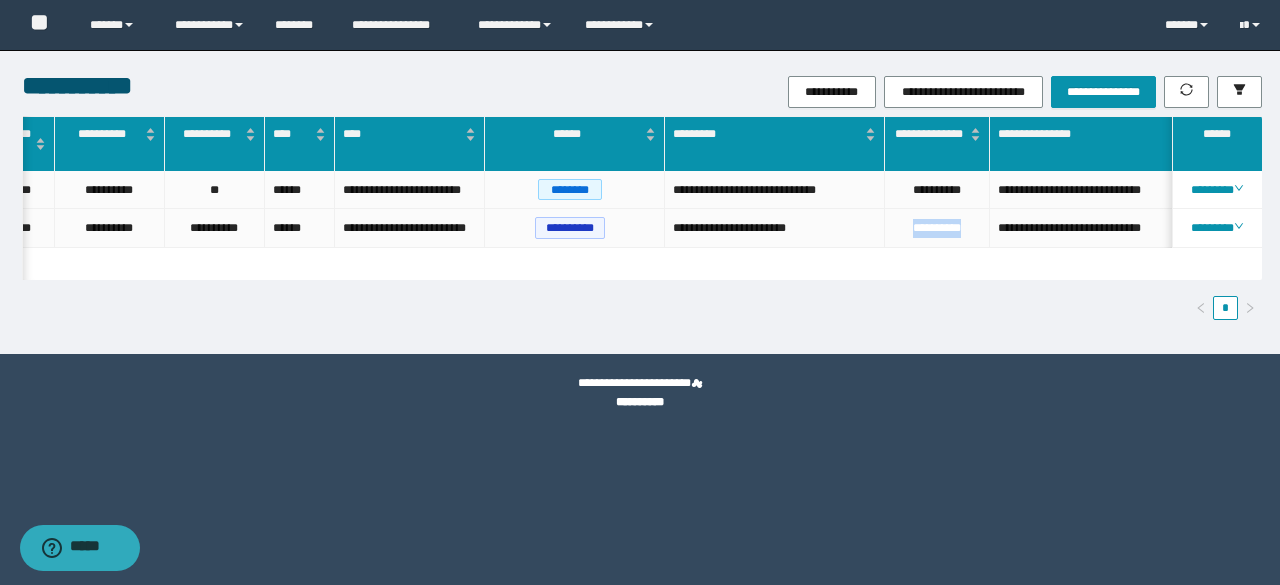 drag, startPoint x: 970, startPoint y: 227, endPoint x: 891, endPoint y: 265, distance: 87.66413 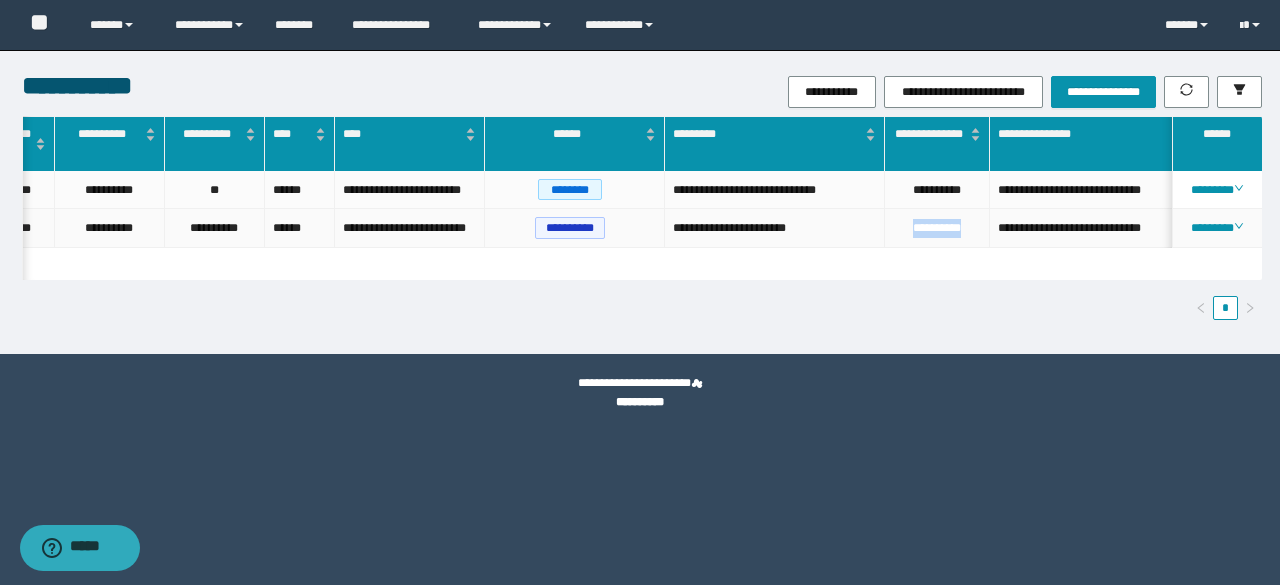 copy on "**********" 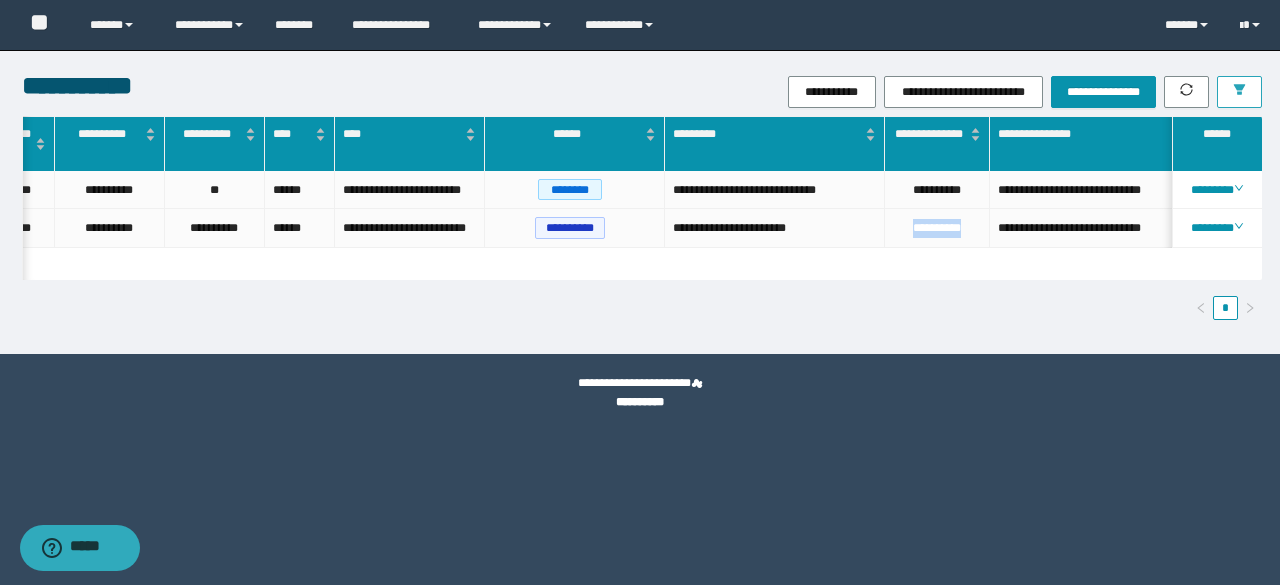 click at bounding box center [1239, 92] 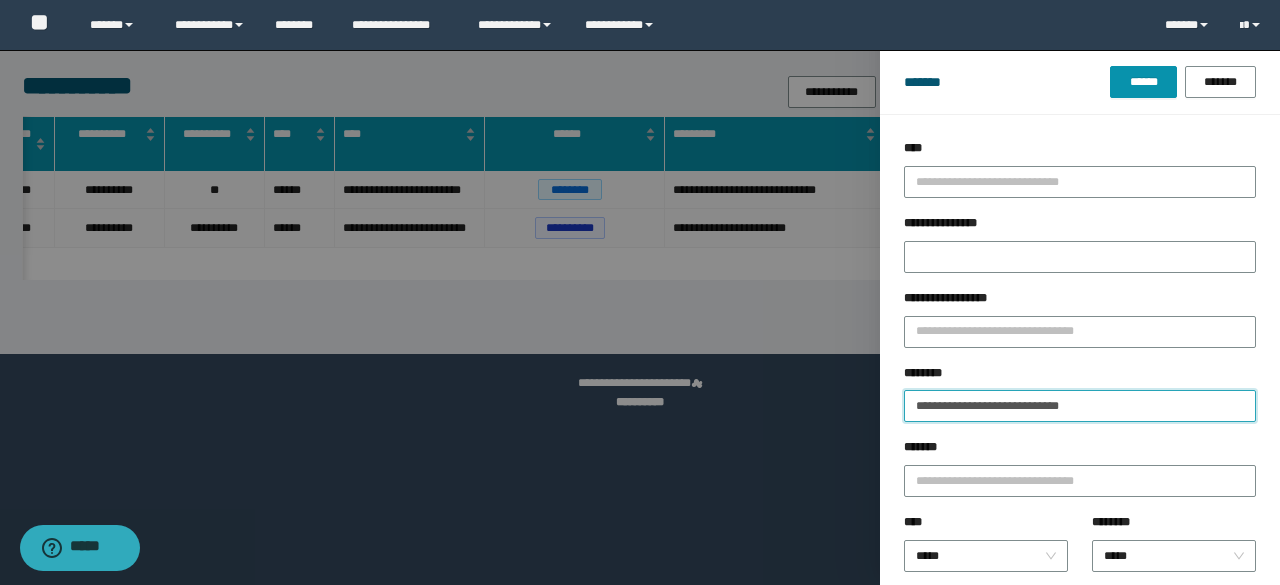 drag, startPoint x: 1114, startPoint y: 409, endPoint x: 725, endPoint y: 463, distance: 392.7302 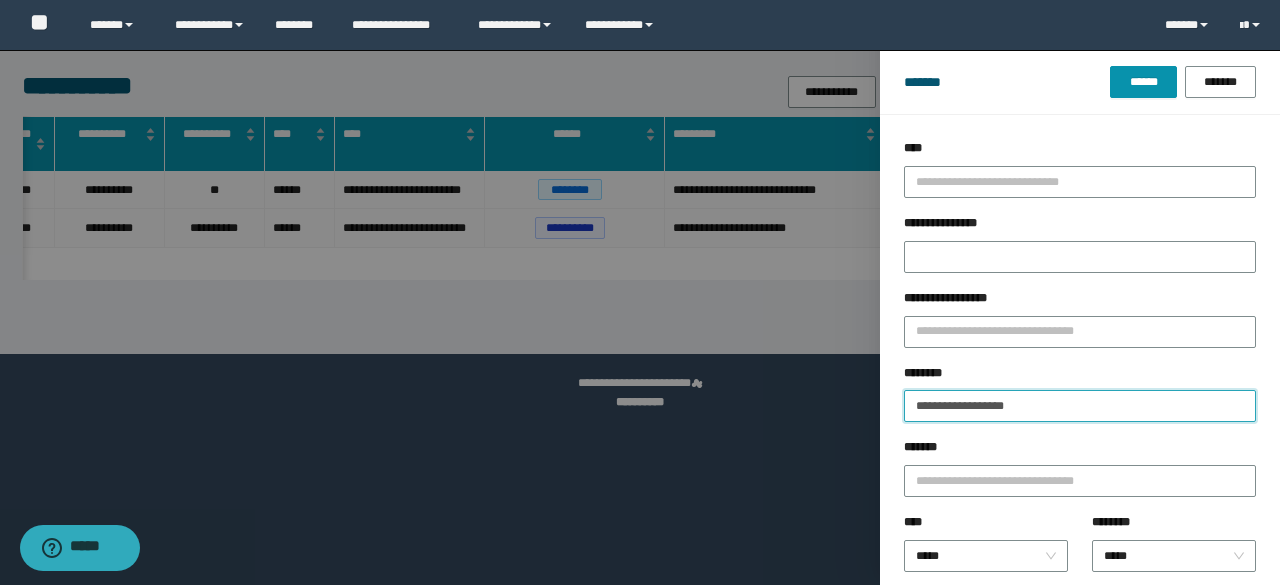 click on "******" at bounding box center (1143, 82) 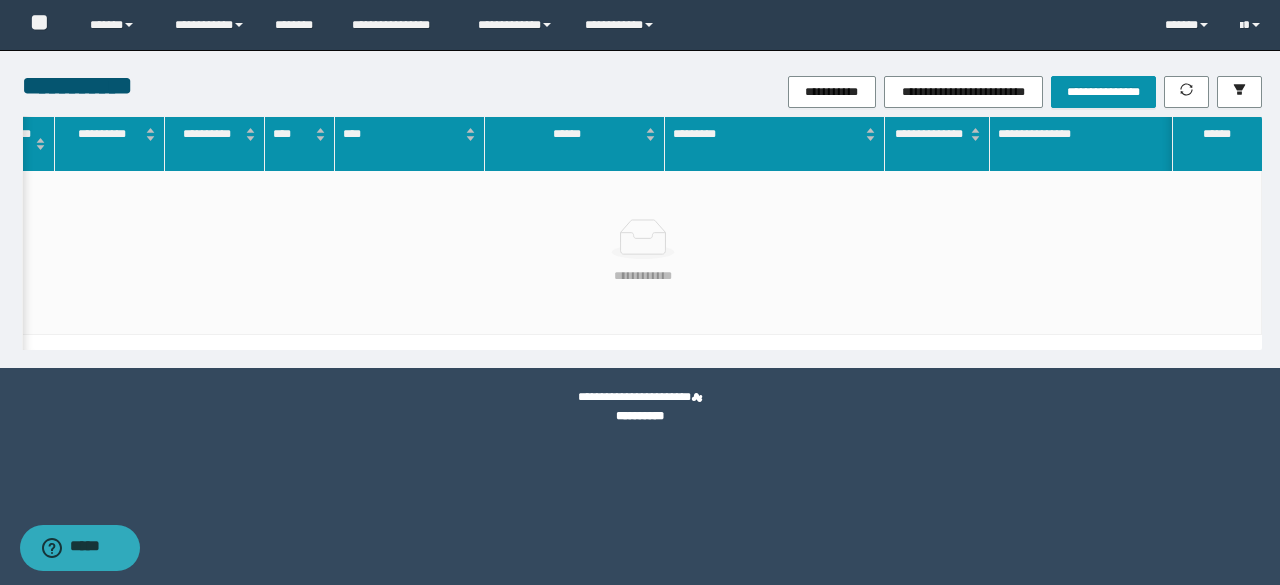 click on "**********" at bounding box center (848, 92) 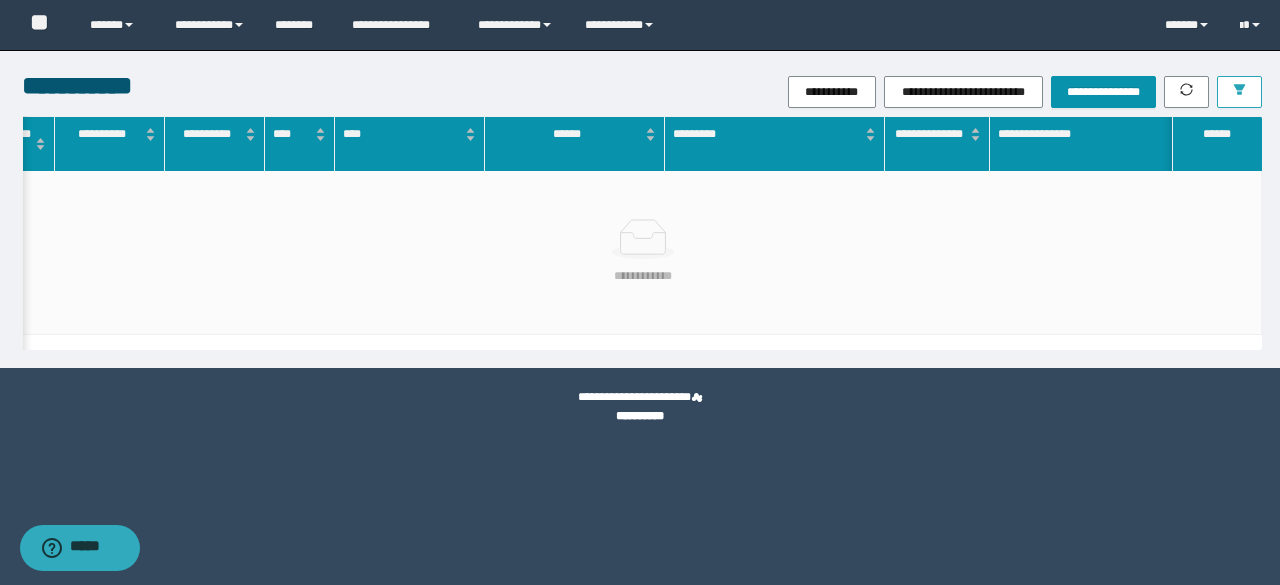 click at bounding box center [1239, 92] 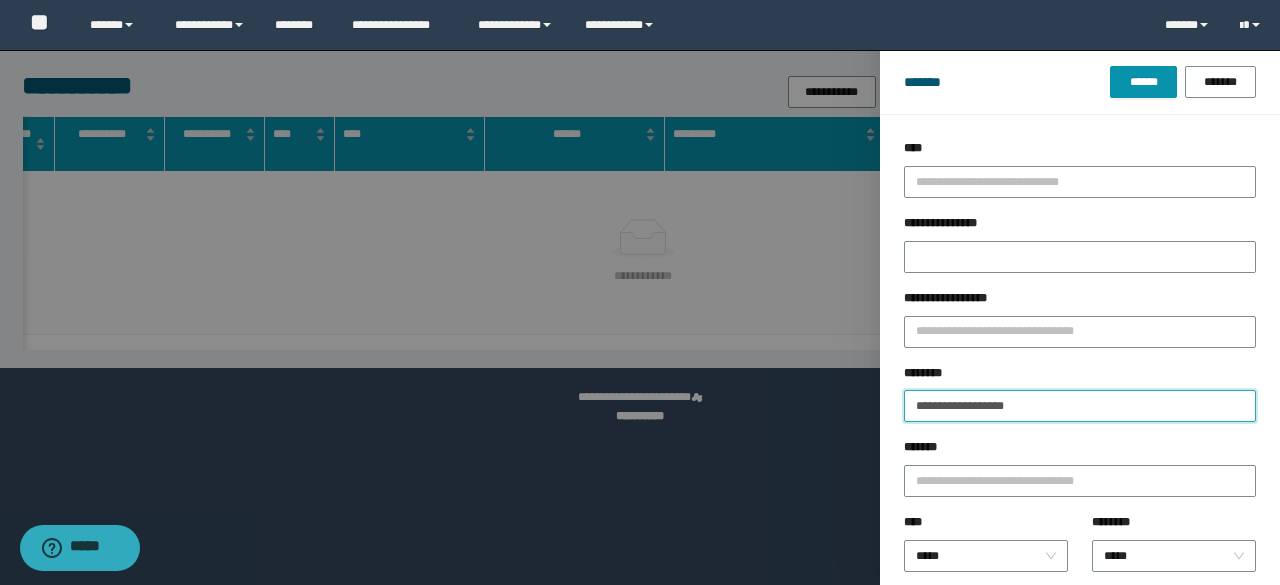 click on "**********" at bounding box center (1080, 406) 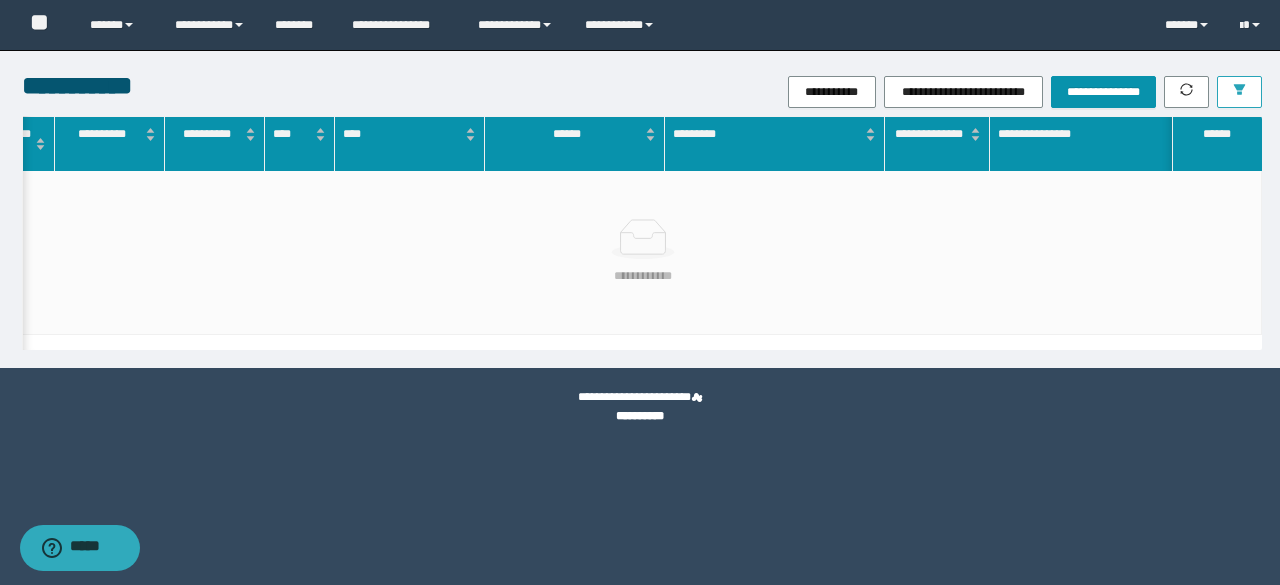 click at bounding box center (1239, 92) 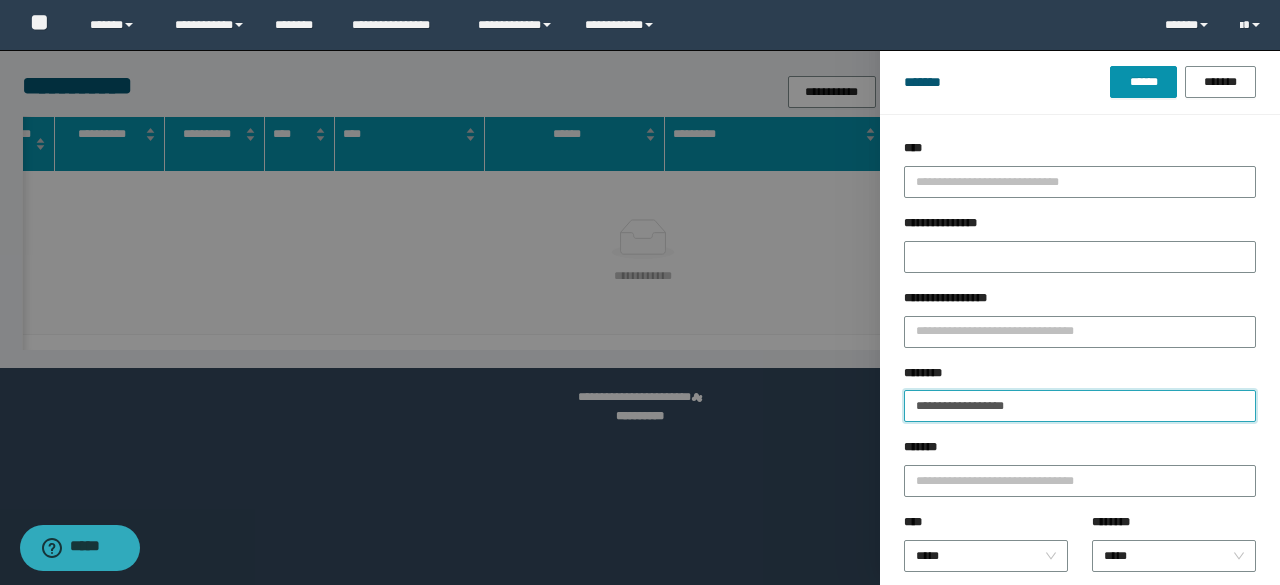 drag, startPoint x: 930, startPoint y: 428, endPoint x: 574, endPoint y: 455, distance: 357.0224 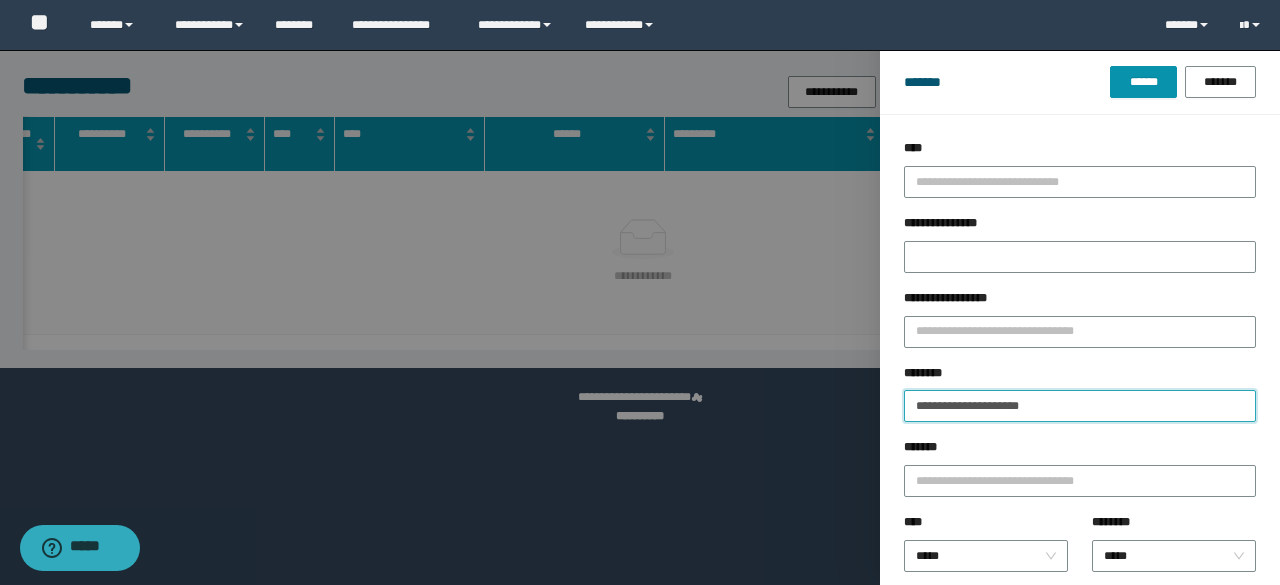 click on "******" at bounding box center (1143, 82) 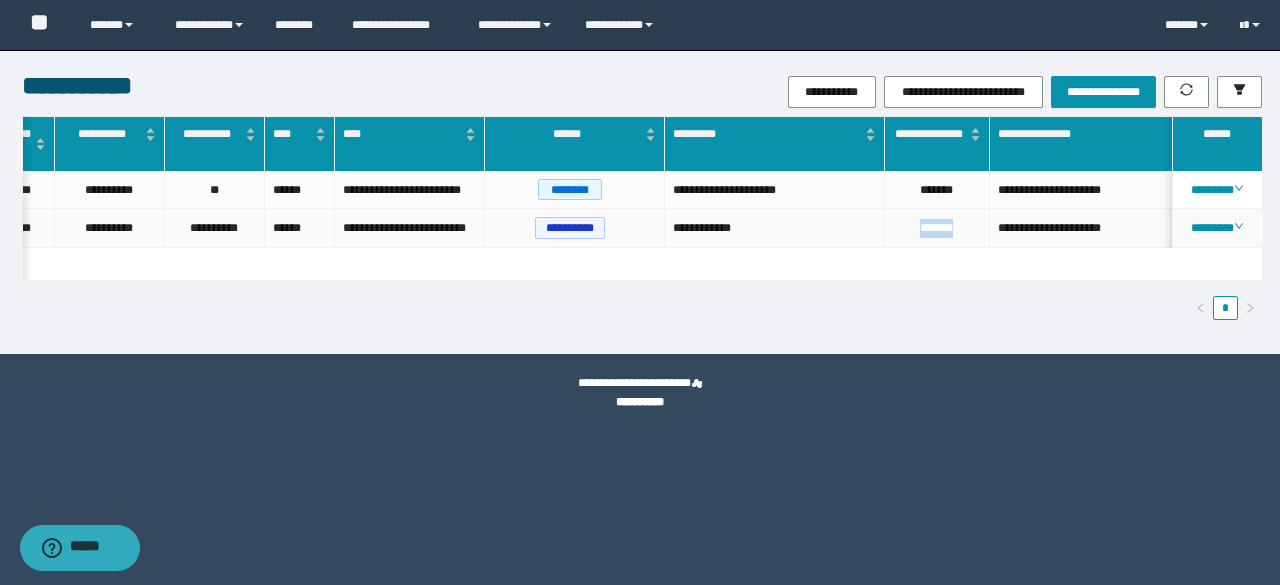 drag, startPoint x: 951, startPoint y: 233, endPoint x: 888, endPoint y: 258, distance: 67.77905 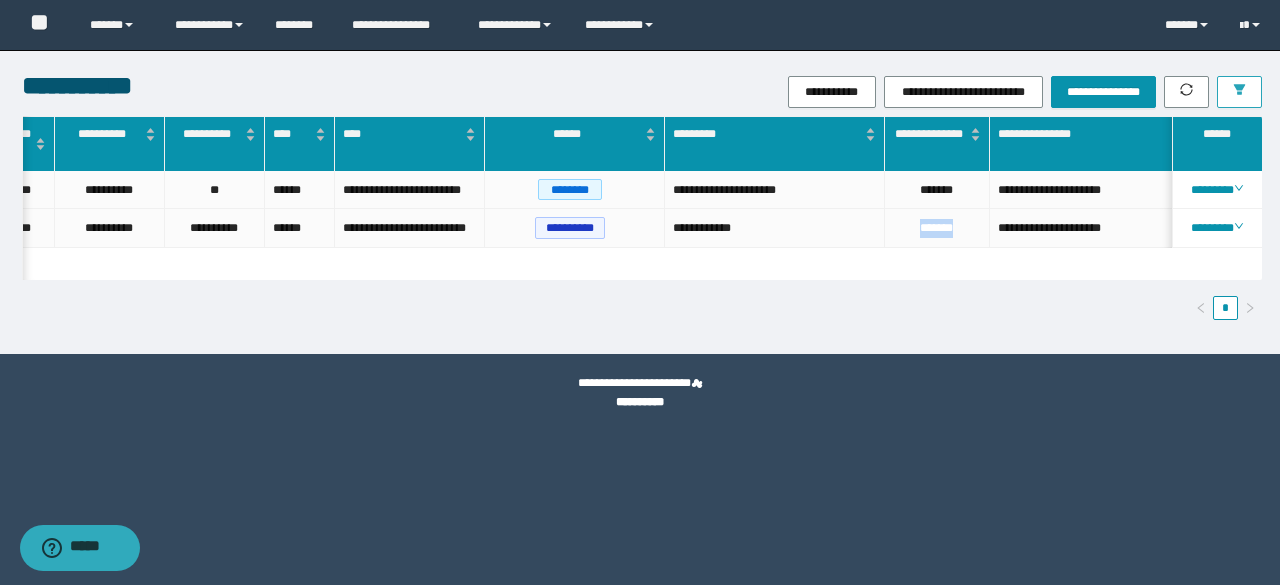 click 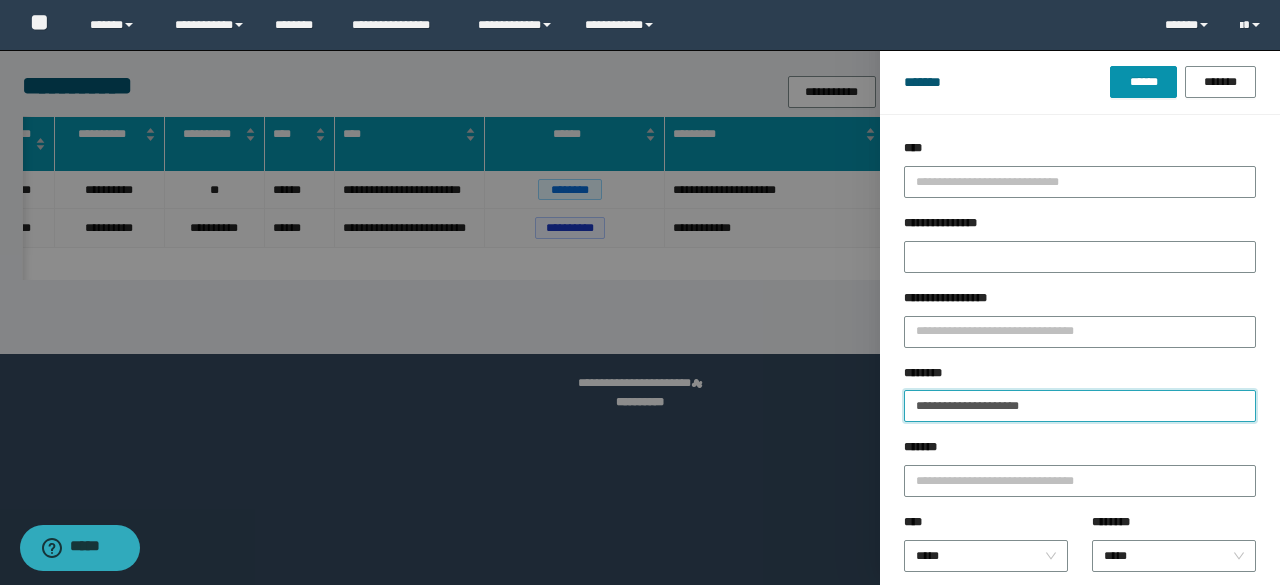 drag, startPoint x: 982, startPoint y: 420, endPoint x: 625, endPoint y: 459, distance: 359.12393 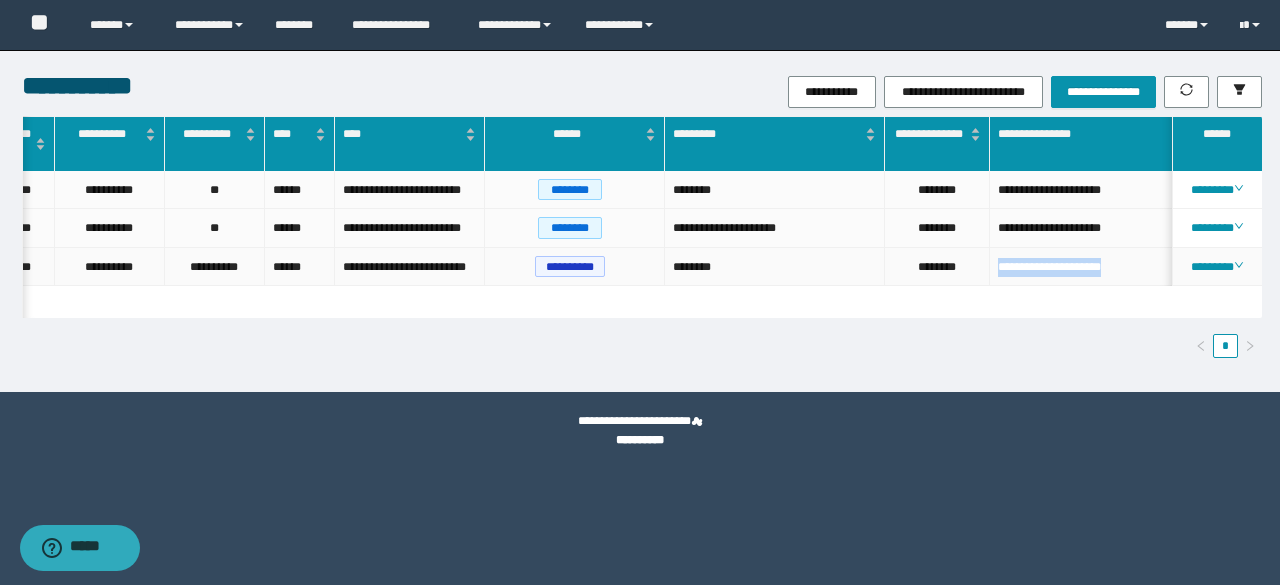 drag, startPoint x: 1129, startPoint y: 265, endPoint x: 971, endPoint y: 297, distance: 161.20795 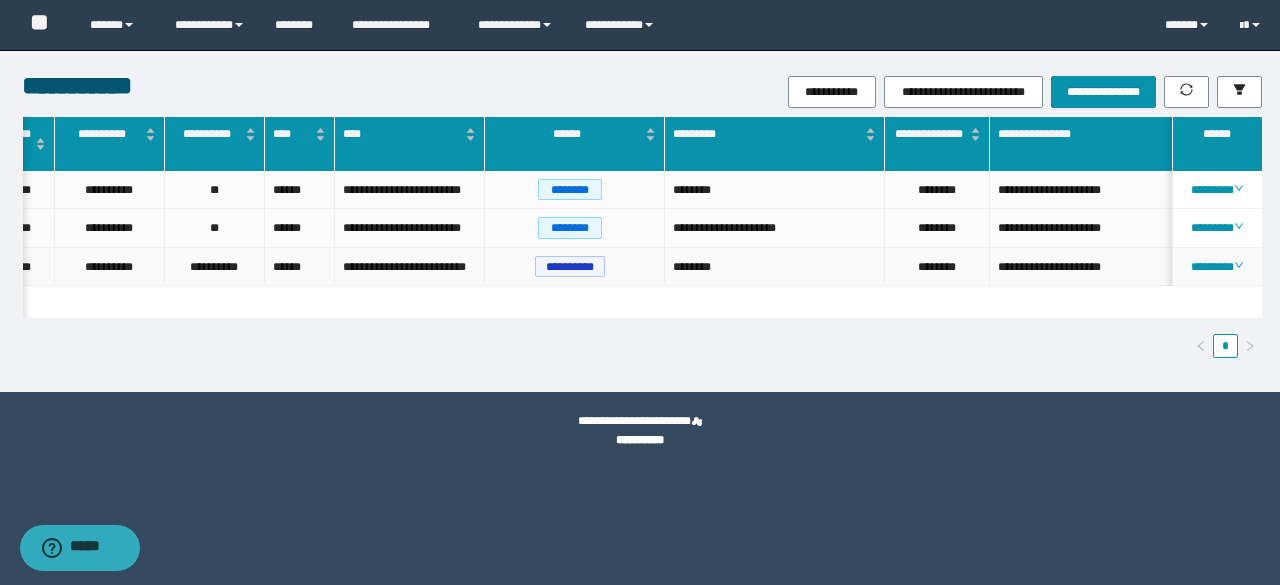 click on "********" at bounding box center (937, 267) 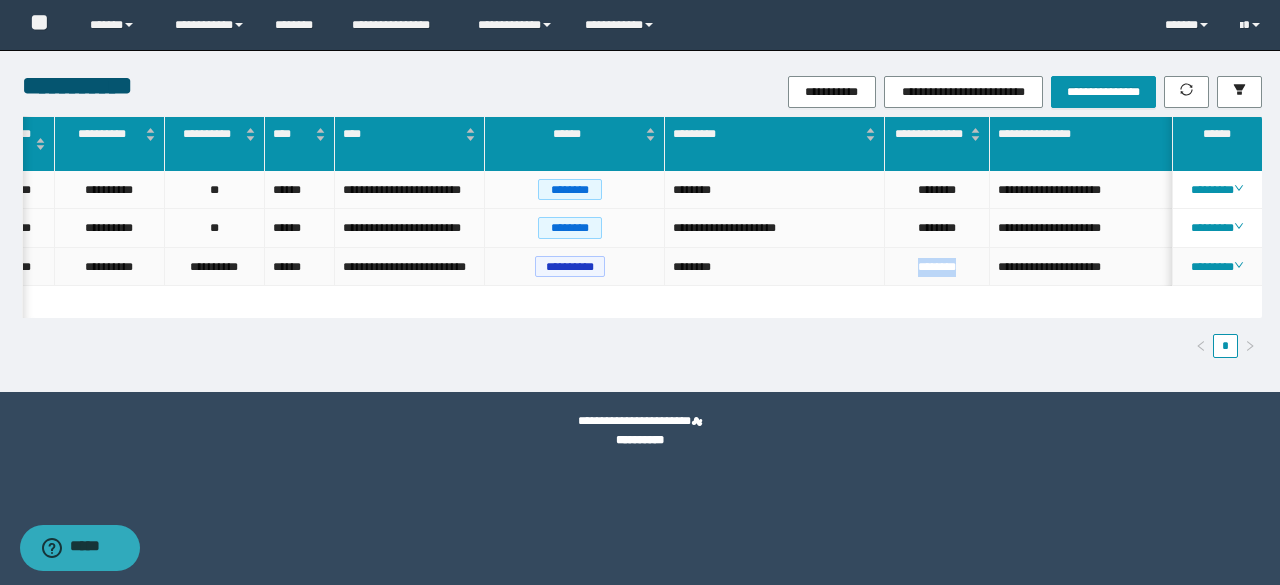 drag, startPoint x: 977, startPoint y: 253, endPoint x: 872, endPoint y: 287, distance: 110.36757 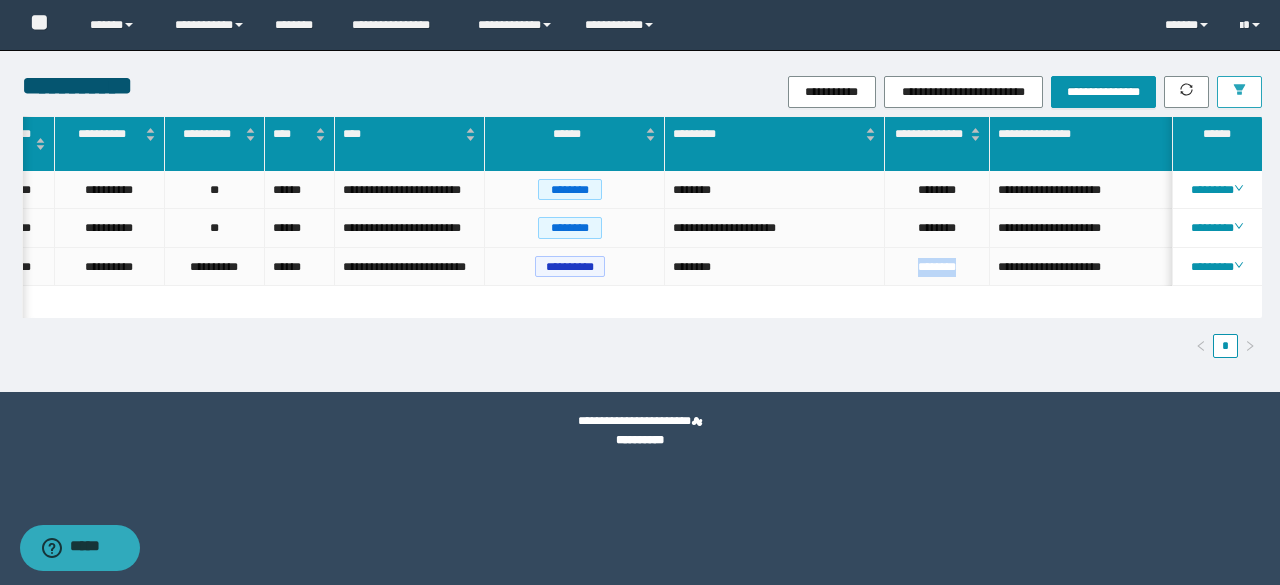 click 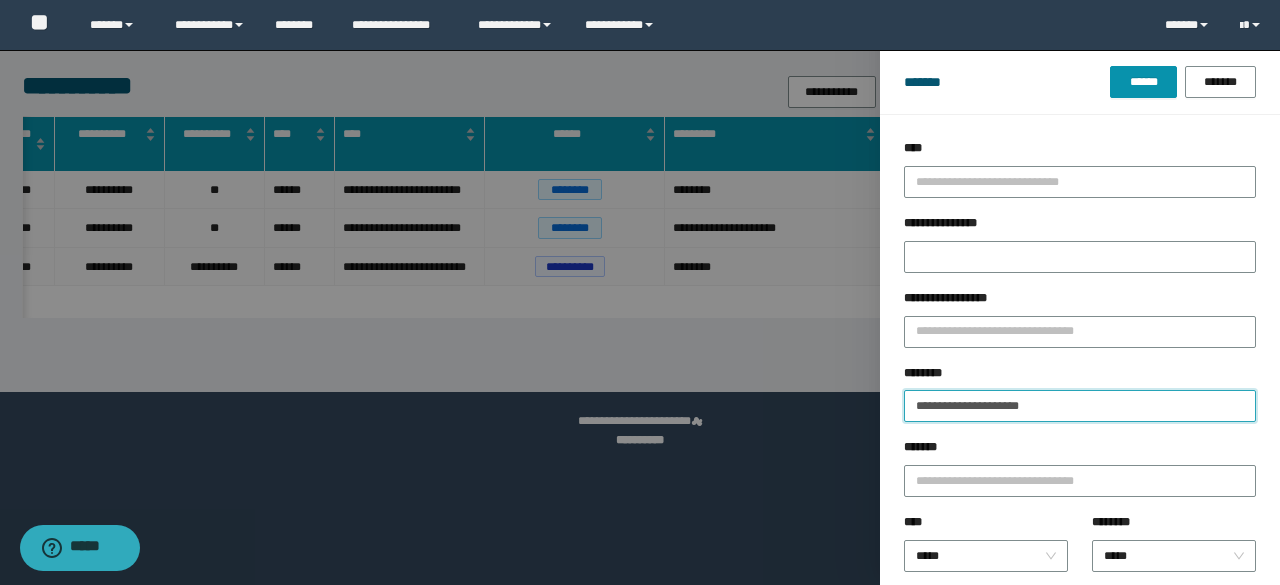 drag, startPoint x: 990, startPoint y: 411, endPoint x: 722, endPoint y: 427, distance: 268.47717 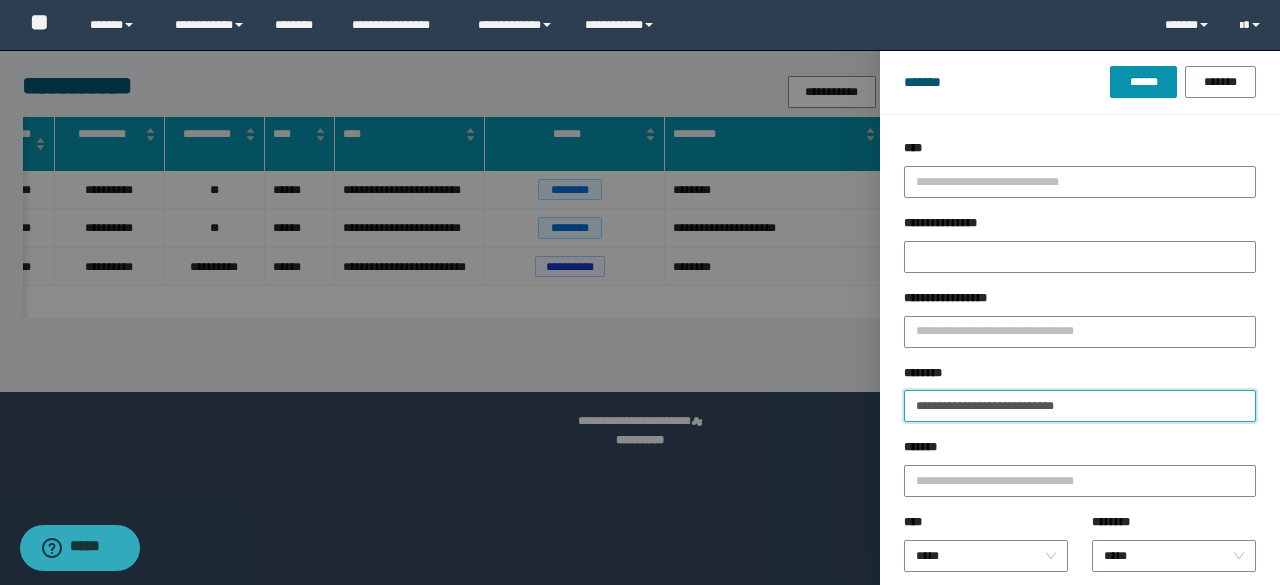 click on "******" at bounding box center (1143, 82) 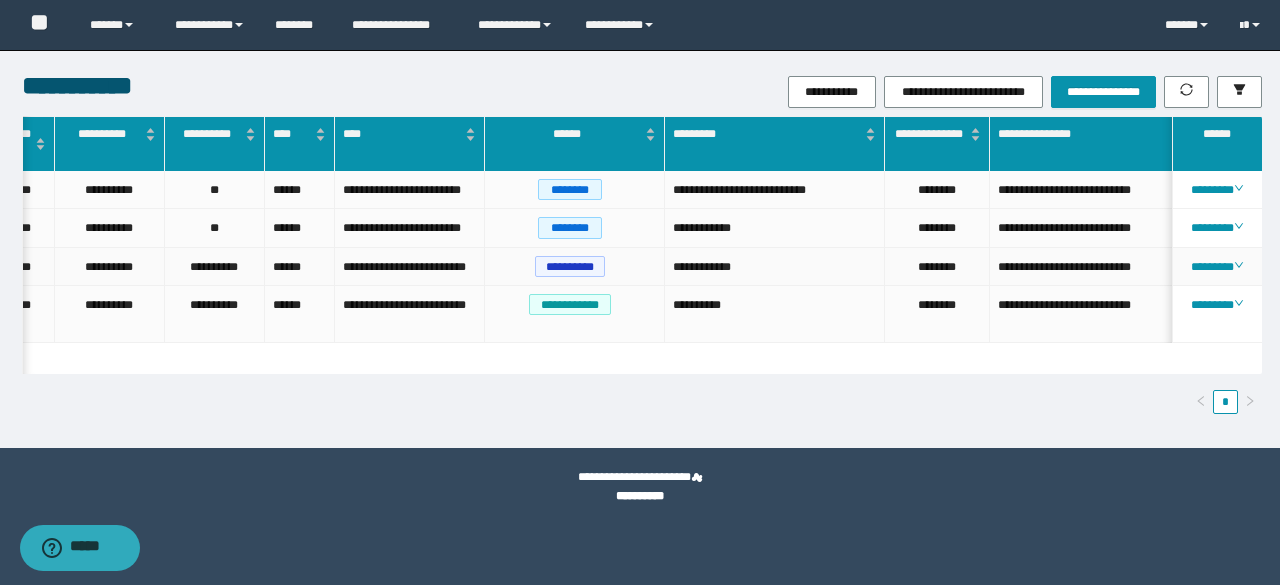 click on "********" at bounding box center [937, 267] 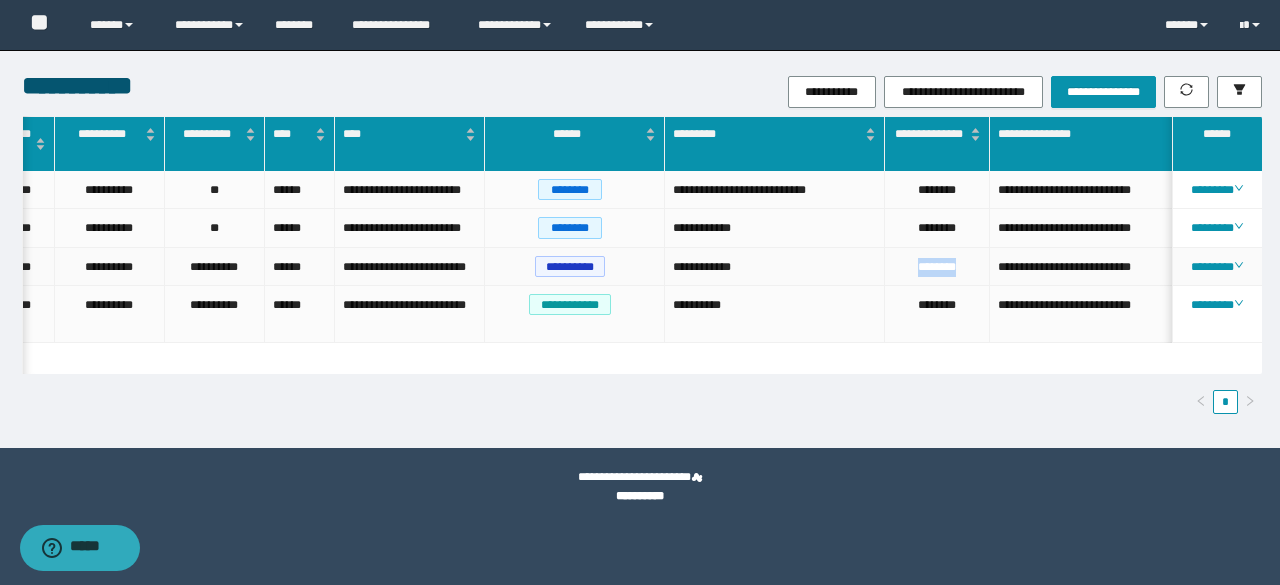 drag, startPoint x: 964, startPoint y: 263, endPoint x: 900, endPoint y: 269, distance: 64.28063 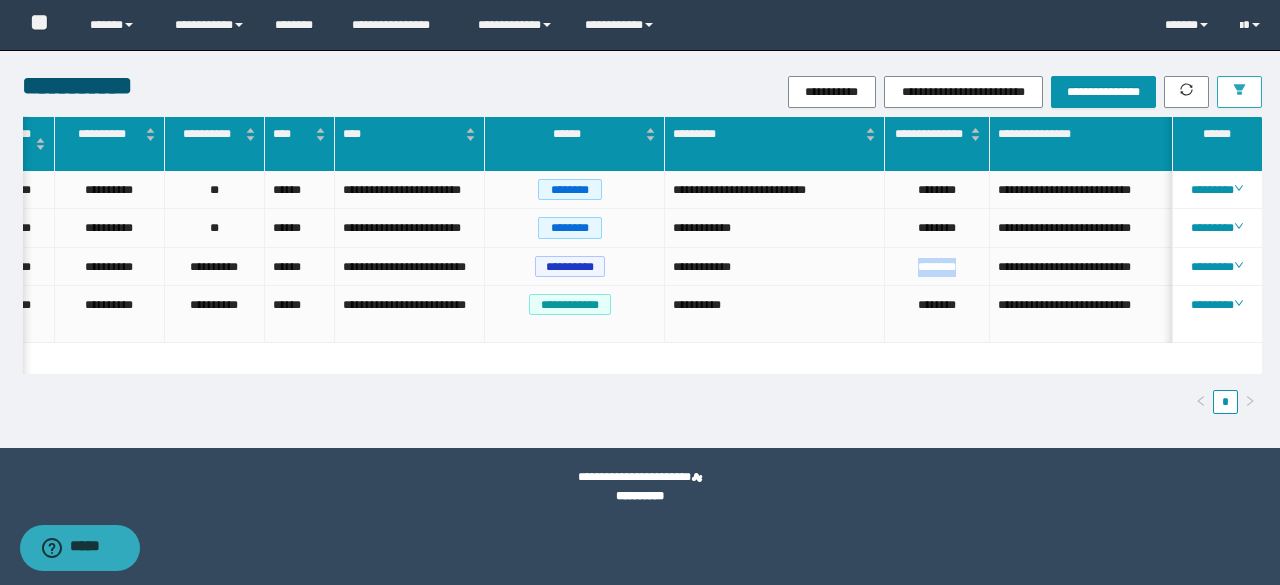 click at bounding box center (1239, 92) 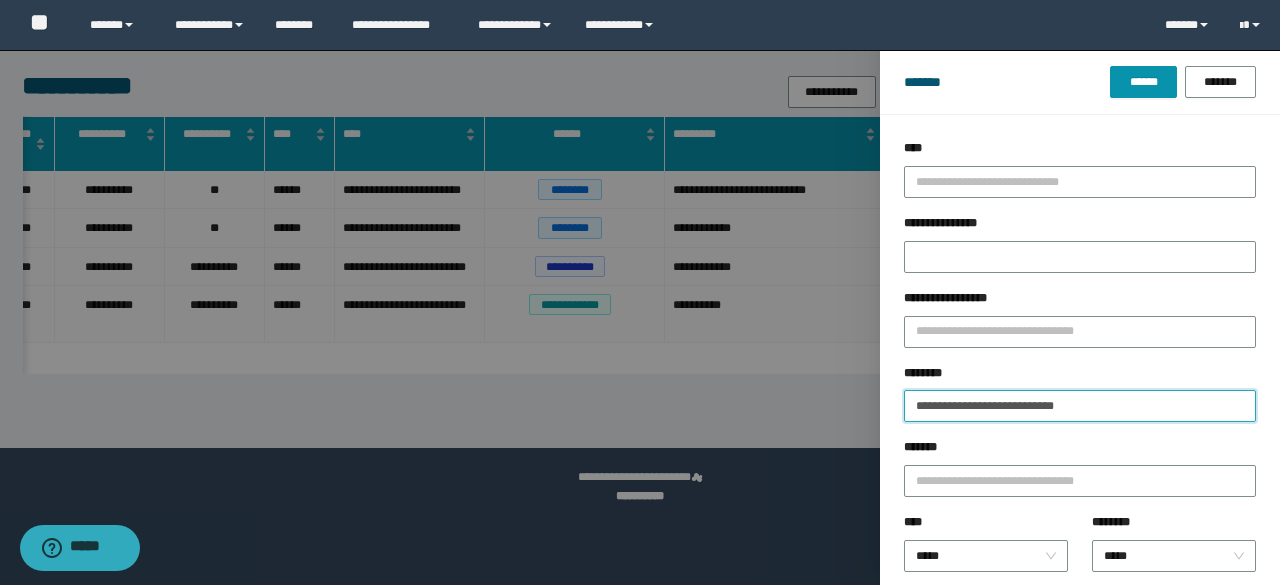 drag, startPoint x: 1111, startPoint y: 413, endPoint x: 660, endPoint y: 471, distance: 454.7142 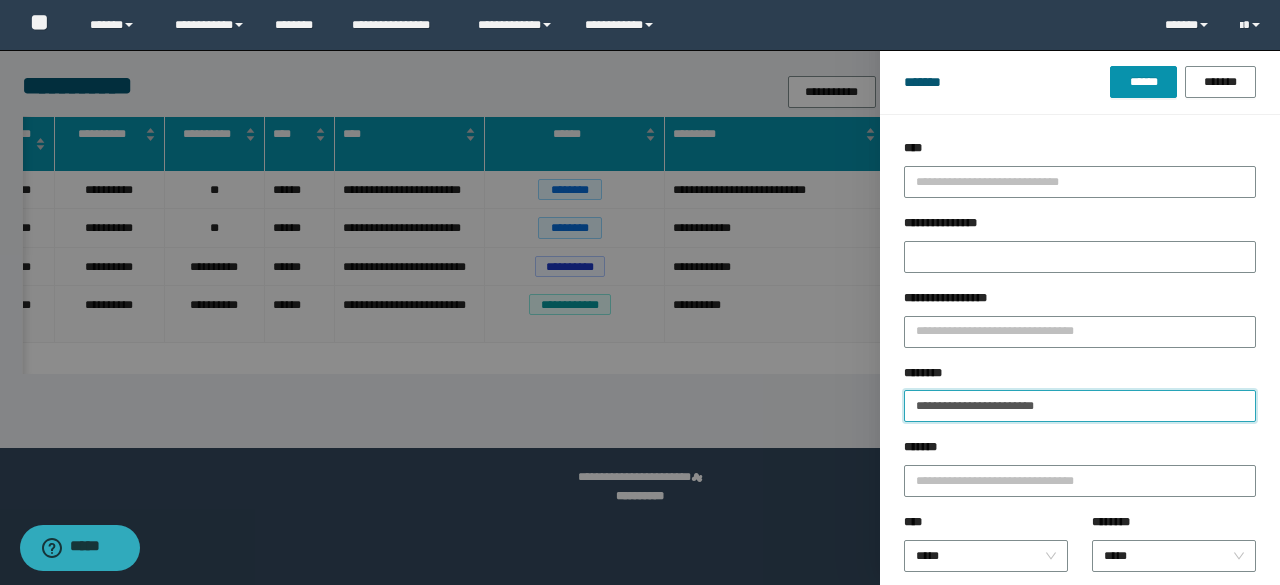 click on "******" at bounding box center (1143, 82) 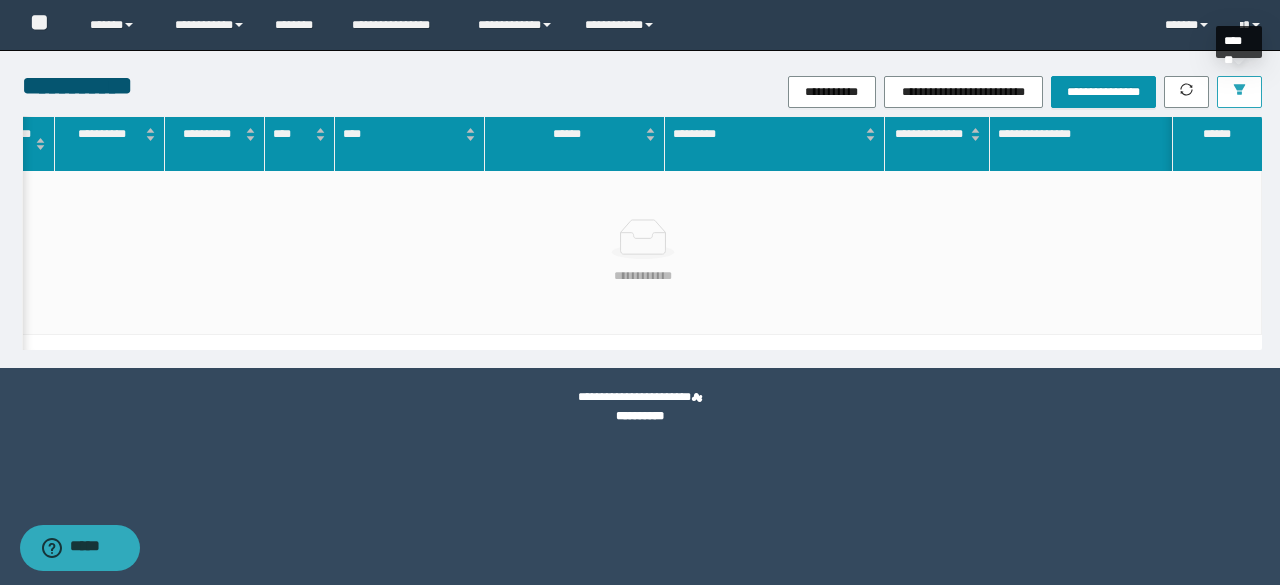 click at bounding box center (1239, 92) 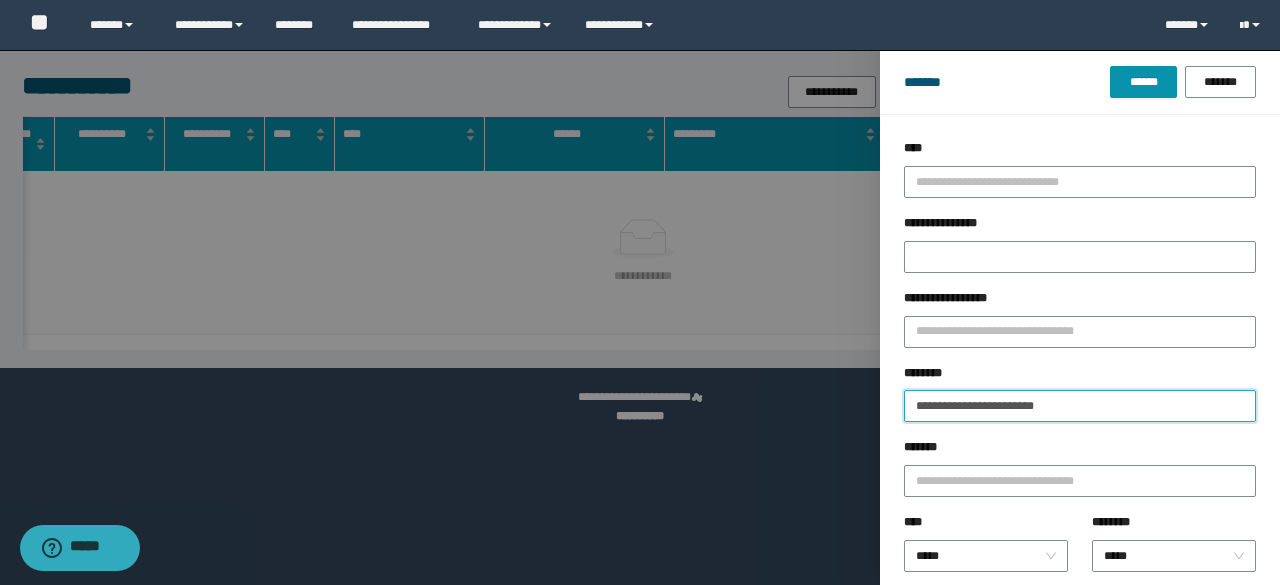drag, startPoint x: 1103, startPoint y: 408, endPoint x: 730, endPoint y: 455, distance: 375.94946 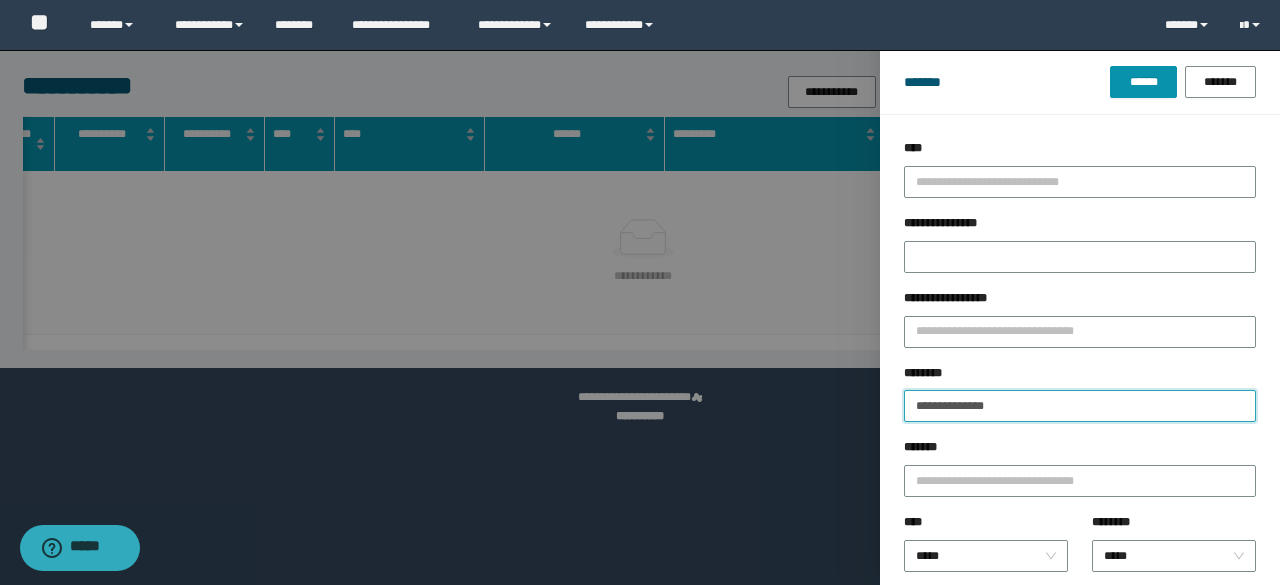 click on "******" at bounding box center (1143, 82) 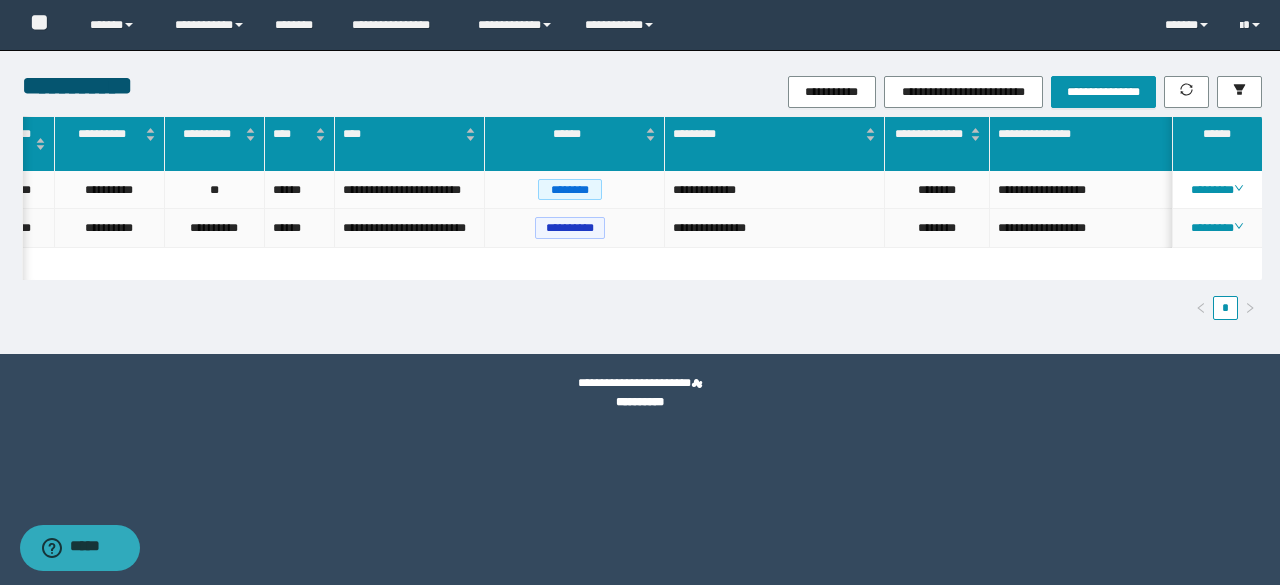 click on "********" at bounding box center (937, 228) 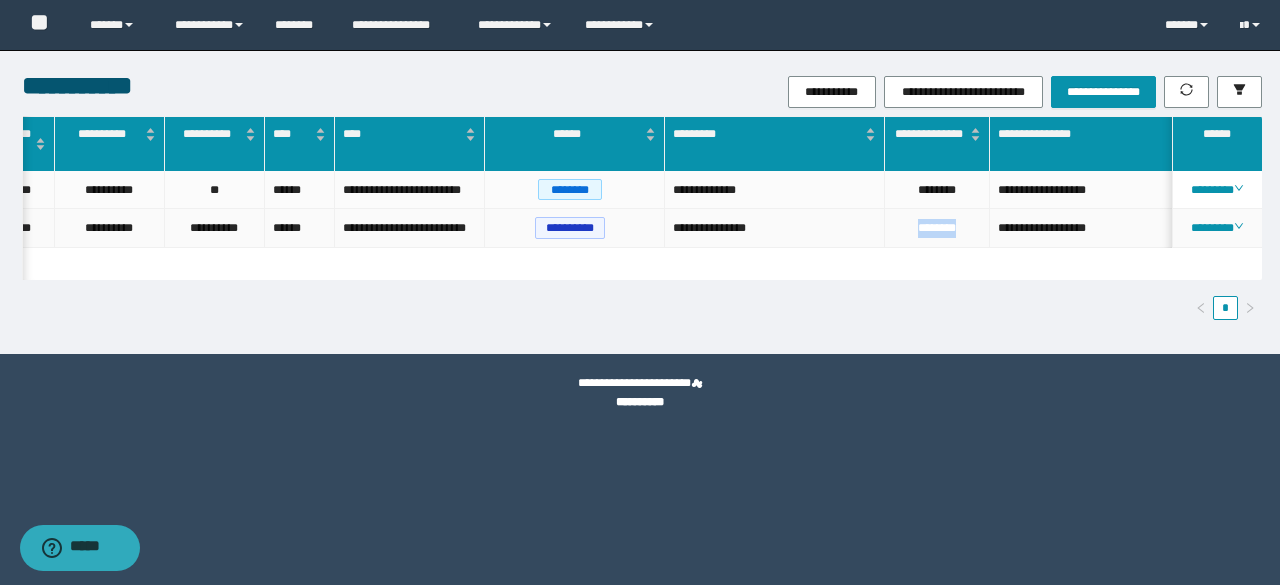 drag, startPoint x: 968, startPoint y: 230, endPoint x: 875, endPoint y: 259, distance: 97.41663 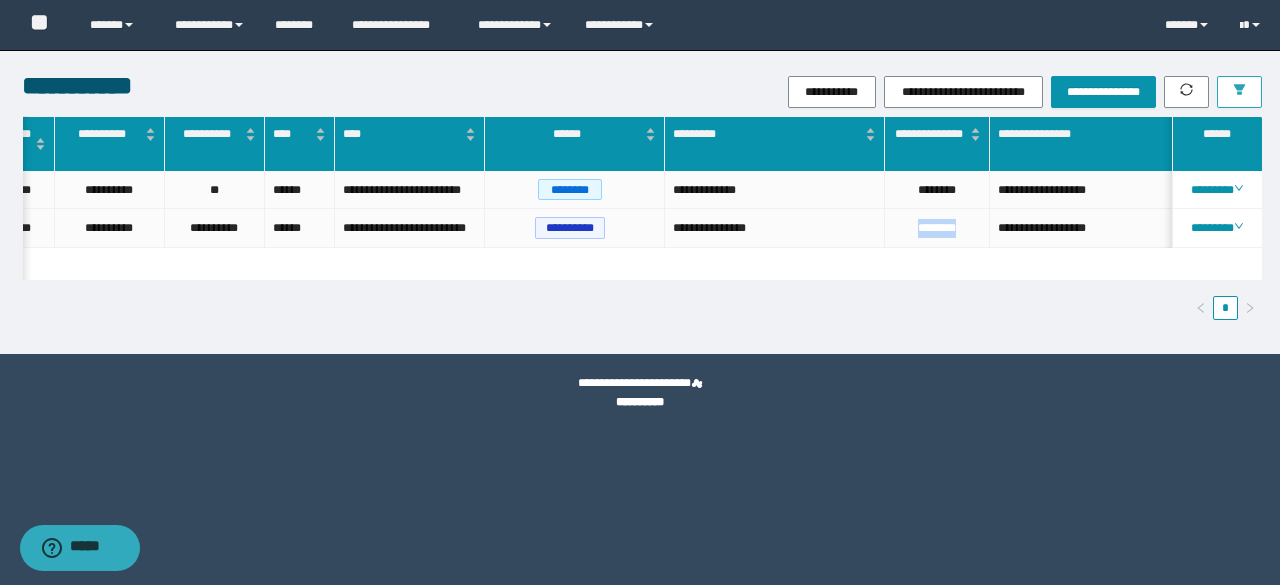 click 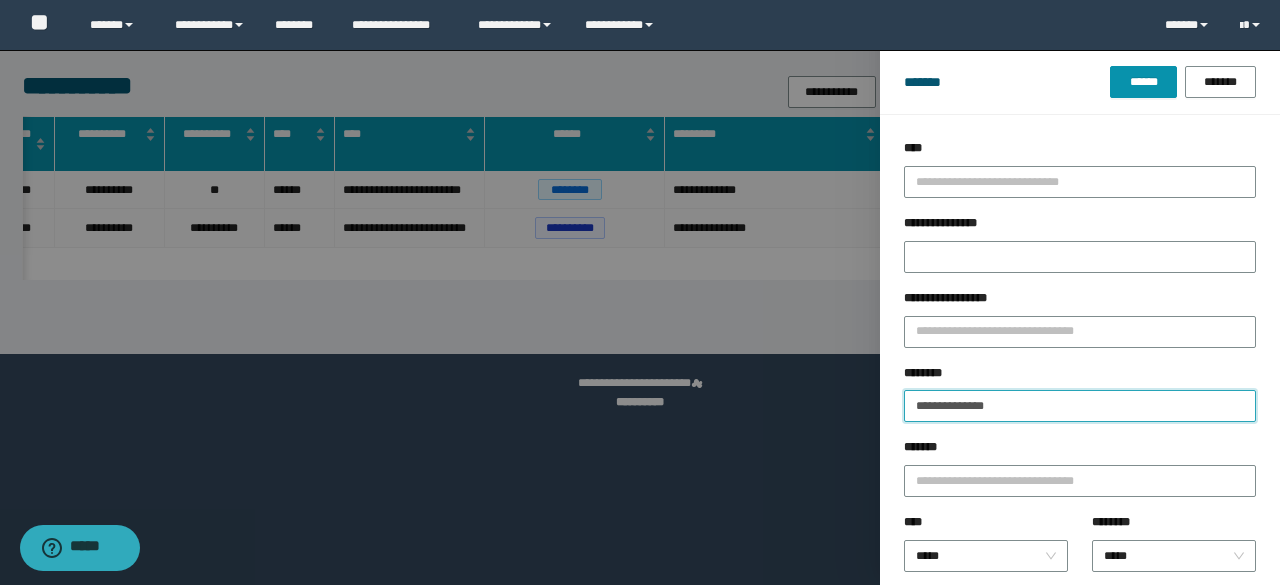 drag, startPoint x: 1018, startPoint y: 406, endPoint x: 779, endPoint y: 430, distance: 240.202 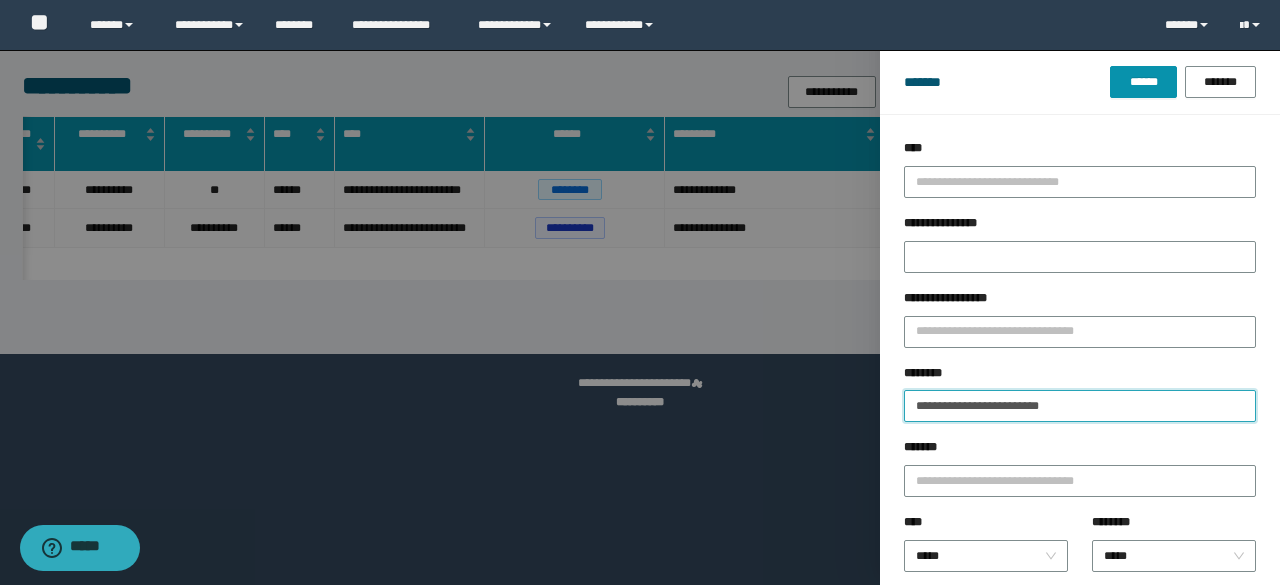 click on "******" at bounding box center [1143, 82] 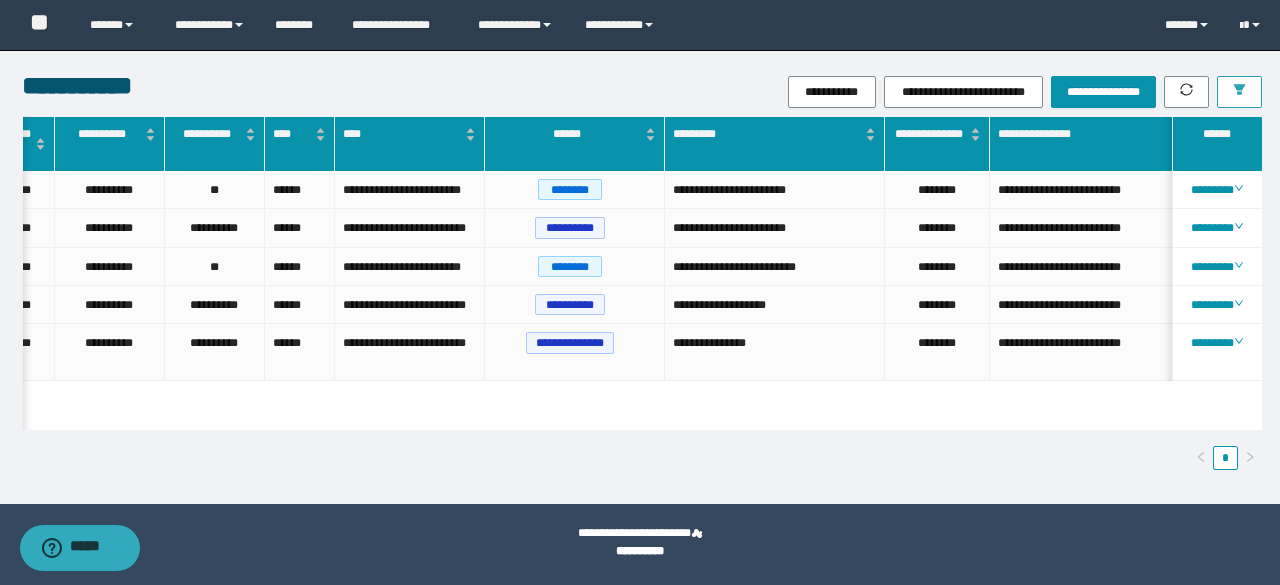 scroll, scrollTop: 0, scrollLeft: 242, axis: horizontal 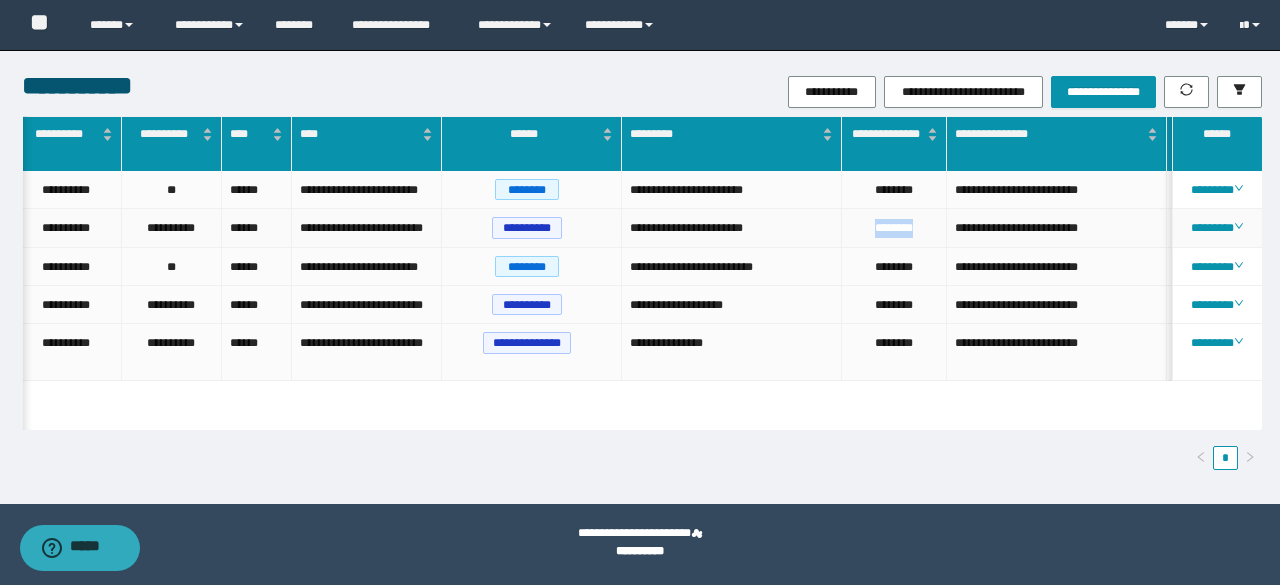 drag, startPoint x: 924, startPoint y: 233, endPoint x: 852, endPoint y: 233, distance: 72 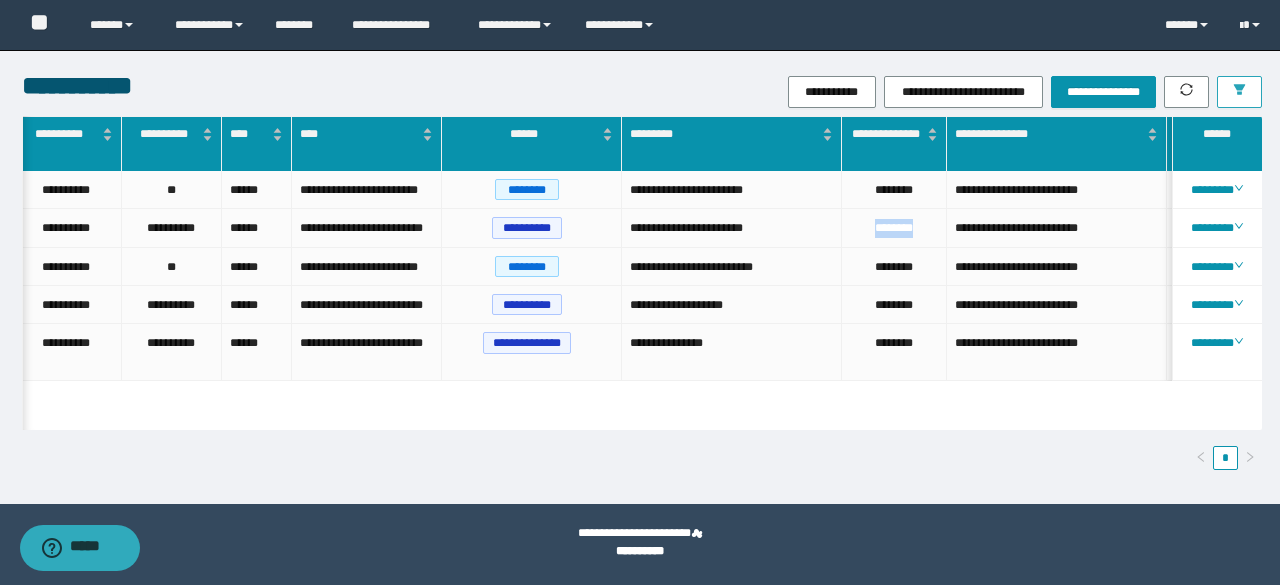 click at bounding box center (1239, 92) 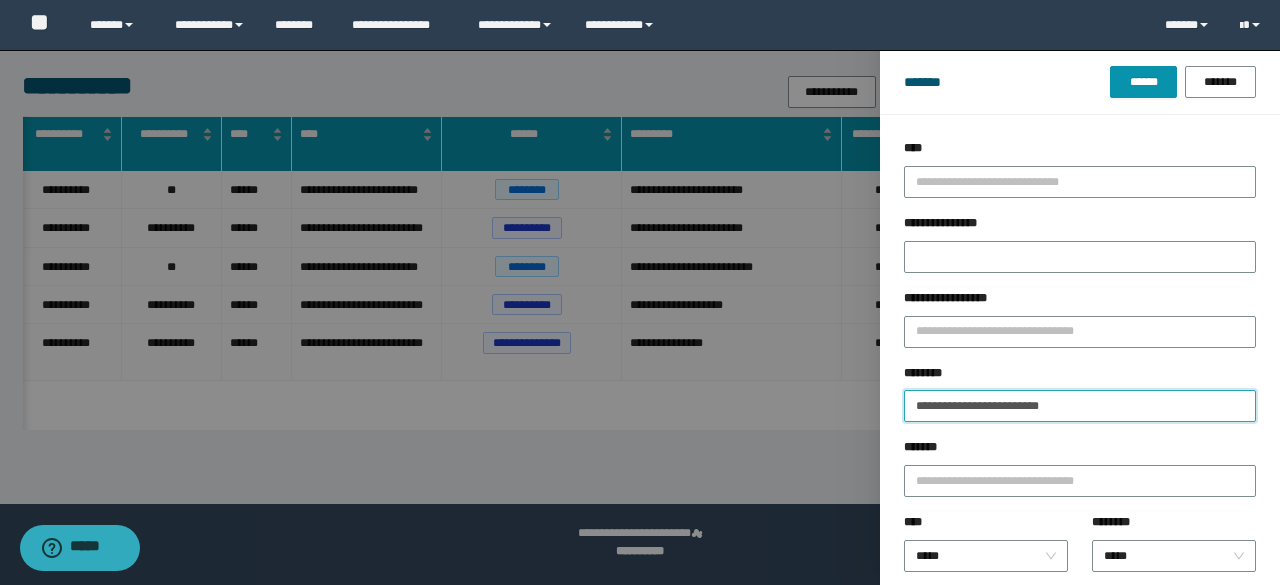 drag, startPoint x: 1114, startPoint y: 402, endPoint x: 857, endPoint y: 455, distance: 262.40808 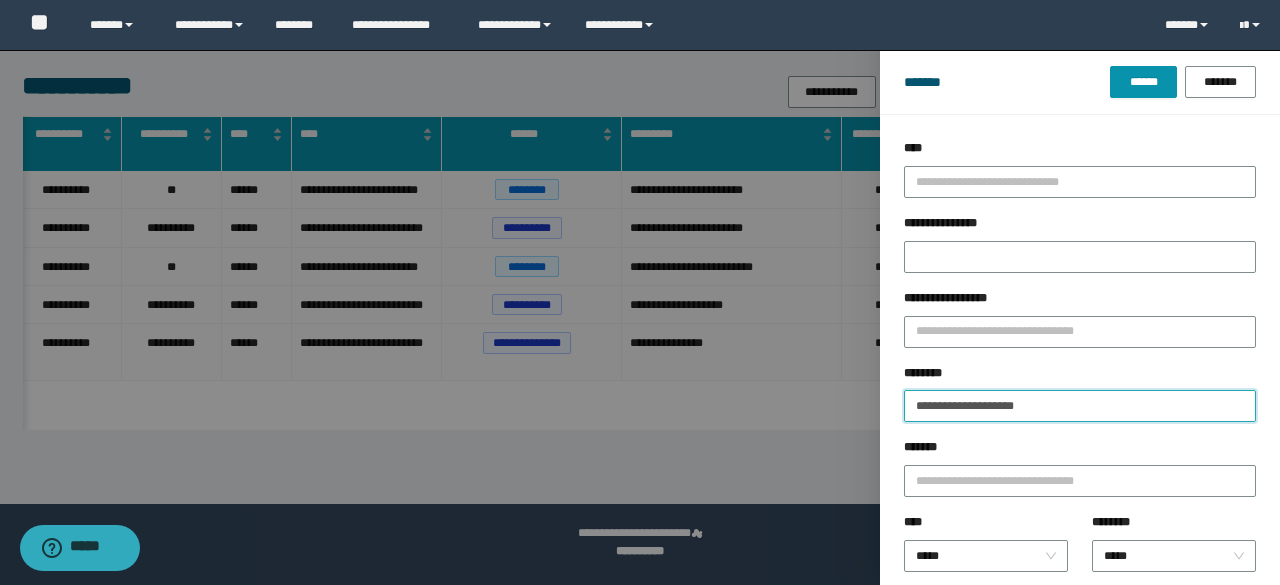 click on "******" at bounding box center [1143, 82] 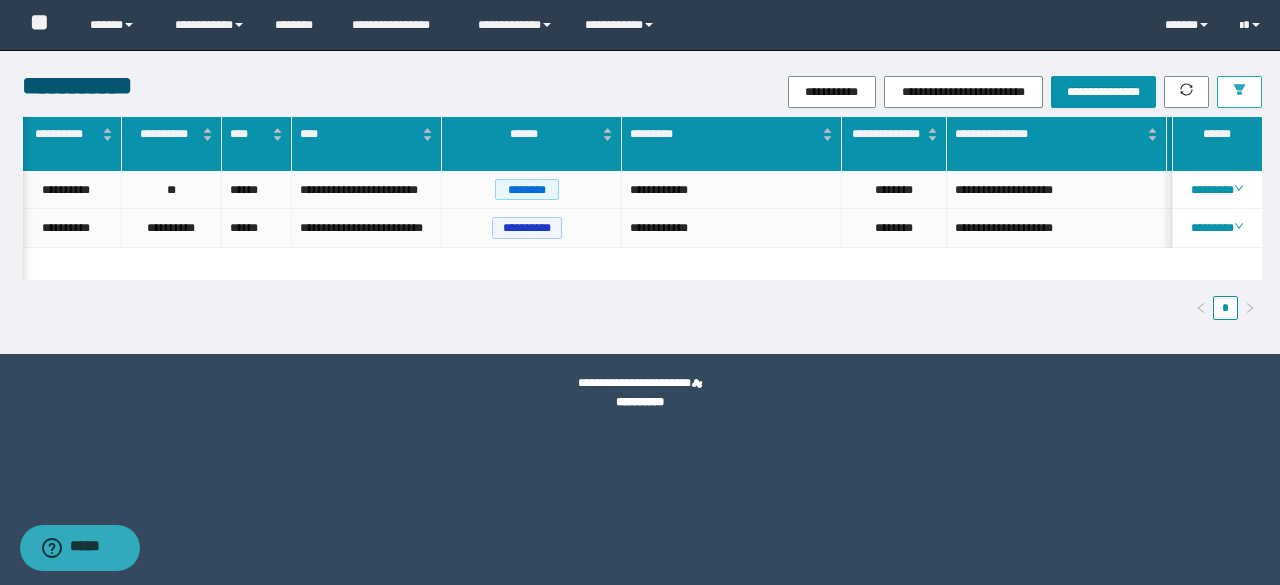 scroll, scrollTop: 0, scrollLeft: 204, axis: horizontal 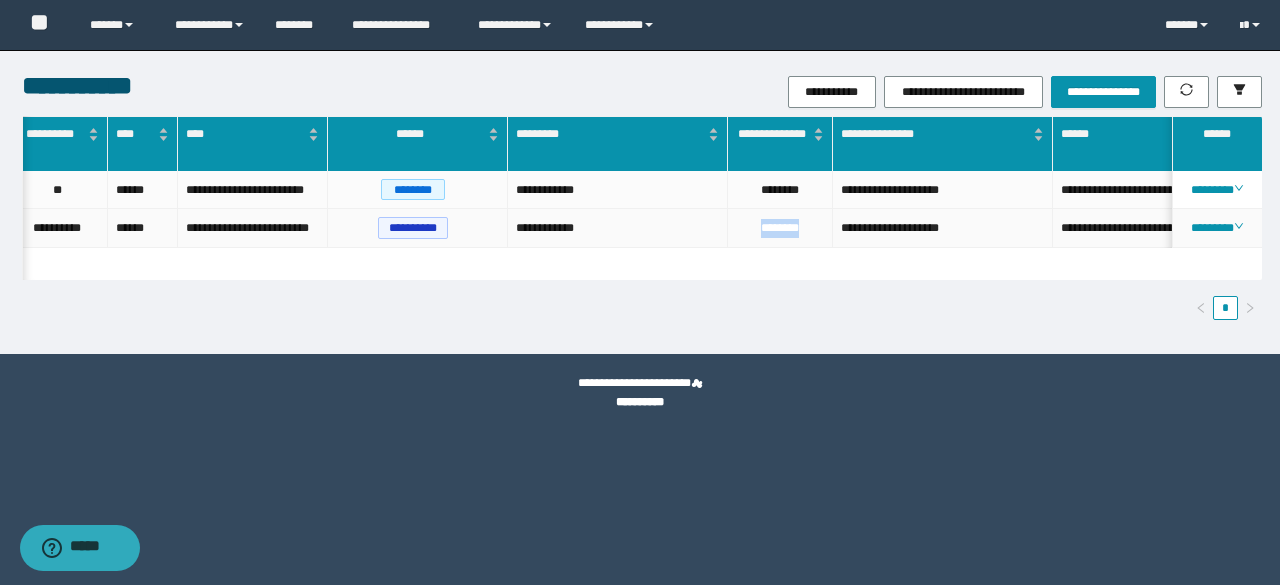 drag, startPoint x: 812, startPoint y: 229, endPoint x: 733, endPoint y: 239, distance: 79.630394 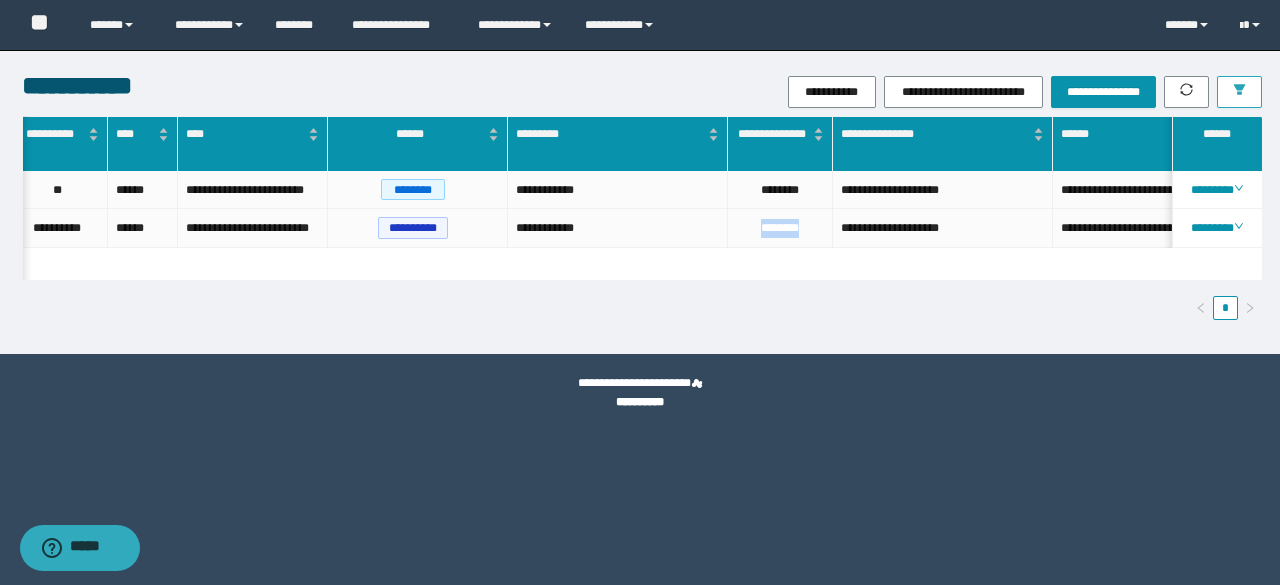 click 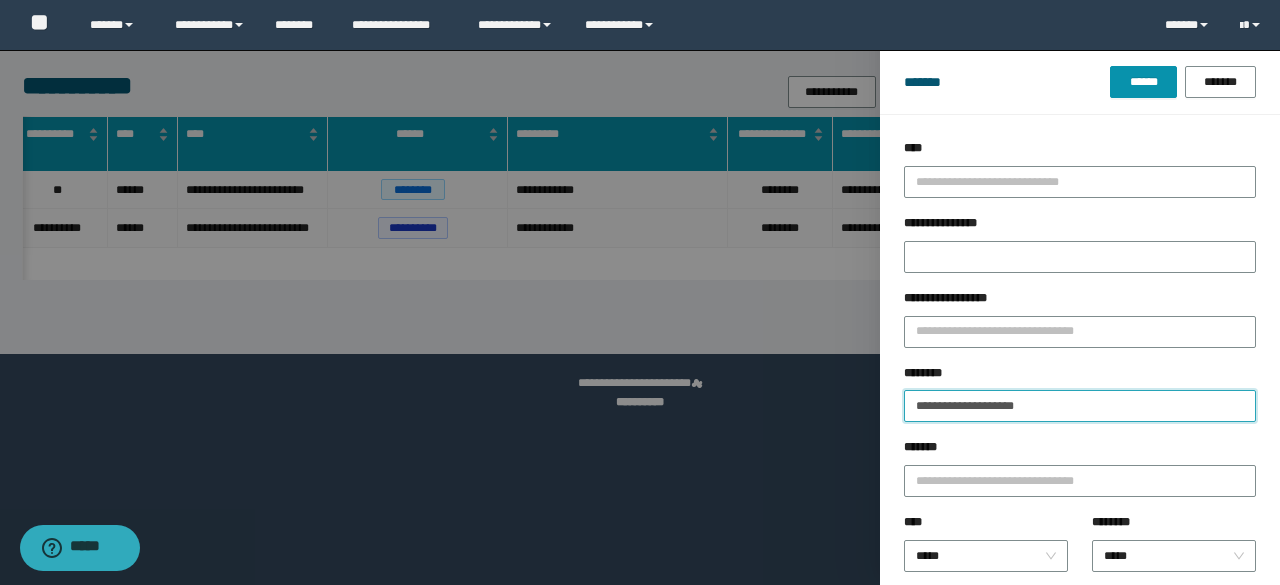 drag, startPoint x: 1072, startPoint y: 405, endPoint x: 806, endPoint y: 481, distance: 276.64417 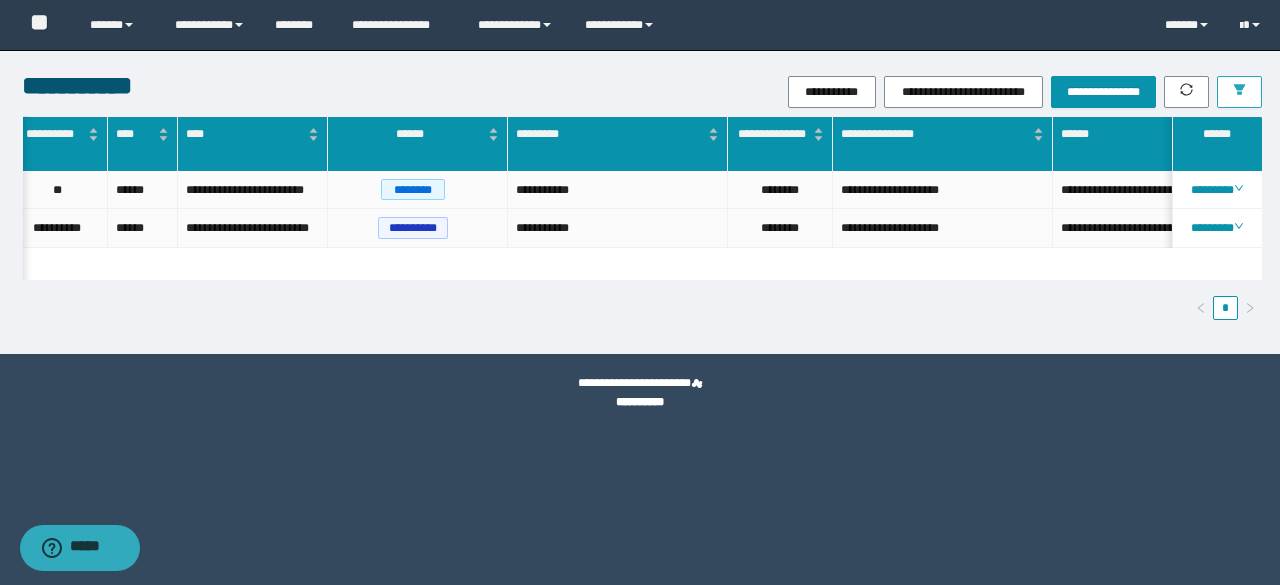 scroll, scrollTop: 0, scrollLeft: 303, axis: horizontal 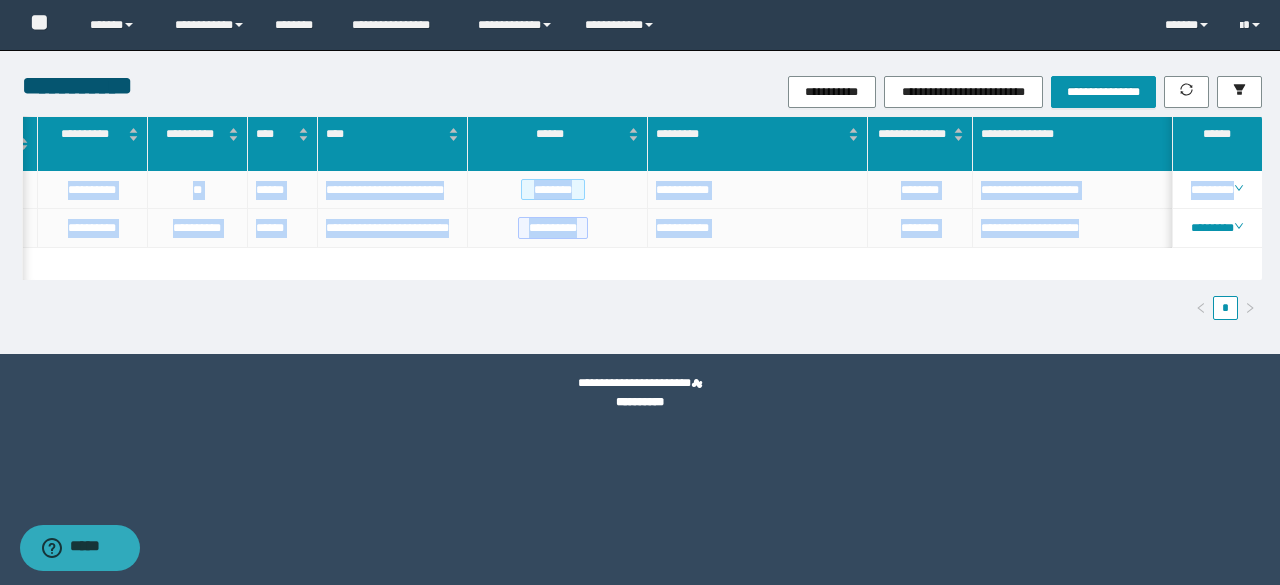 drag, startPoint x: 1114, startPoint y: 225, endPoint x: 962, endPoint y: 266, distance: 157.43253 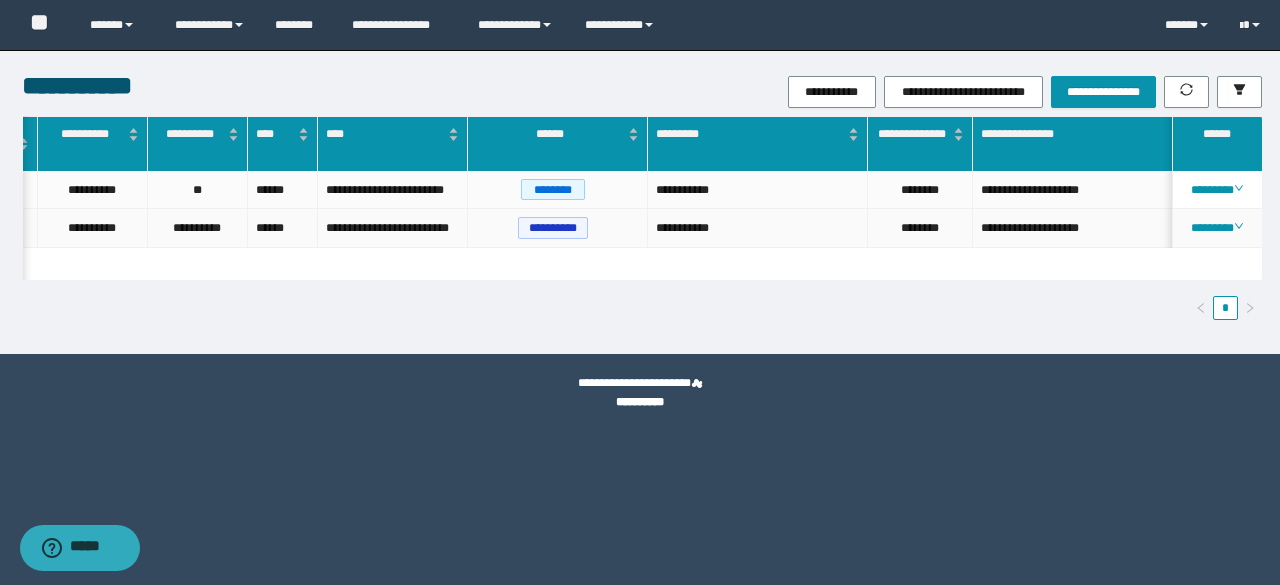 click on "********" at bounding box center (920, 228) 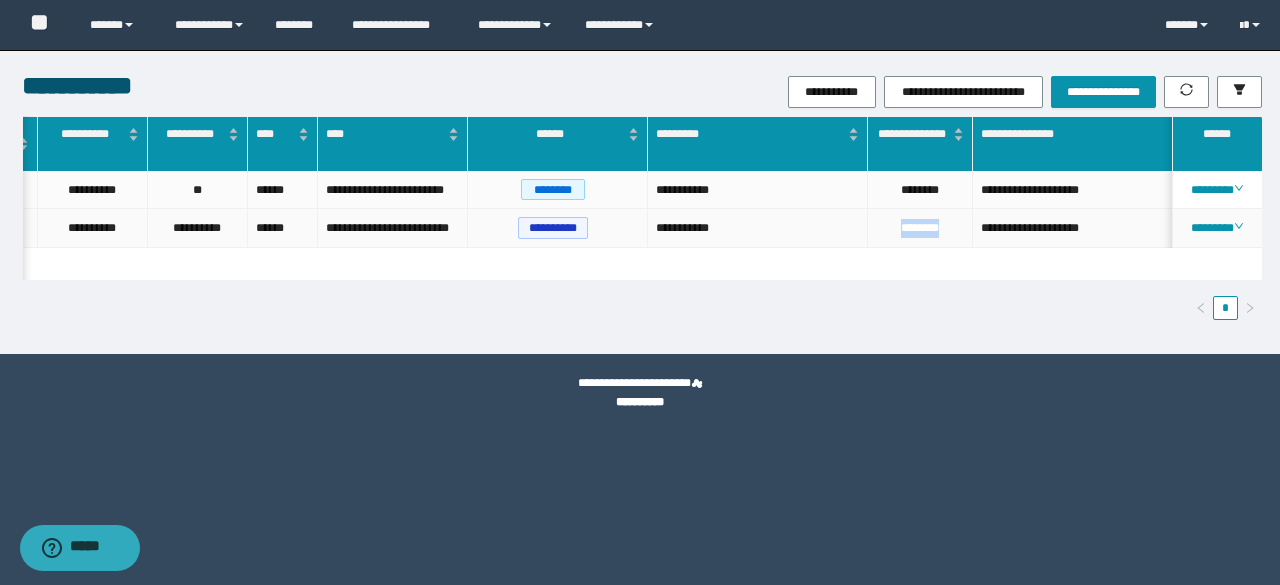 drag, startPoint x: 960, startPoint y: 229, endPoint x: 850, endPoint y: 252, distance: 112.37882 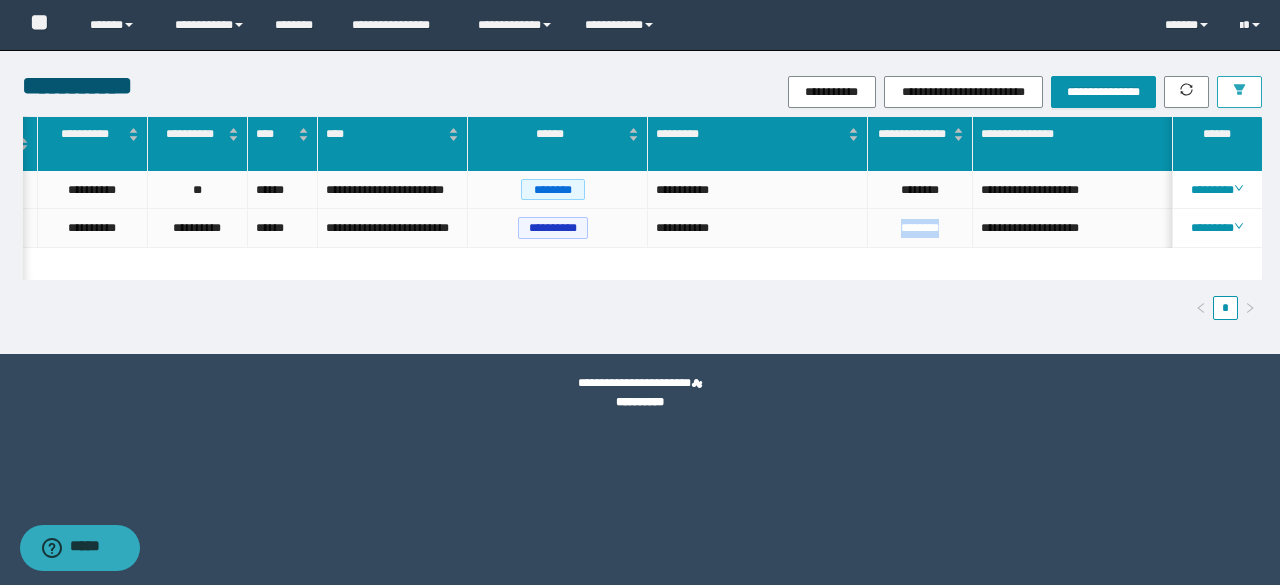 click at bounding box center [1239, 91] 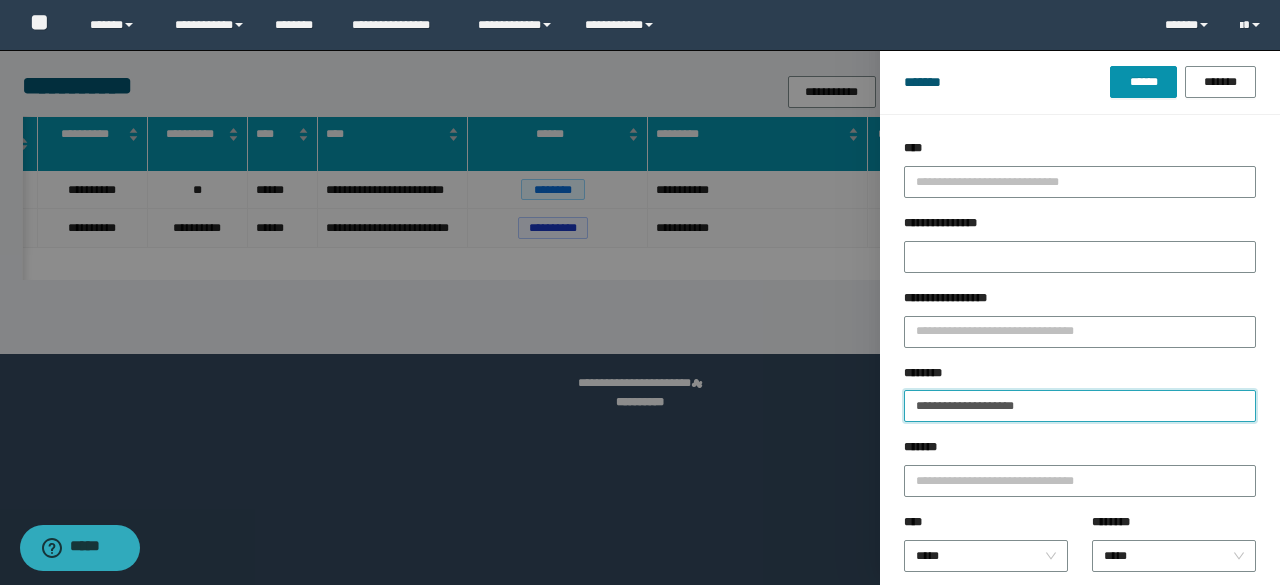 drag, startPoint x: 1056, startPoint y: 405, endPoint x: 682, endPoint y: 435, distance: 375.2013 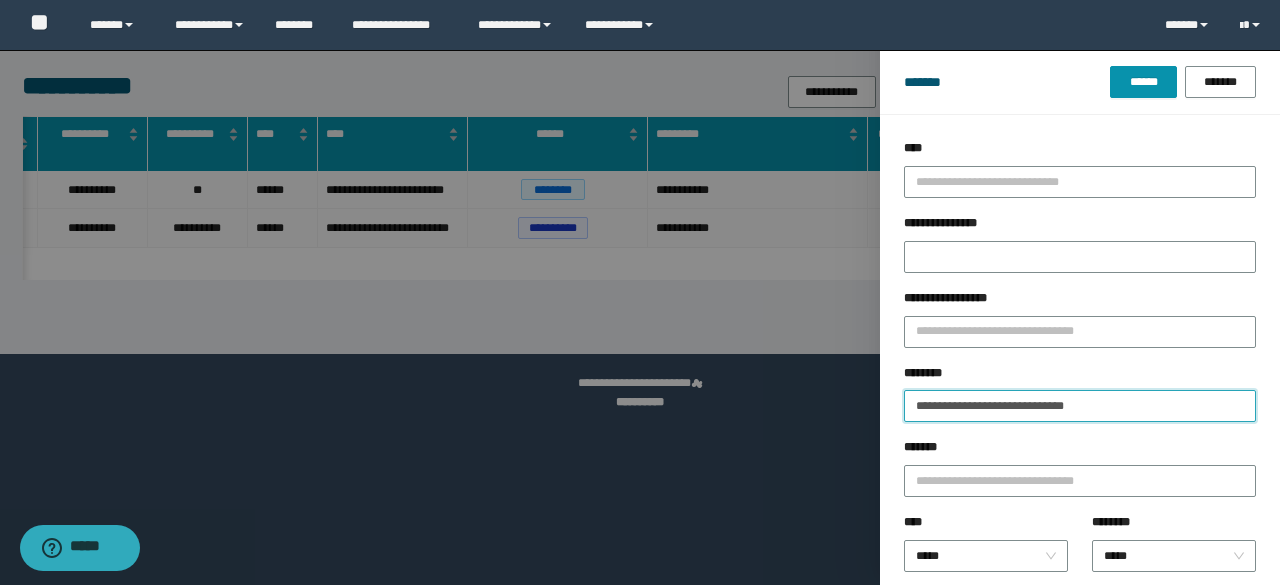 click on "******" at bounding box center (1143, 82) 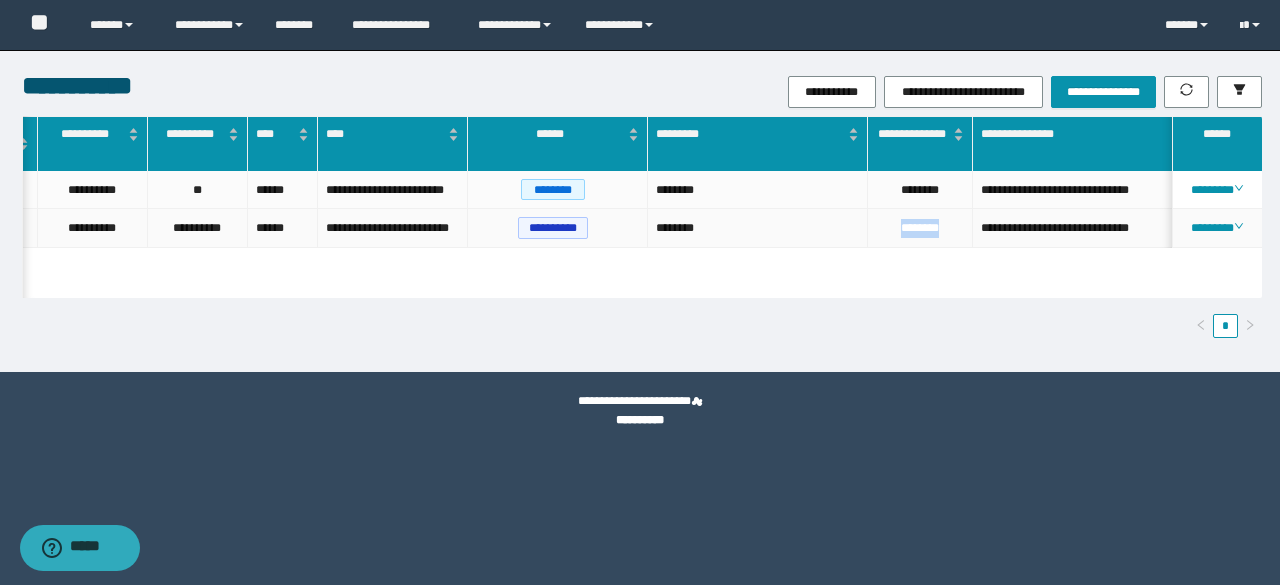 drag, startPoint x: 950, startPoint y: 241, endPoint x: 875, endPoint y: 256, distance: 76.48529 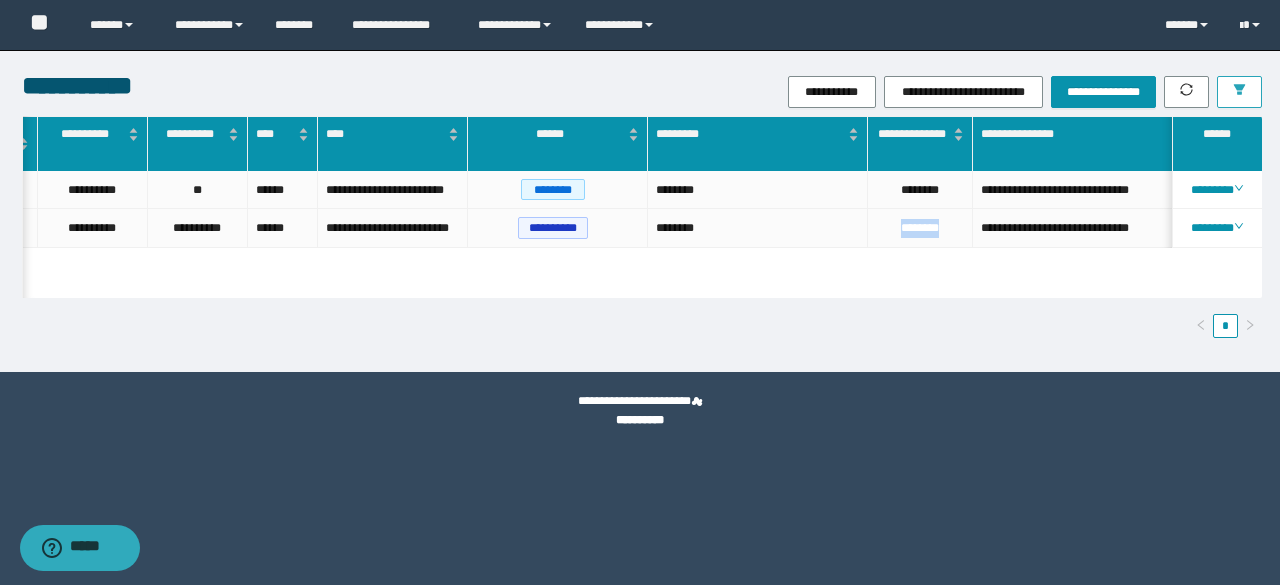 click at bounding box center [1239, 92] 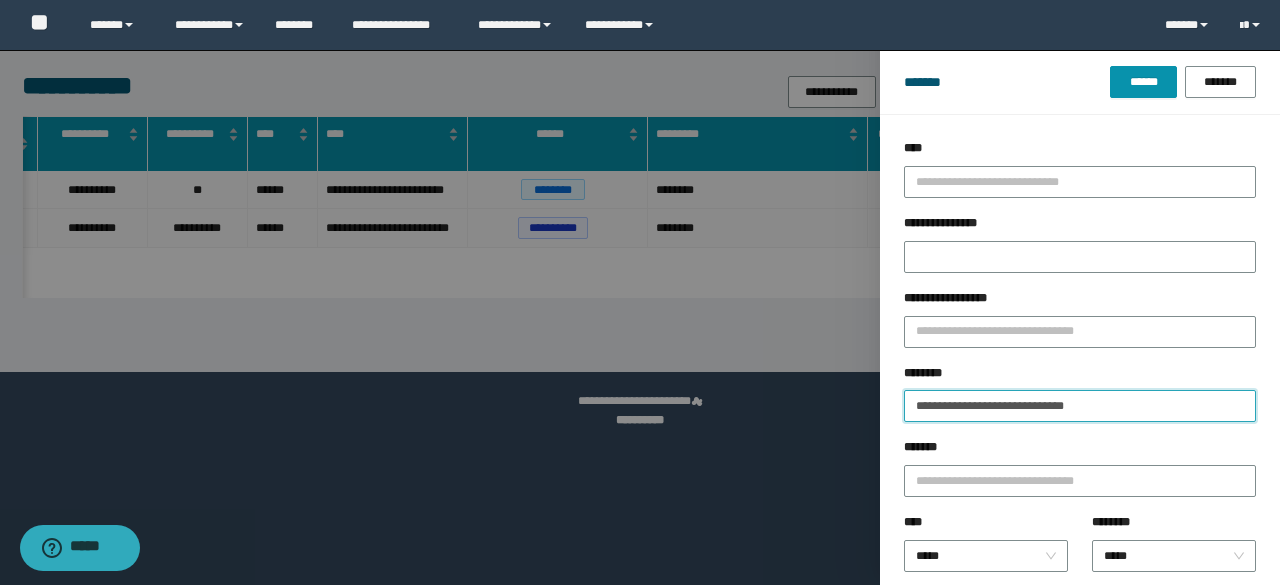 drag, startPoint x: 1083, startPoint y: 423, endPoint x: 813, endPoint y: 472, distance: 274.41028 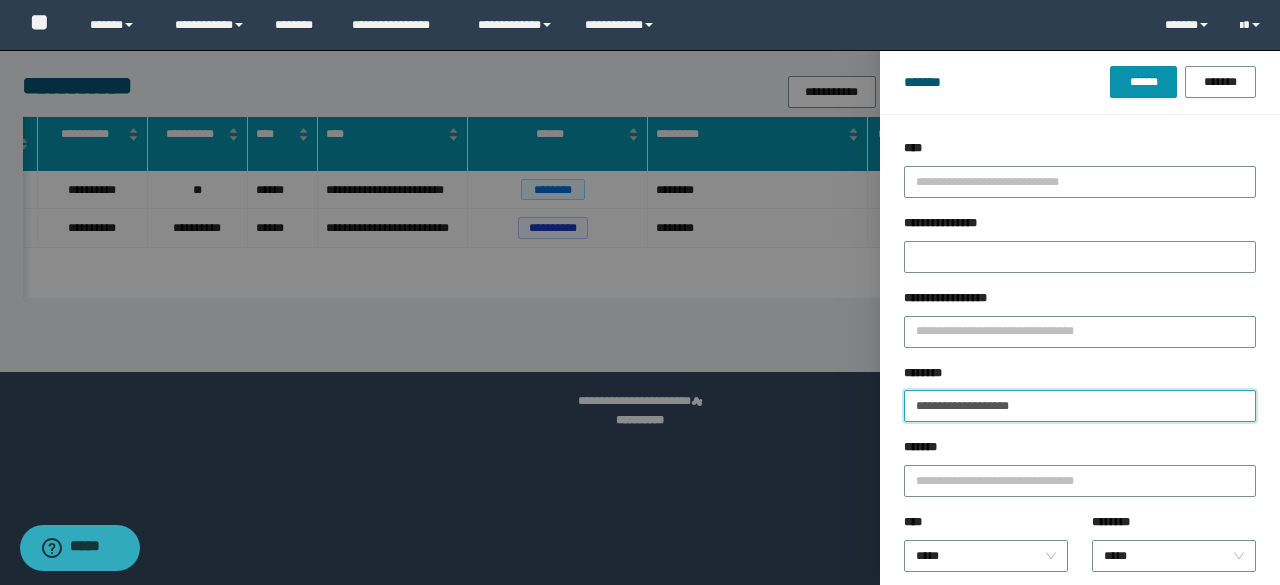 click on "******" at bounding box center [1143, 82] 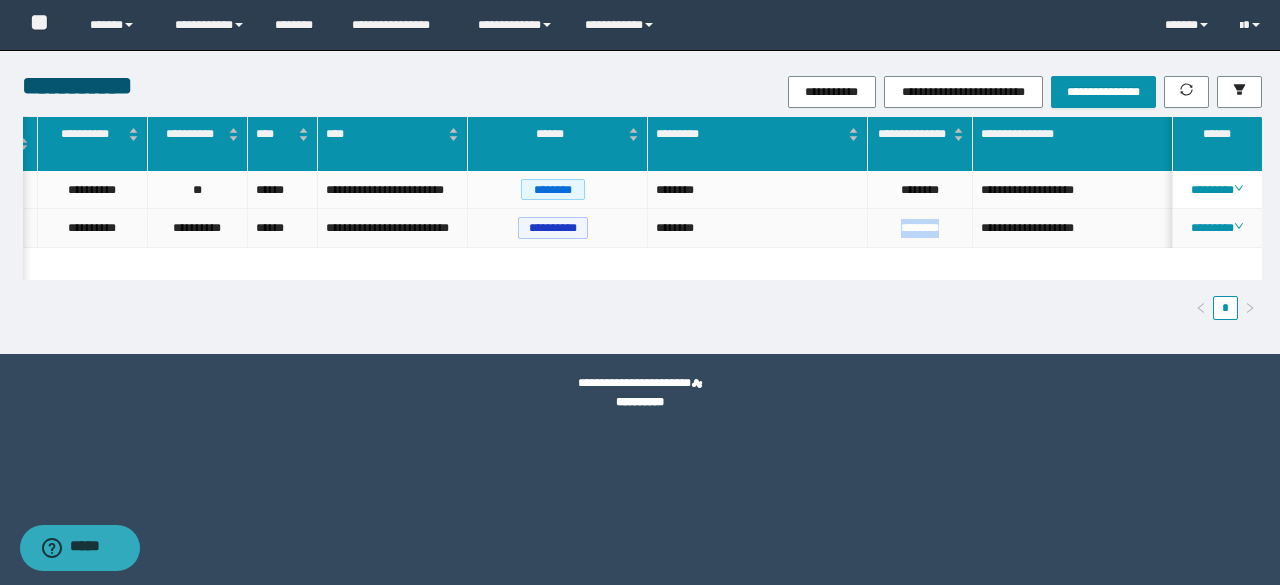drag, startPoint x: 949, startPoint y: 231, endPoint x: 866, endPoint y: 237, distance: 83.21658 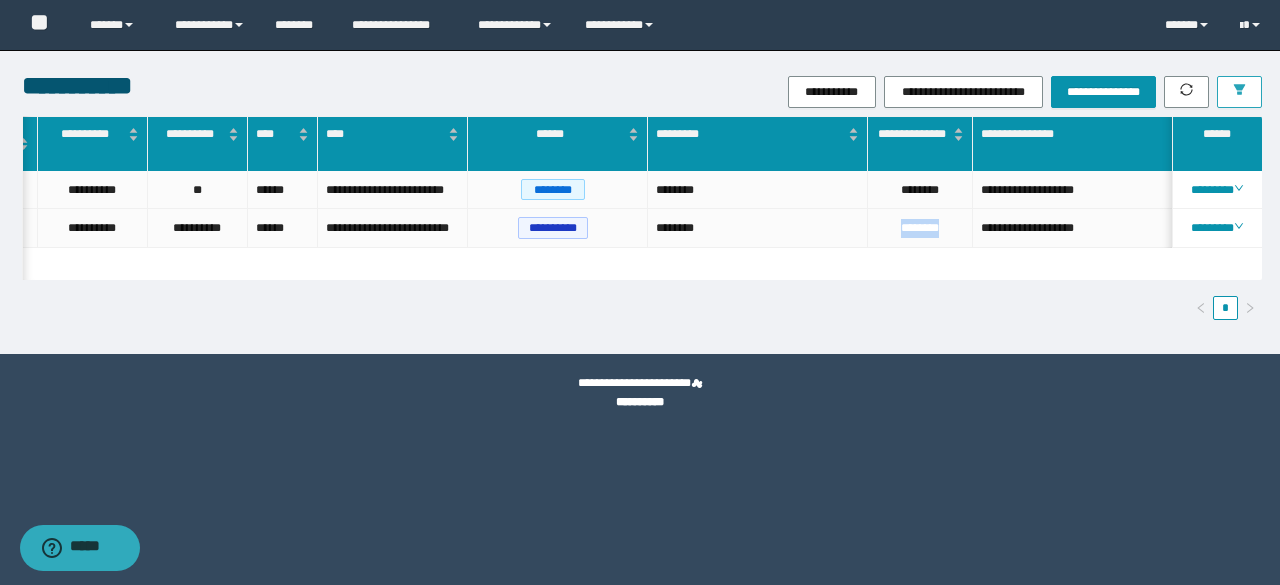 click 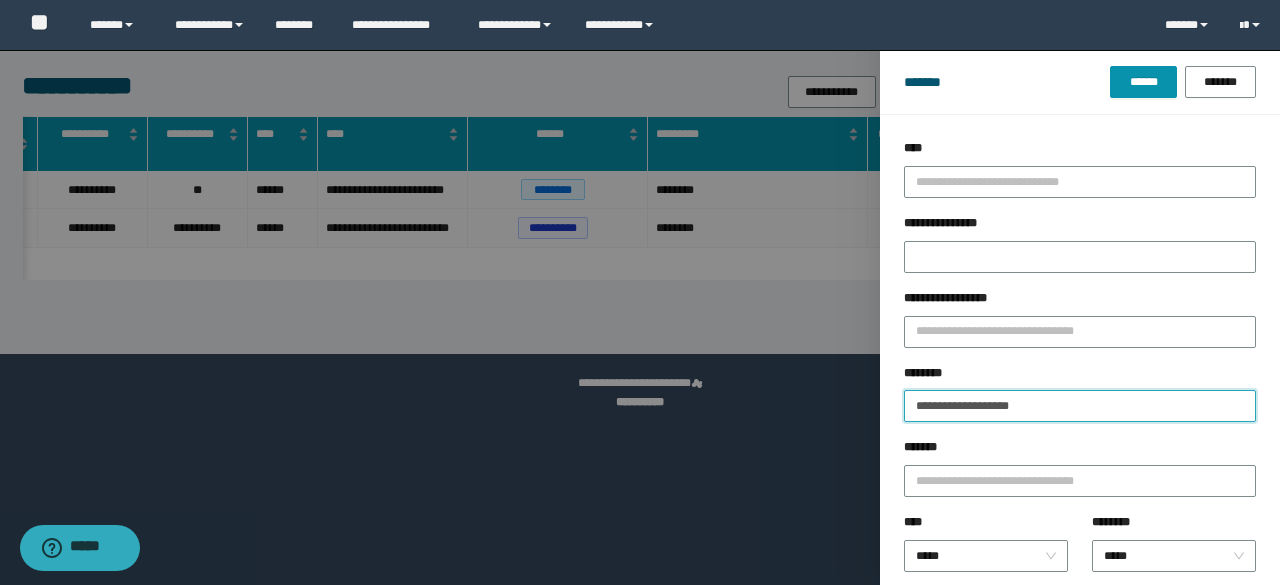 drag, startPoint x: 1100, startPoint y: 404, endPoint x: 796, endPoint y: 465, distance: 310.05966 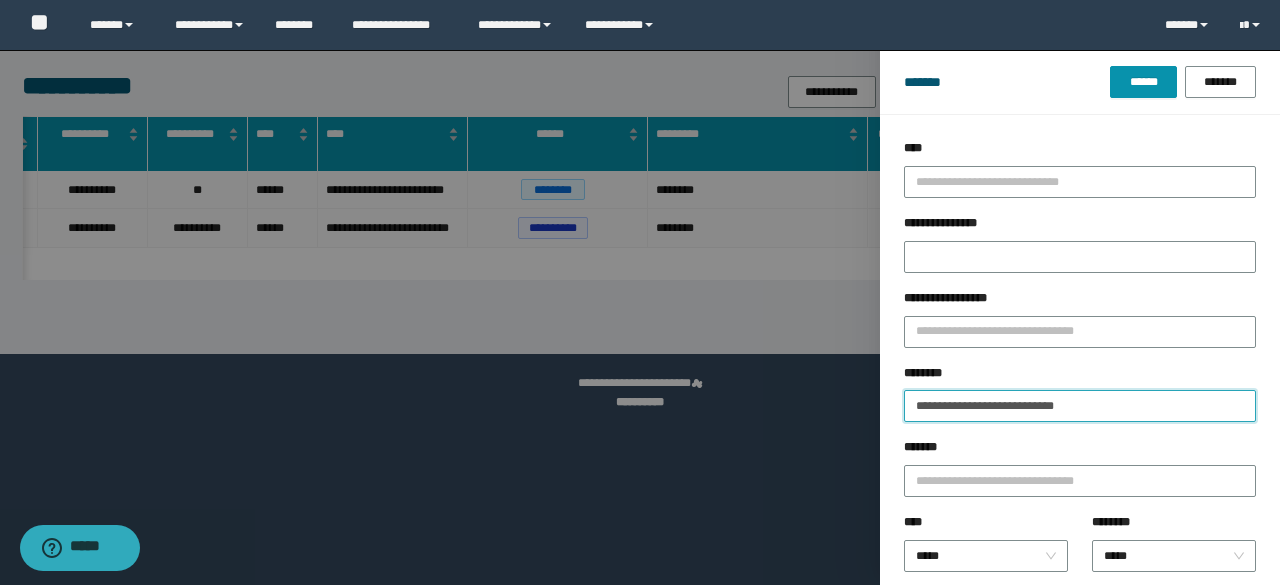 click on "******" at bounding box center (1143, 82) 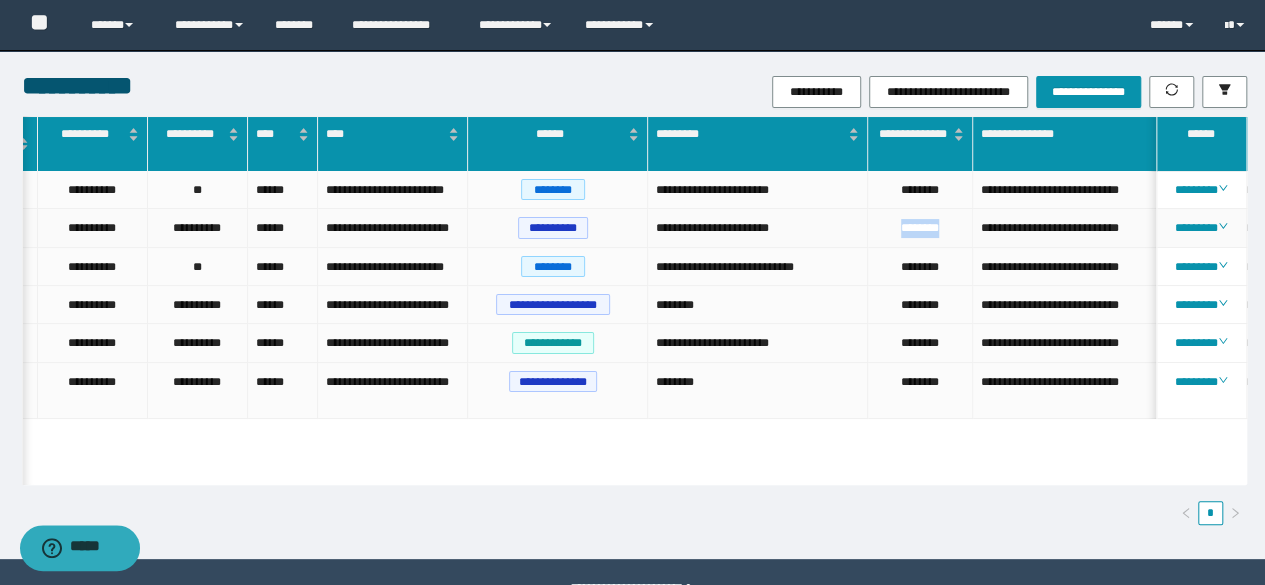 drag, startPoint x: 958, startPoint y: 225, endPoint x: 876, endPoint y: 246, distance: 84.646324 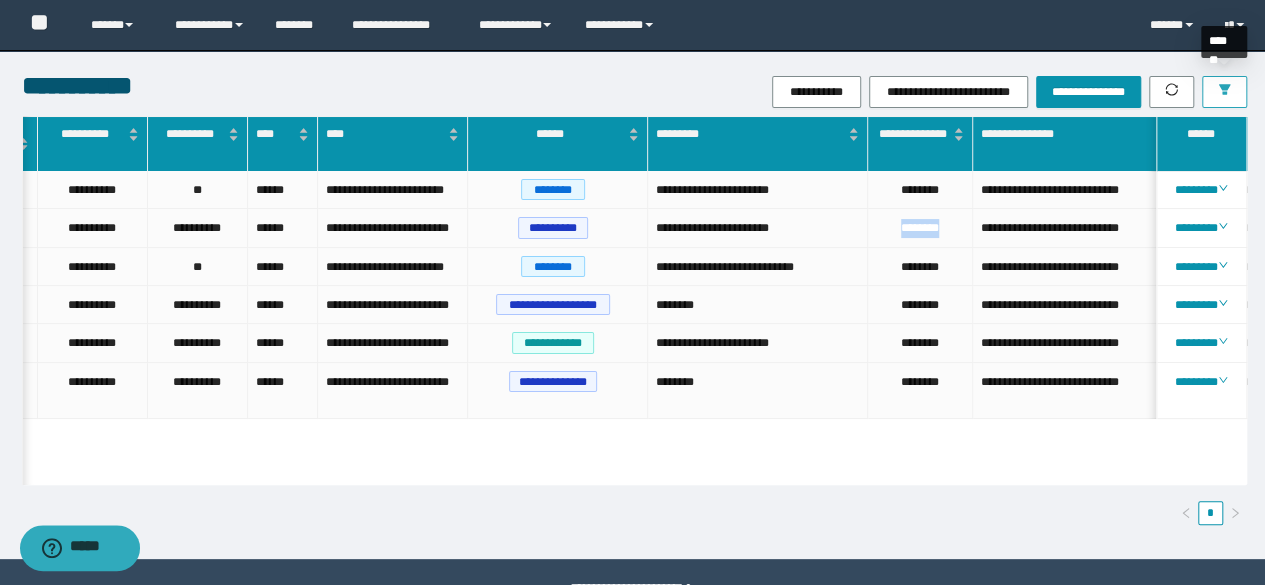 click 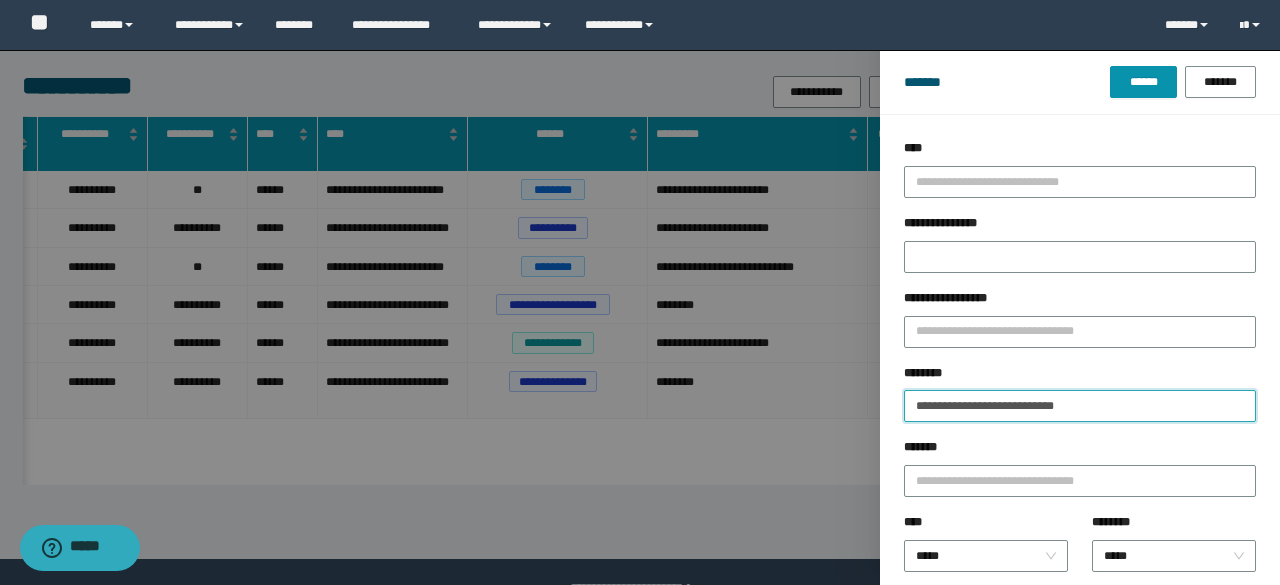 drag, startPoint x: 1121, startPoint y: 403, endPoint x: 836, endPoint y: 447, distance: 288.3765 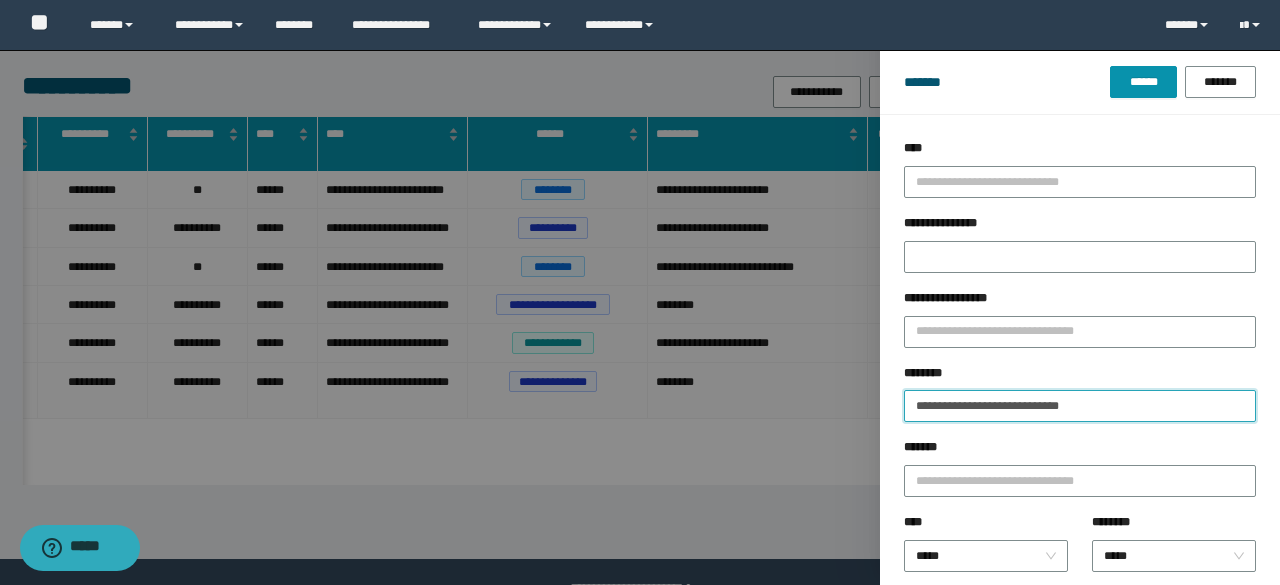 click on "******" at bounding box center [1143, 82] 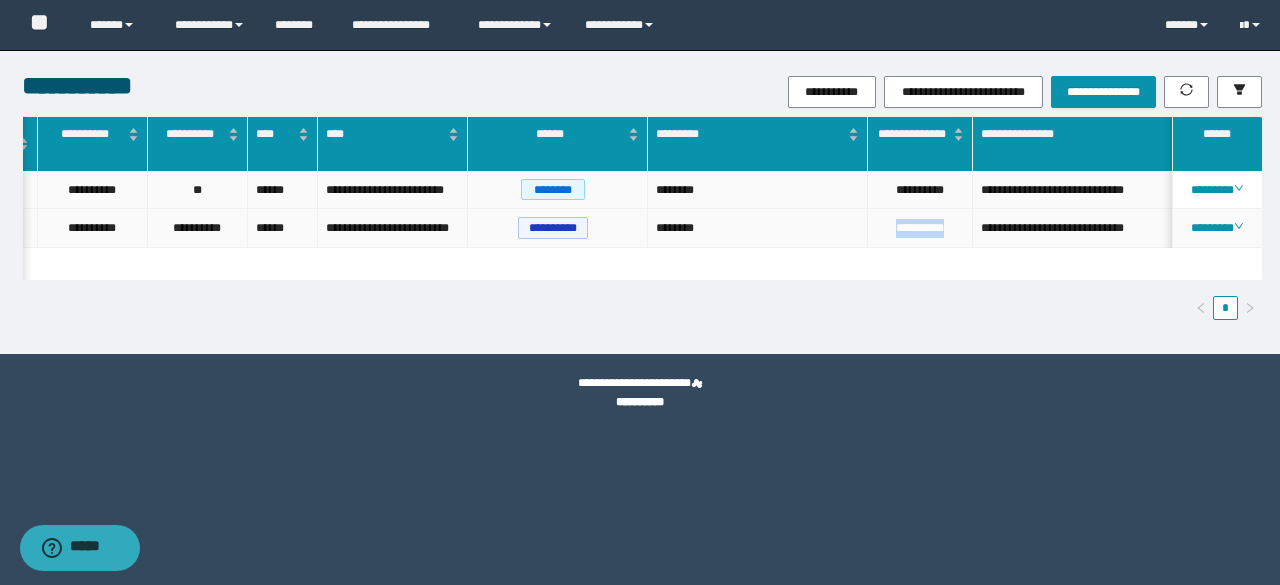 drag, startPoint x: 958, startPoint y: 226, endPoint x: 868, endPoint y: 231, distance: 90.13878 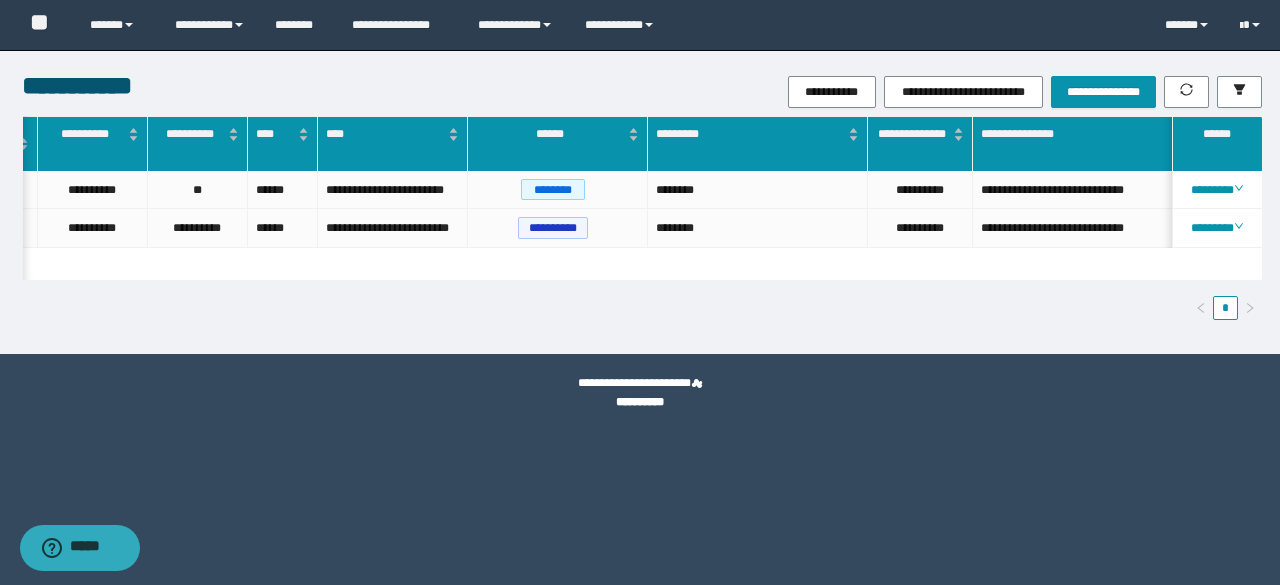 click on "**********" at bounding box center (640, 202) 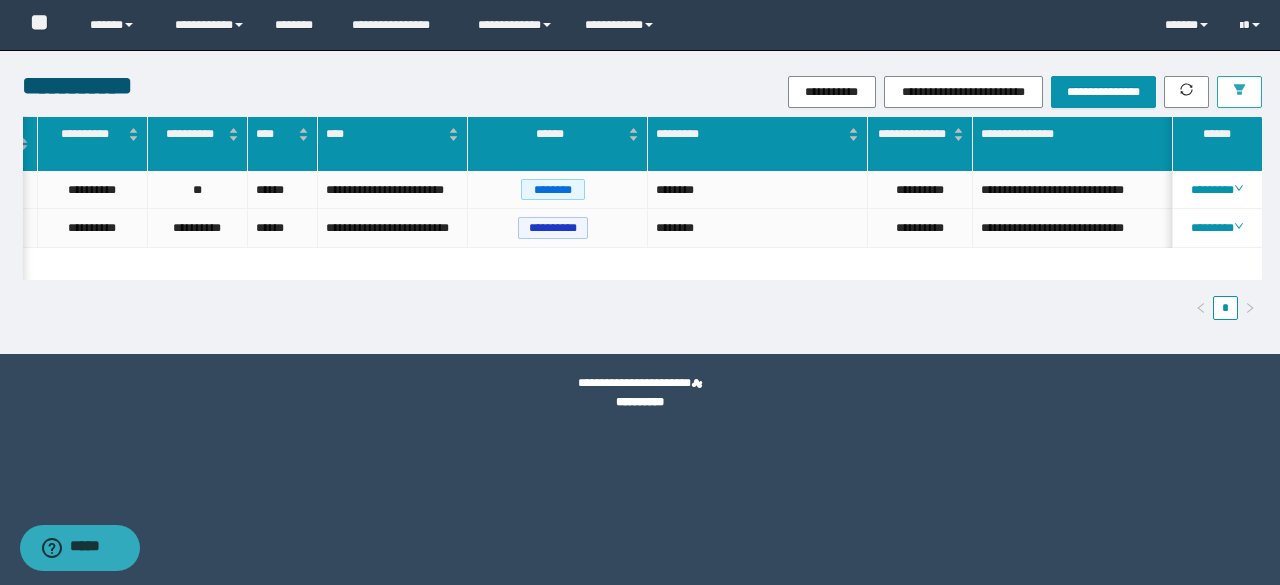 click at bounding box center (1239, 92) 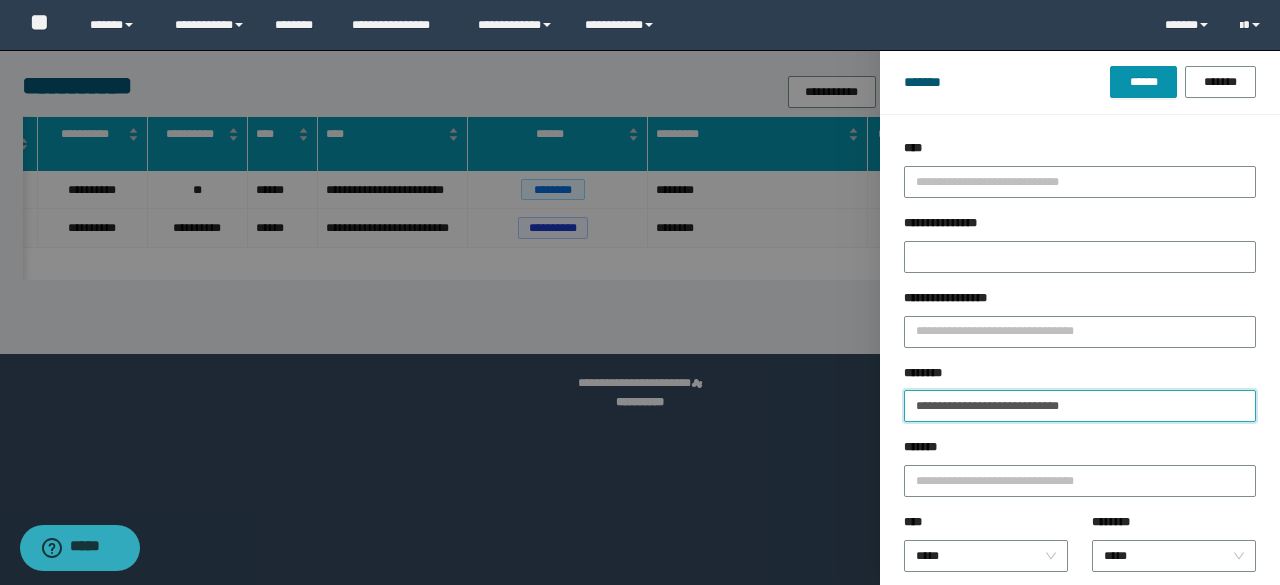 drag, startPoint x: 1133, startPoint y: 399, endPoint x: 693, endPoint y: 485, distance: 448.32578 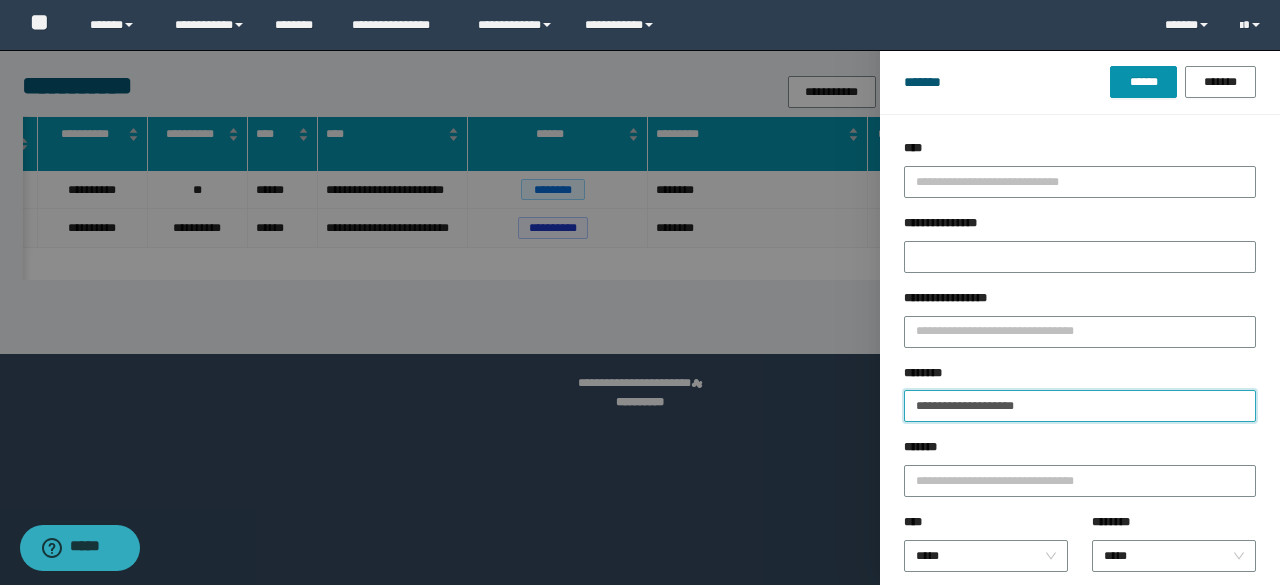 click on "******" at bounding box center (1143, 82) 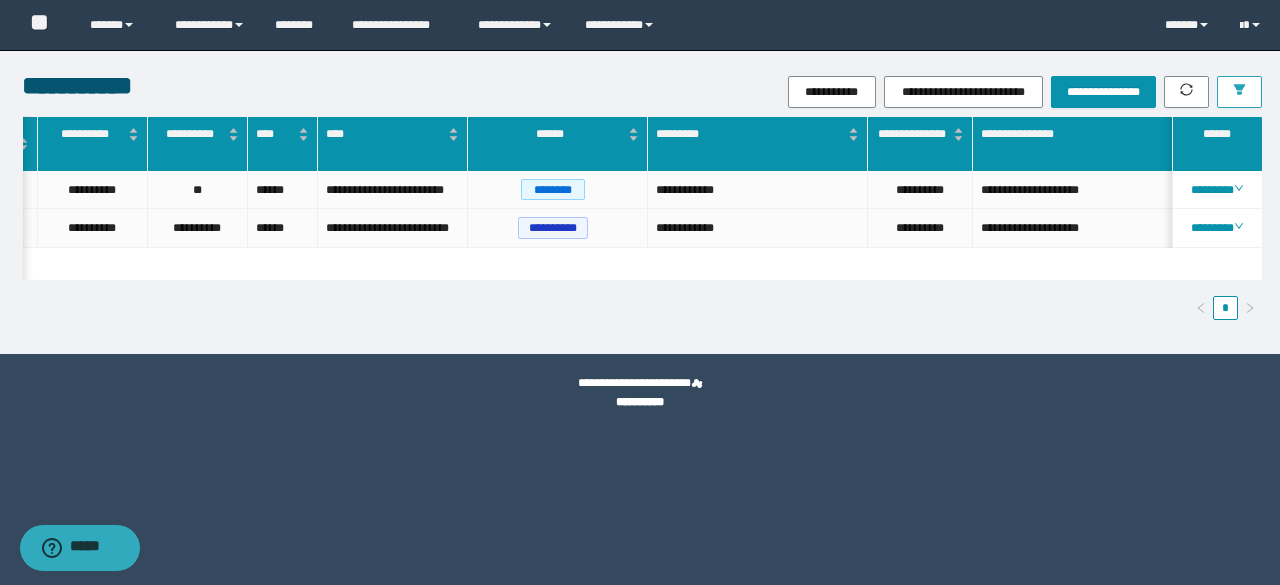 scroll, scrollTop: 0, scrollLeft: 282, axis: horizontal 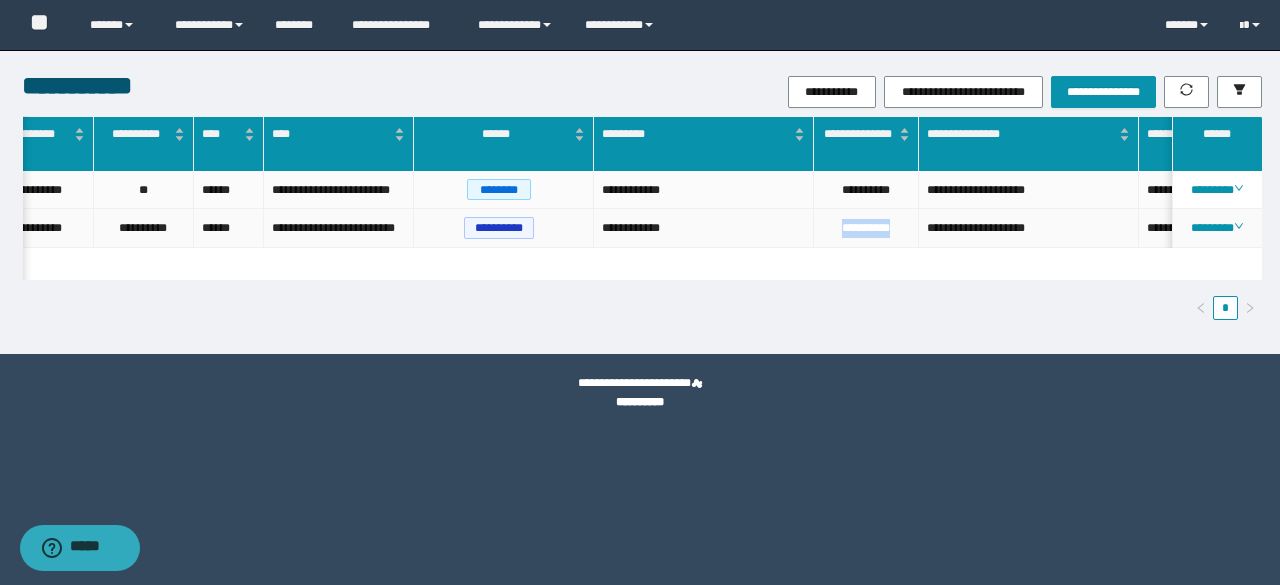 drag, startPoint x: 902, startPoint y: 227, endPoint x: 806, endPoint y: 254, distance: 99.724625 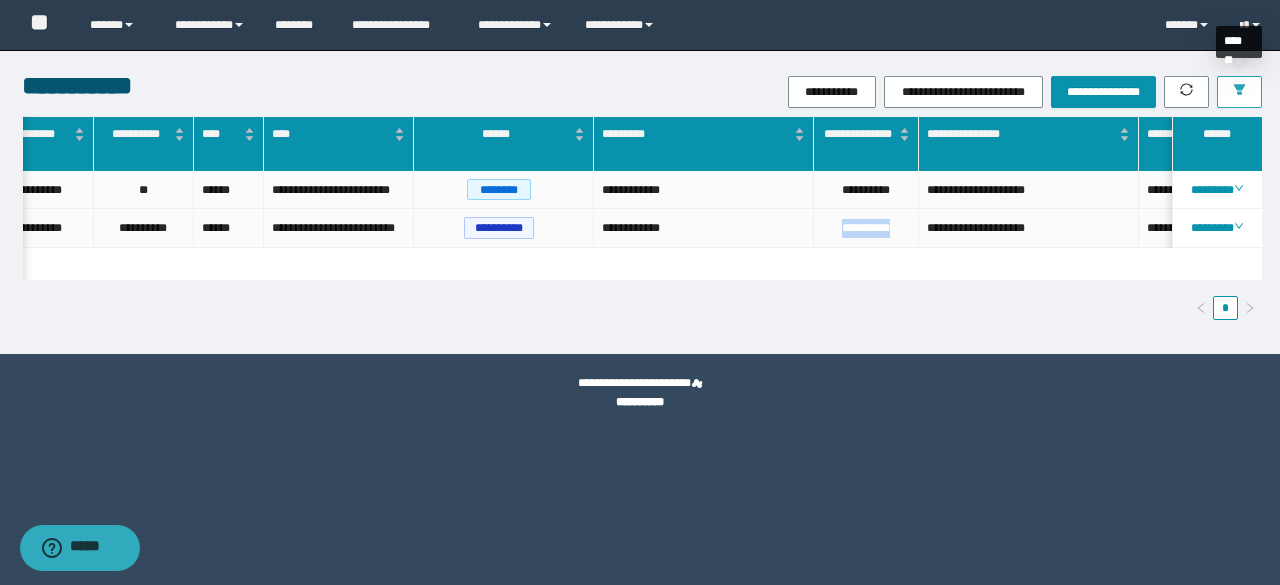 click at bounding box center [1239, 92] 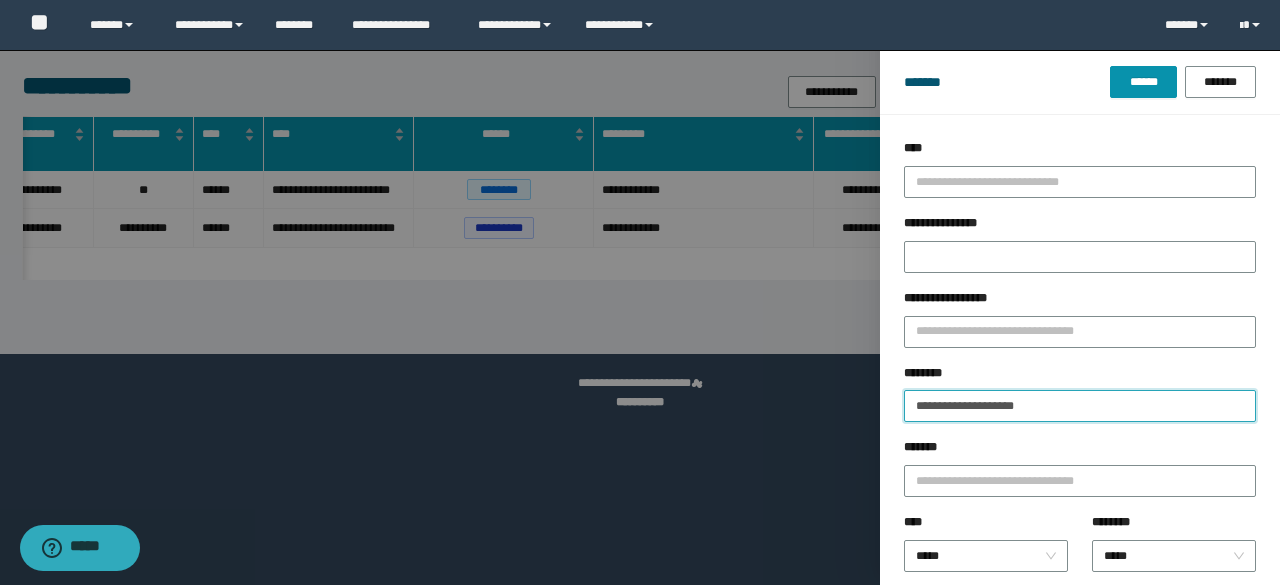 drag, startPoint x: 1059, startPoint y: 415, endPoint x: 648, endPoint y: 440, distance: 411.75964 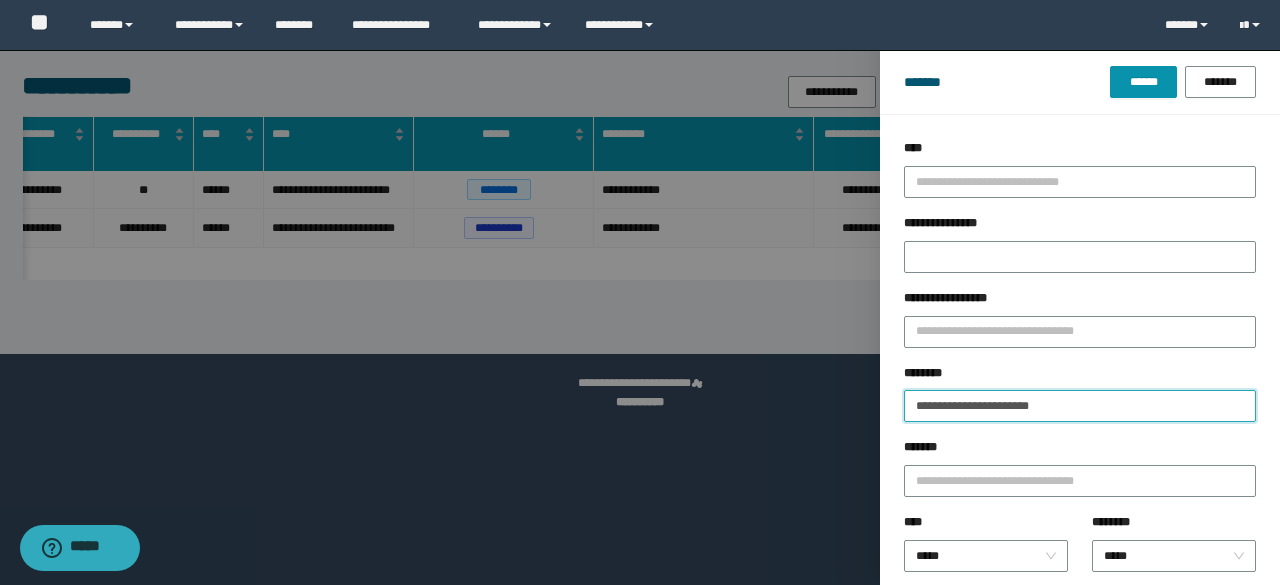 click on "******" at bounding box center (1143, 82) 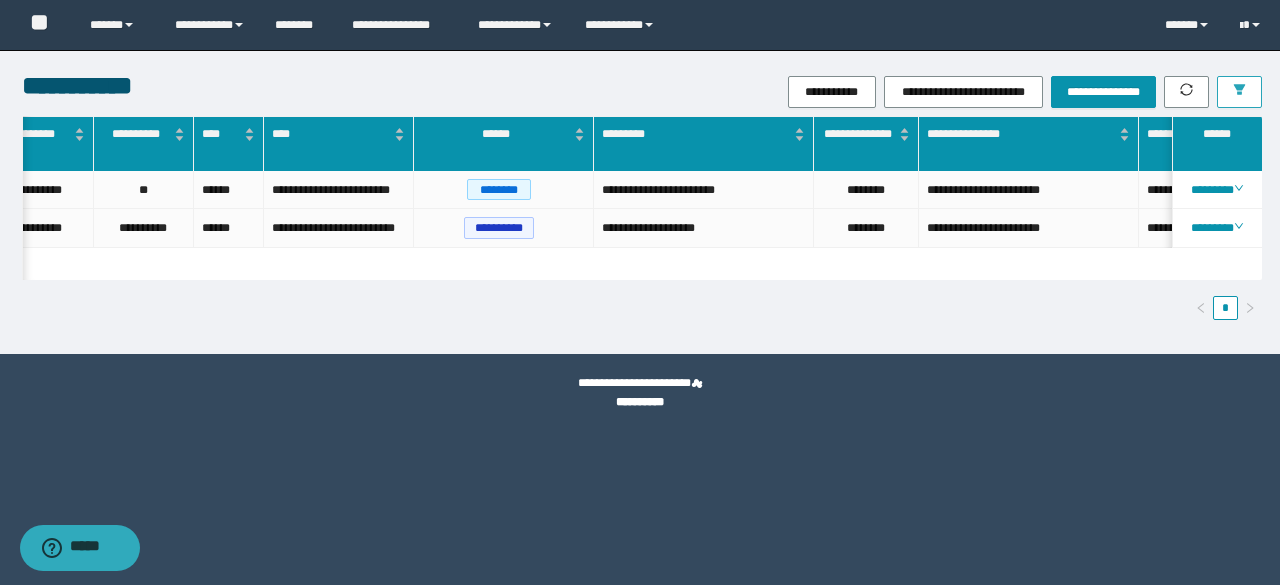 scroll, scrollTop: 0, scrollLeft: 271, axis: horizontal 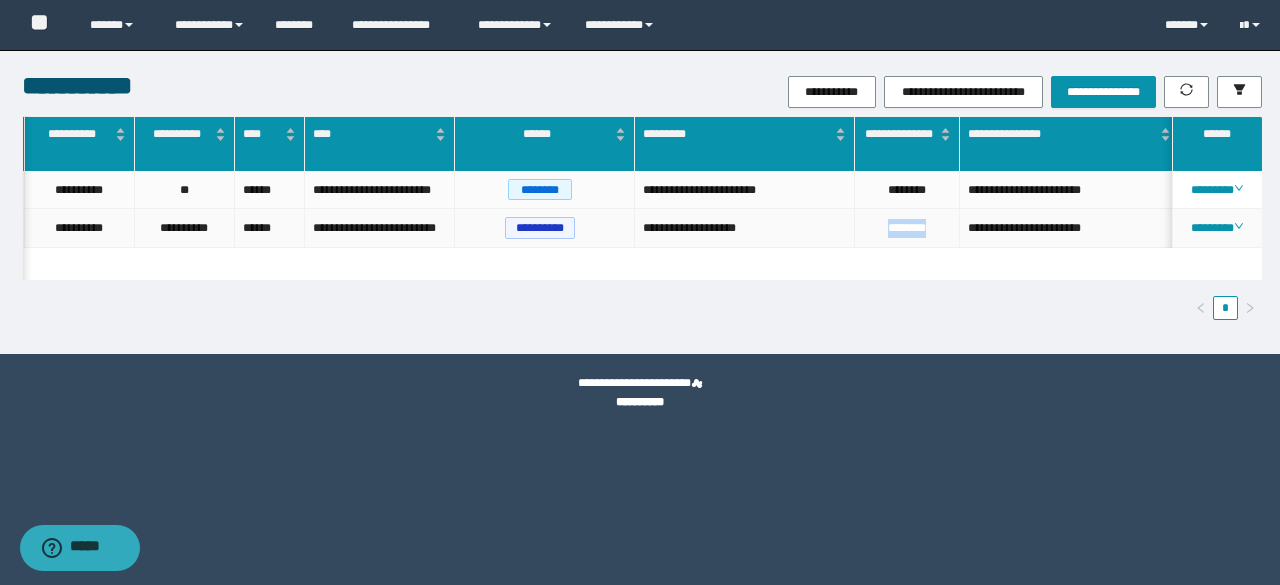 drag, startPoint x: 922, startPoint y: 239, endPoint x: 839, endPoint y: 251, distance: 83.86298 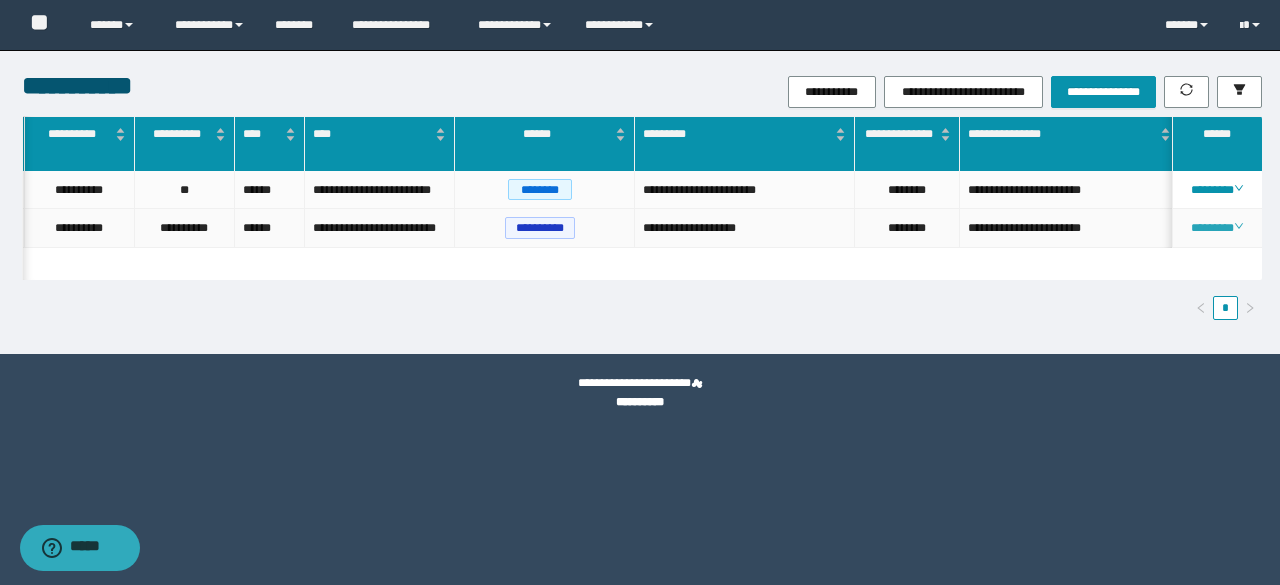 click on "********" at bounding box center (1216, 228) 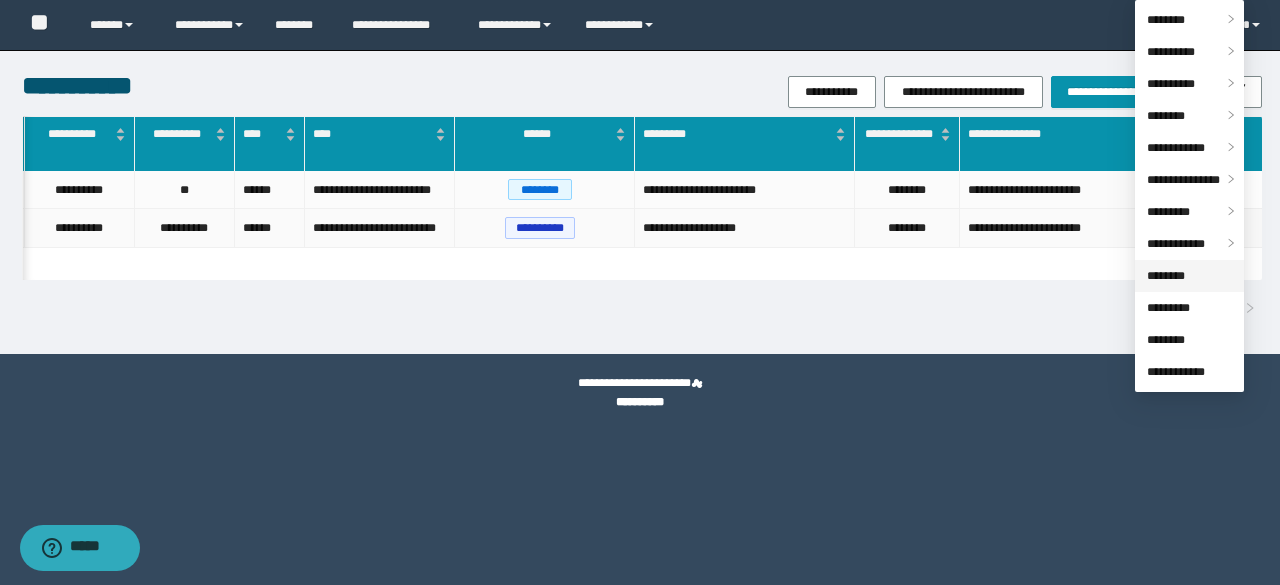 click on "********" at bounding box center [1166, 276] 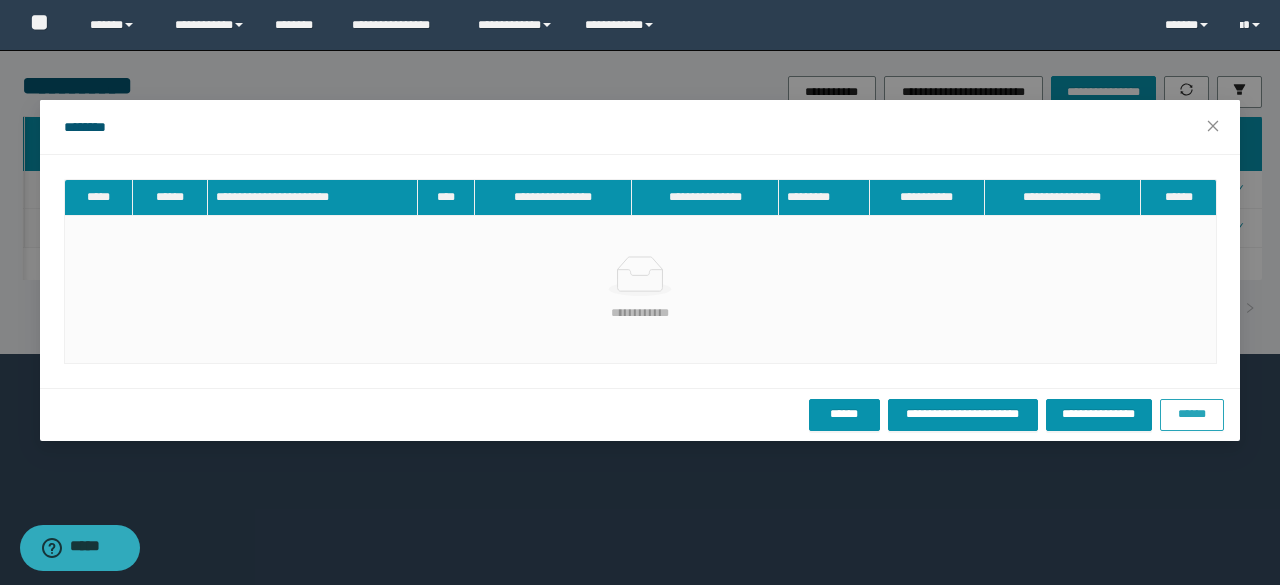 click on "******" at bounding box center [1192, 415] 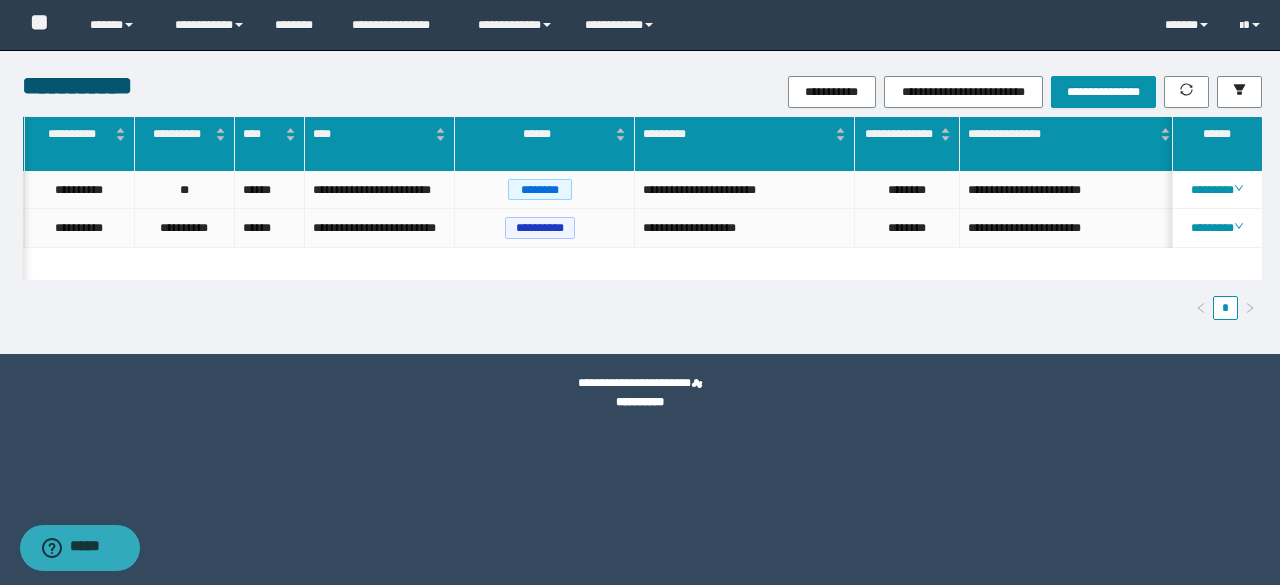 click on "*" at bounding box center [642, 308] 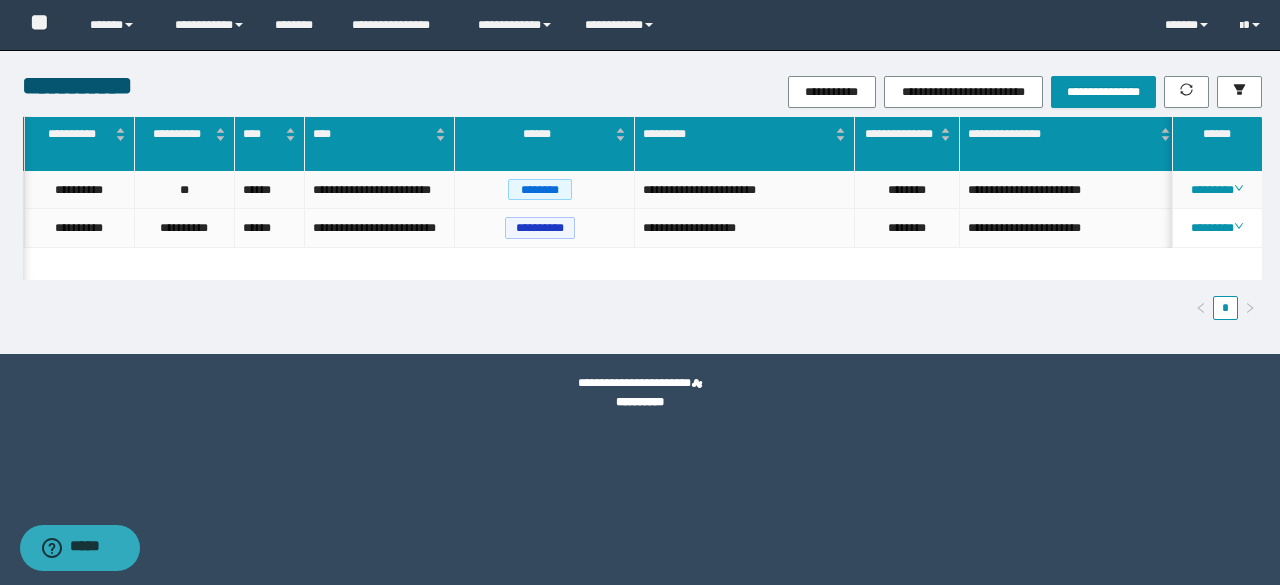 click on "**********" at bounding box center [745, 190] 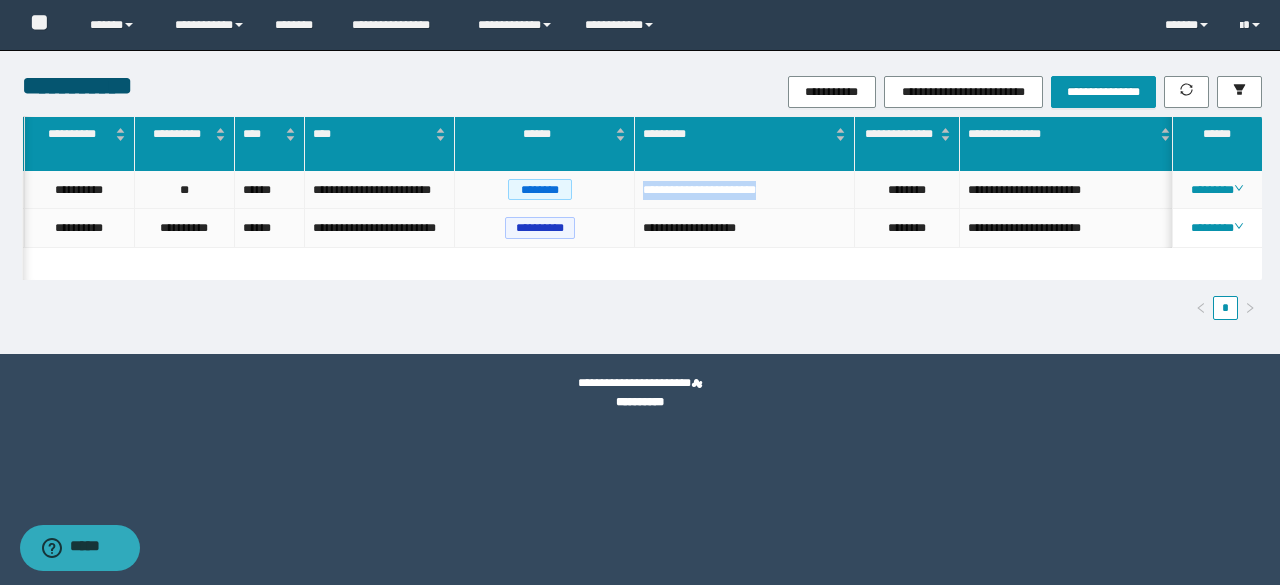 drag, startPoint x: 800, startPoint y: 185, endPoint x: 626, endPoint y: 187, distance: 174.01149 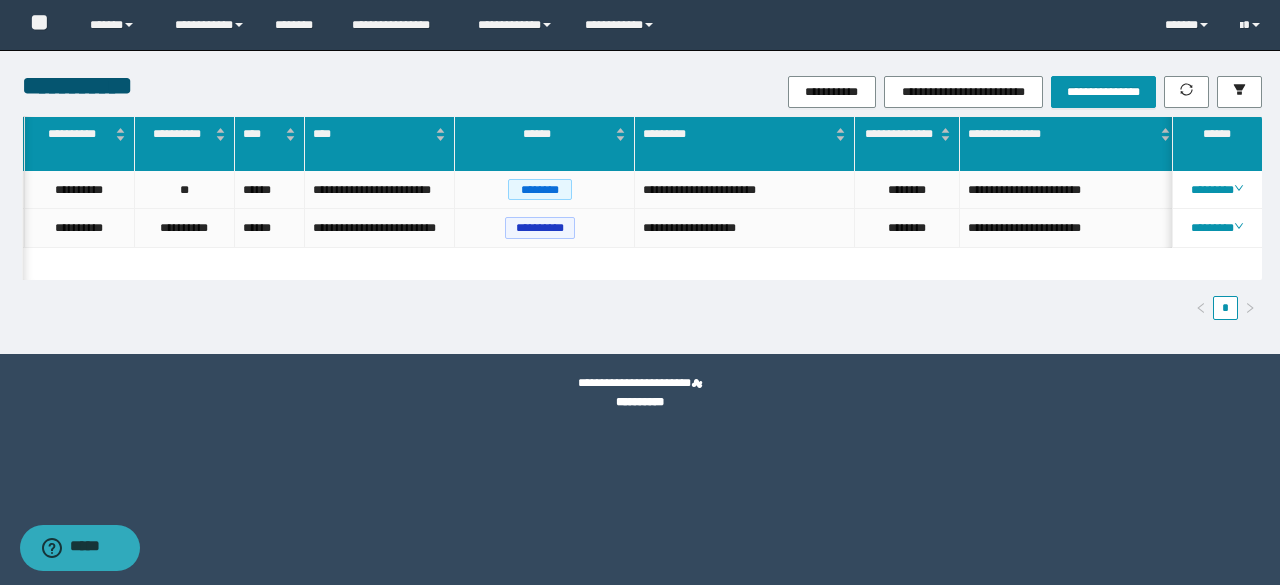 click on "**********" at bounding box center (642, 218) 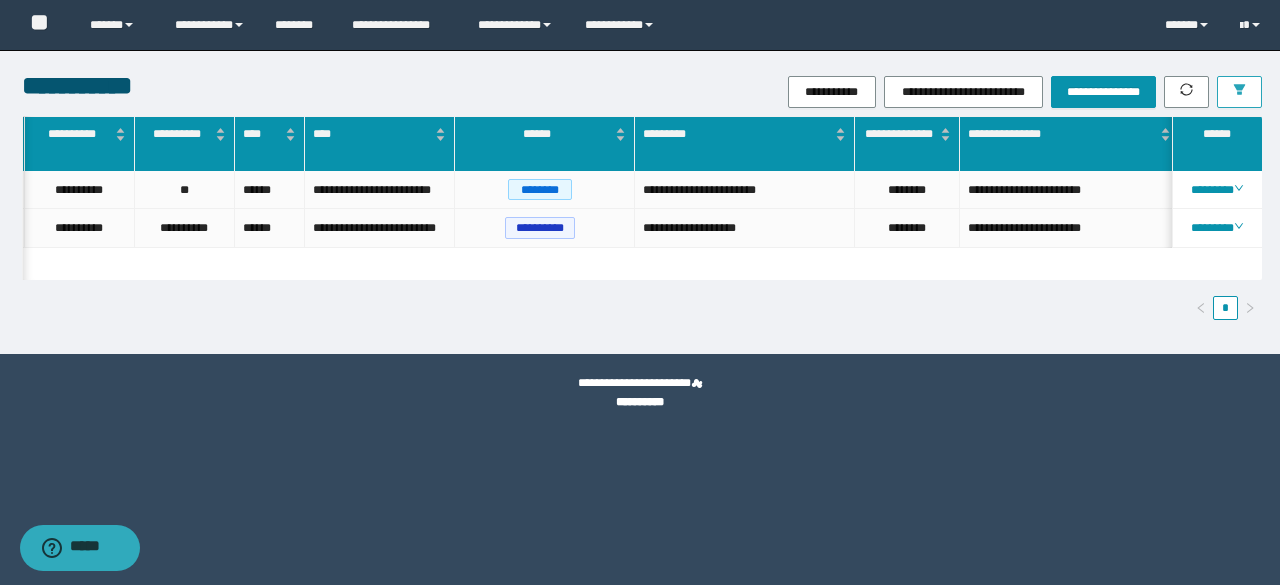 click 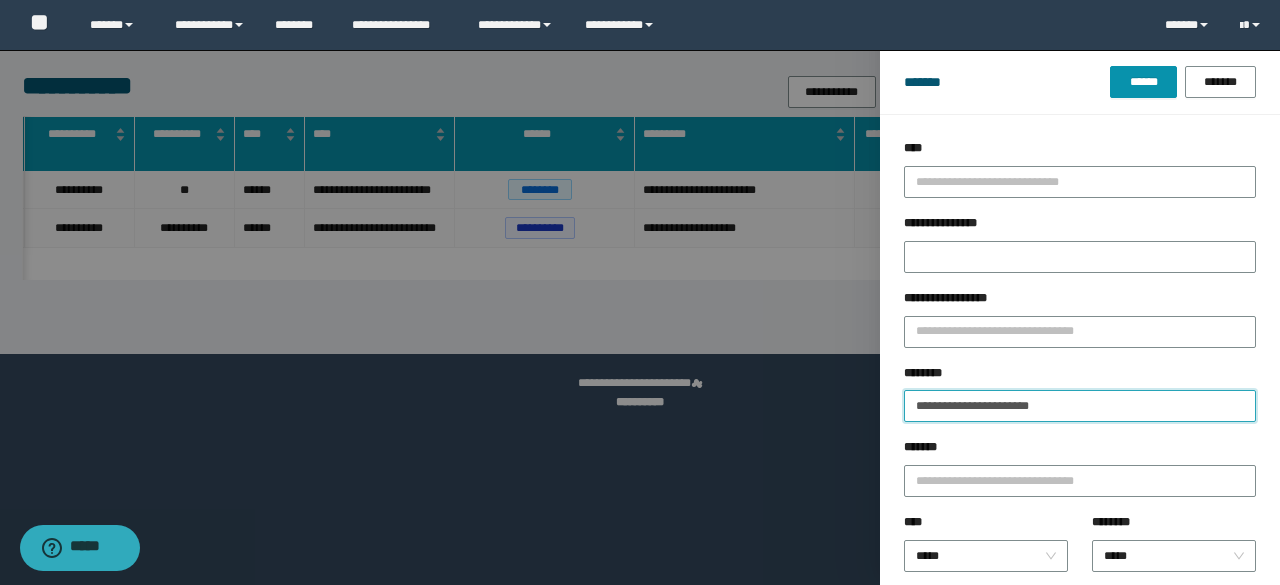 drag, startPoint x: 1099, startPoint y: 402, endPoint x: 750, endPoint y: 465, distance: 354.64066 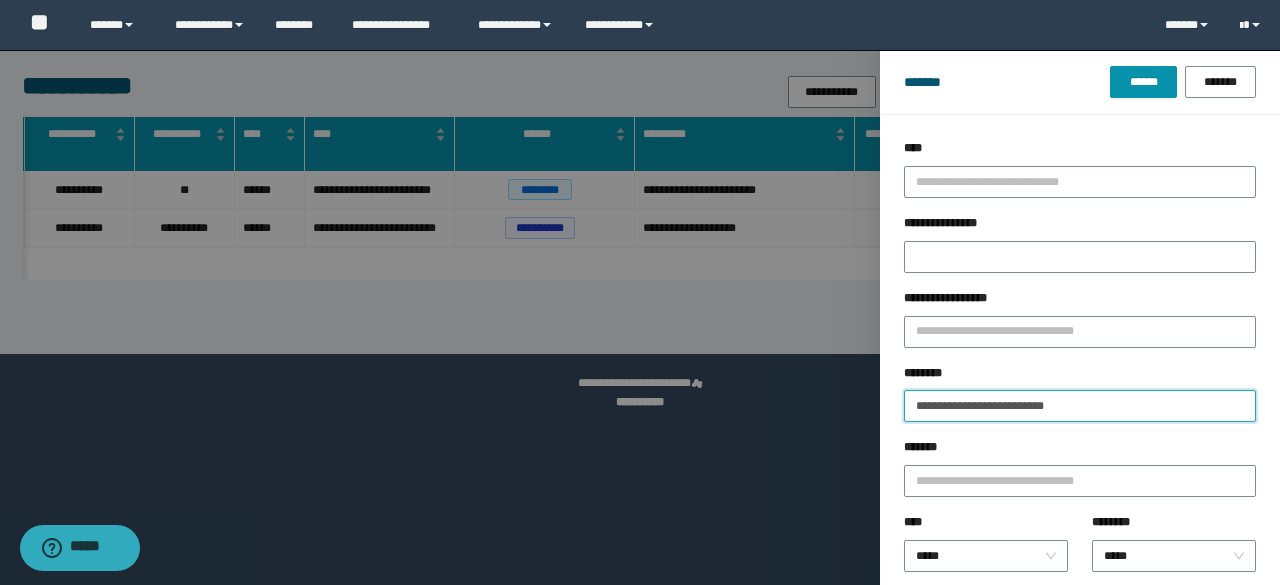 click on "******" at bounding box center [1143, 82] 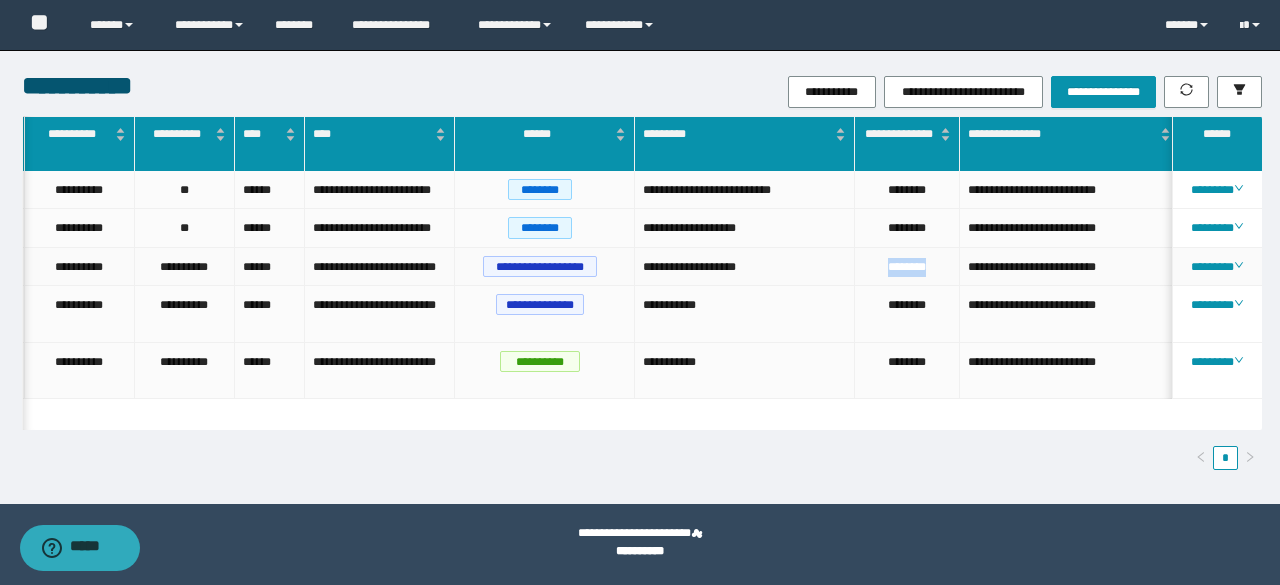 drag, startPoint x: 937, startPoint y: 263, endPoint x: 868, endPoint y: 273, distance: 69.72087 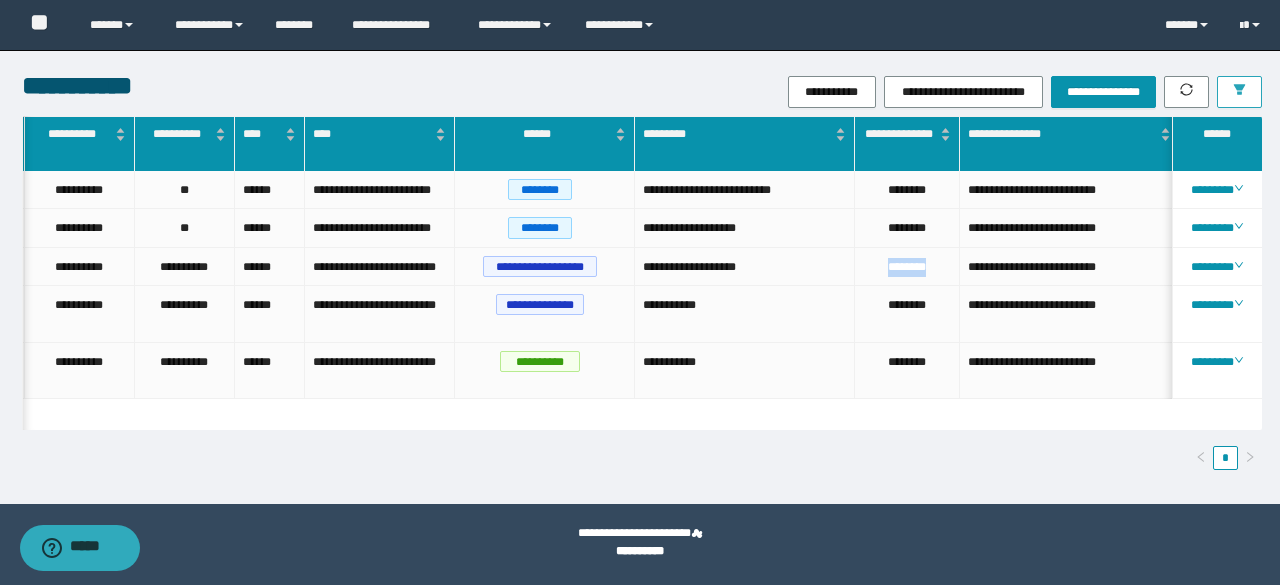 click 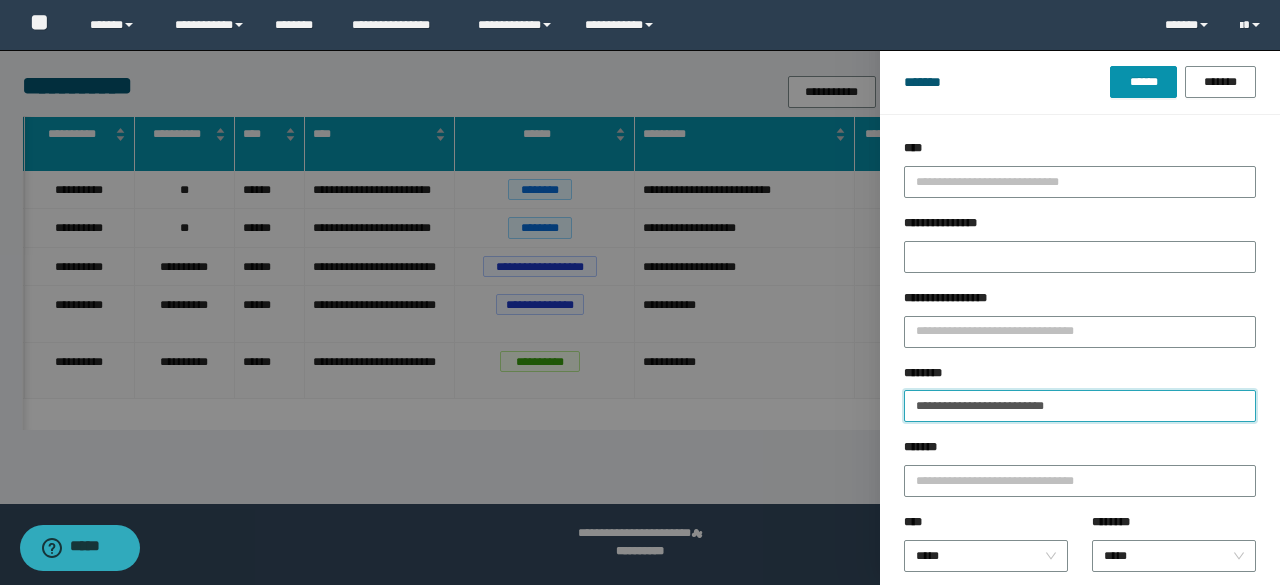 drag, startPoint x: 1125, startPoint y: 412, endPoint x: 733, endPoint y: 441, distance: 393.07123 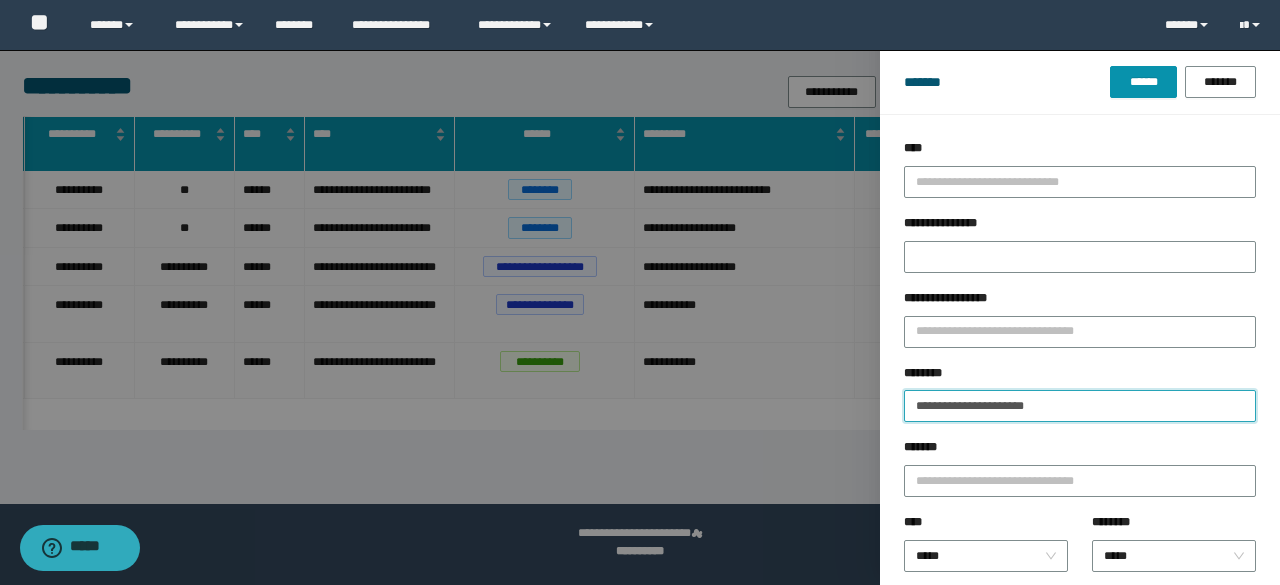click on "******" at bounding box center (1143, 82) 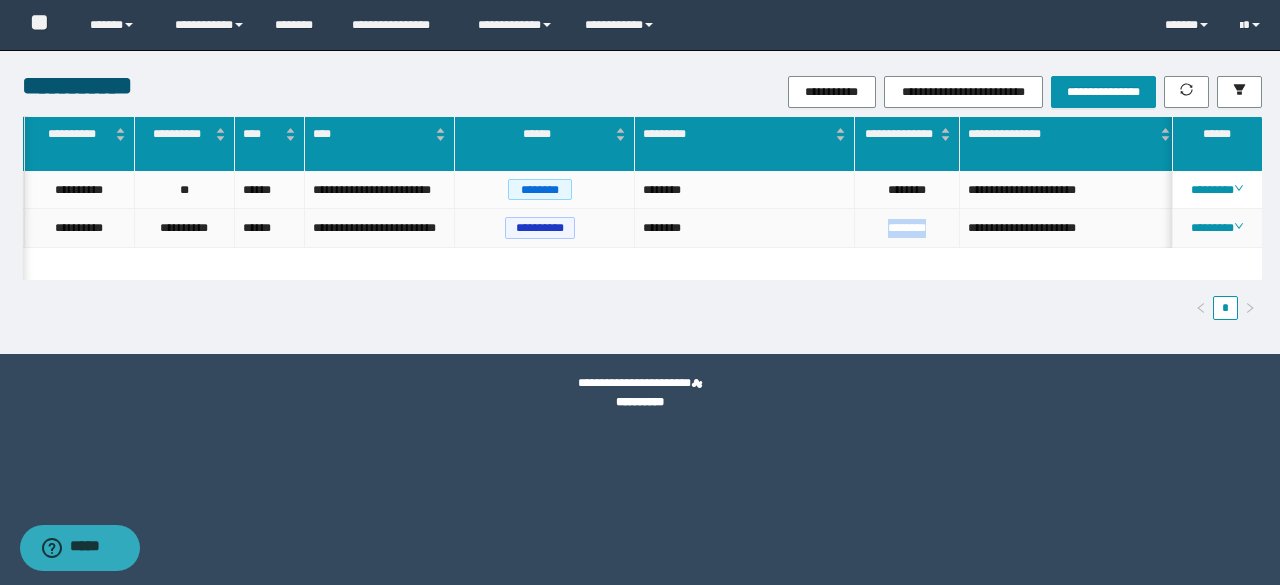 drag, startPoint x: 934, startPoint y: 227, endPoint x: 870, endPoint y: 255, distance: 69.856995 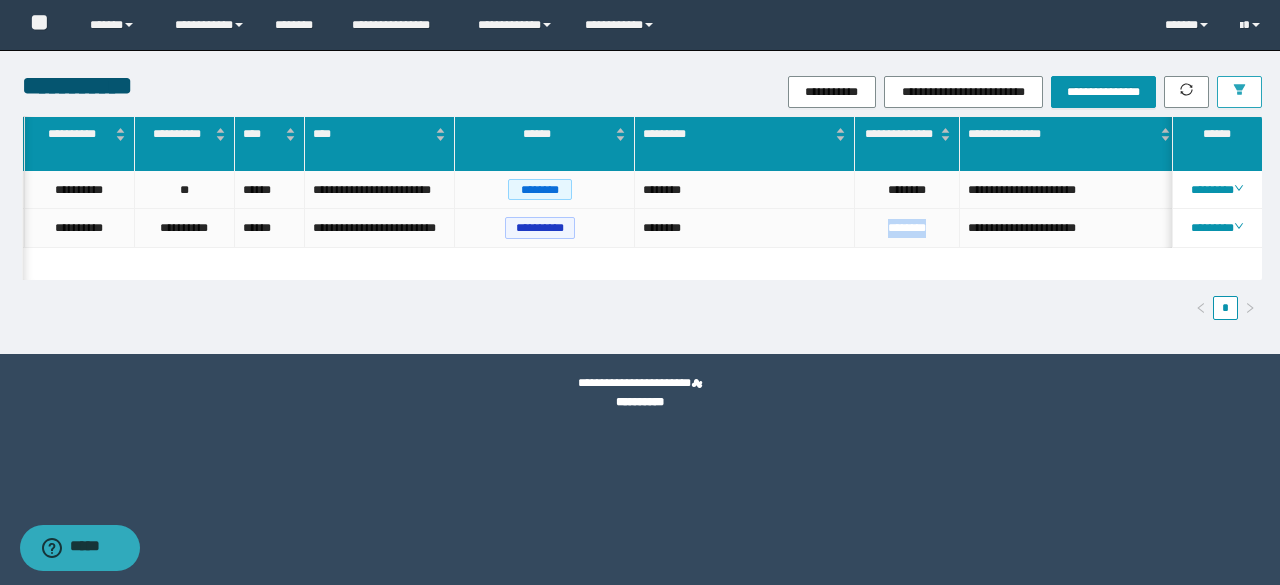 click at bounding box center (1239, 92) 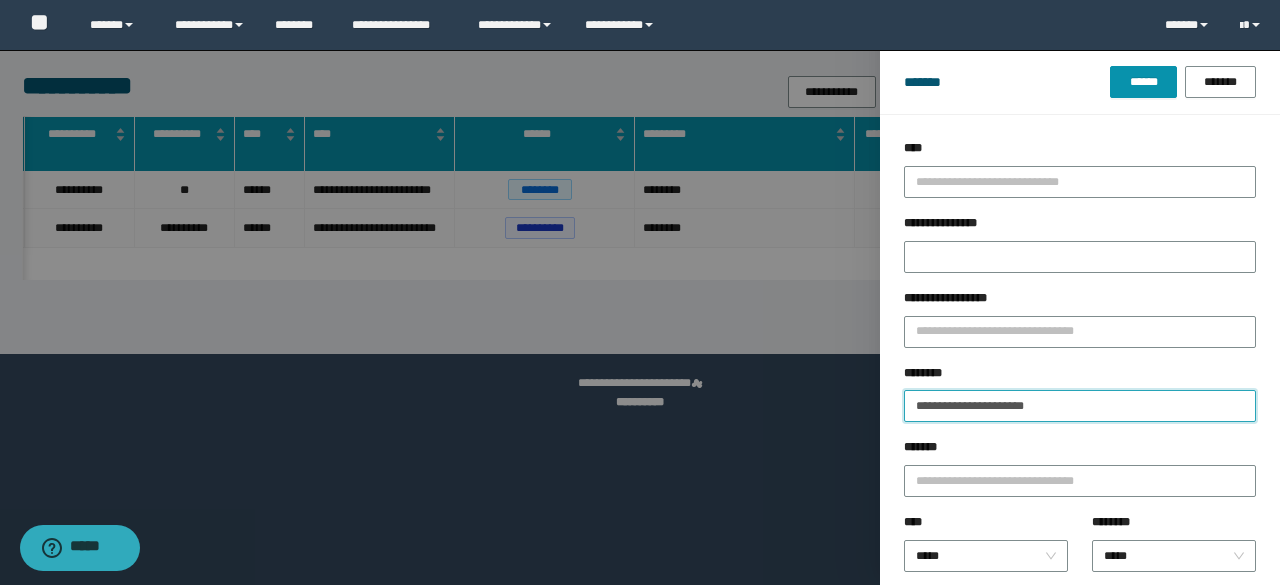 drag, startPoint x: 1102, startPoint y: 410, endPoint x: 814, endPoint y: 442, distance: 289.77234 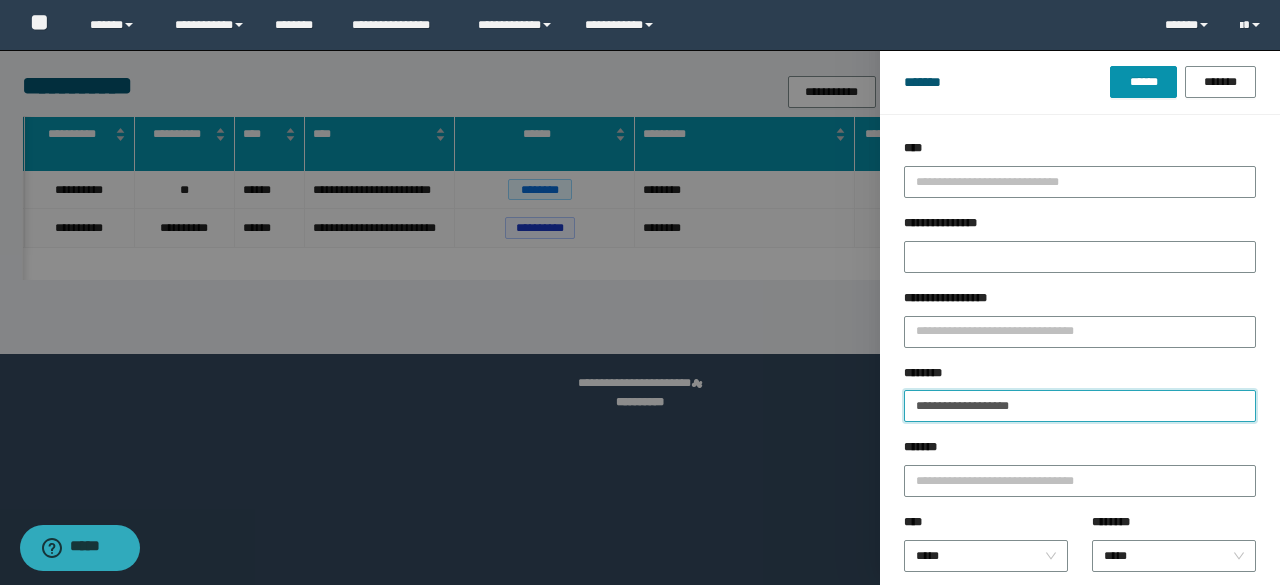 click on "******" at bounding box center [1143, 82] 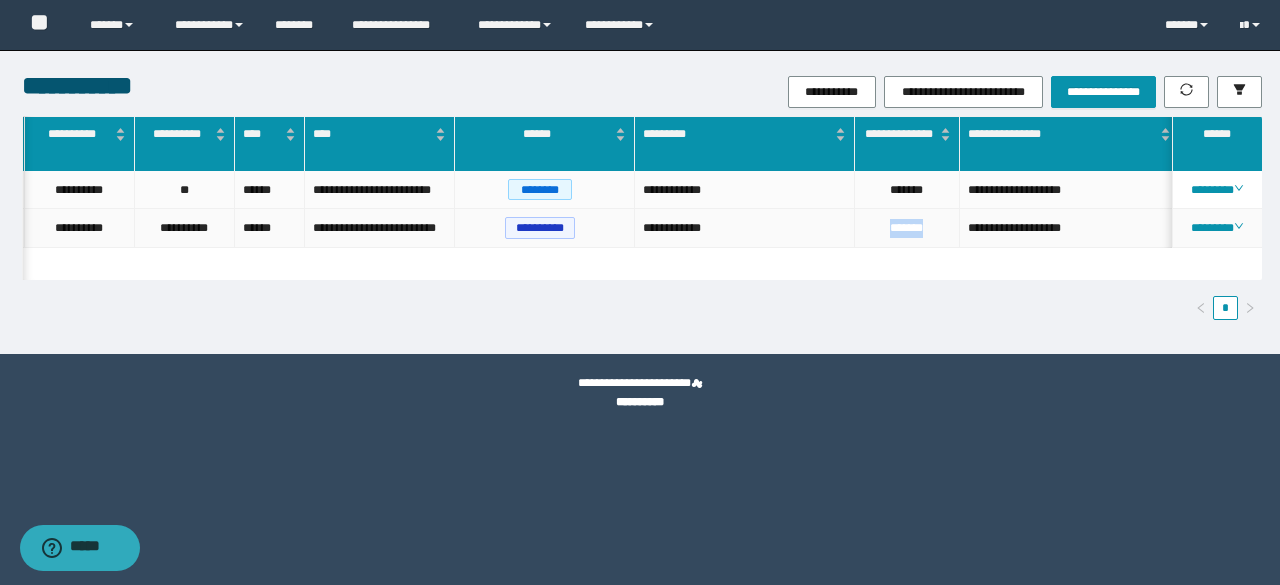 drag, startPoint x: 932, startPoint y: 229, endPoint x: 870, endPoint y: 247, distance: 64.56005 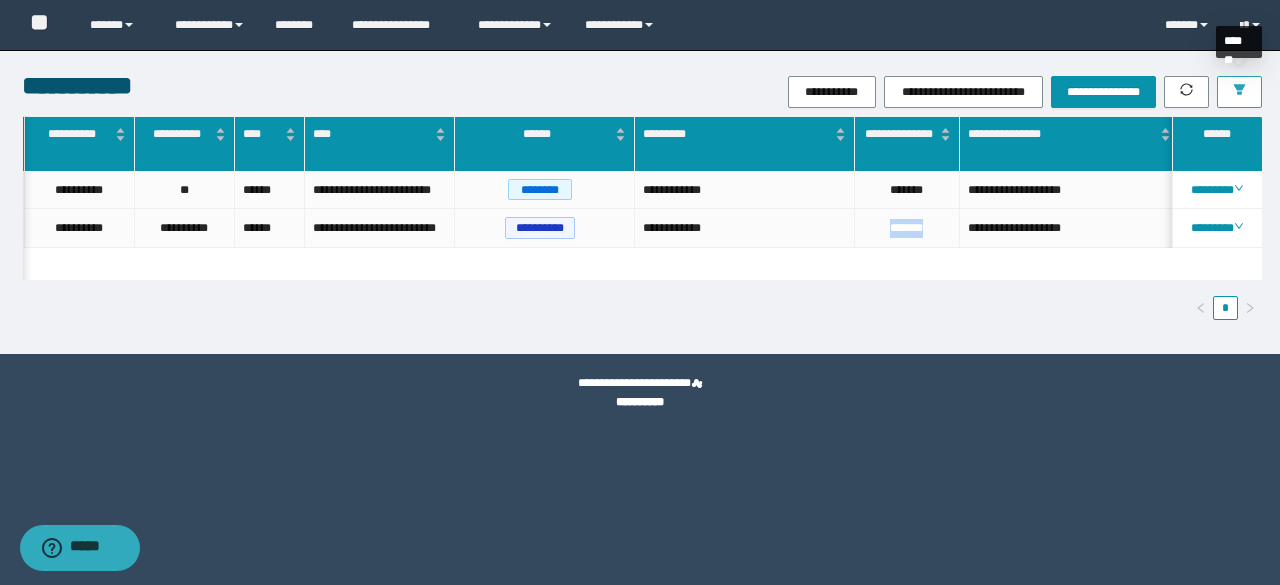click at bounding box center (1239, 92) 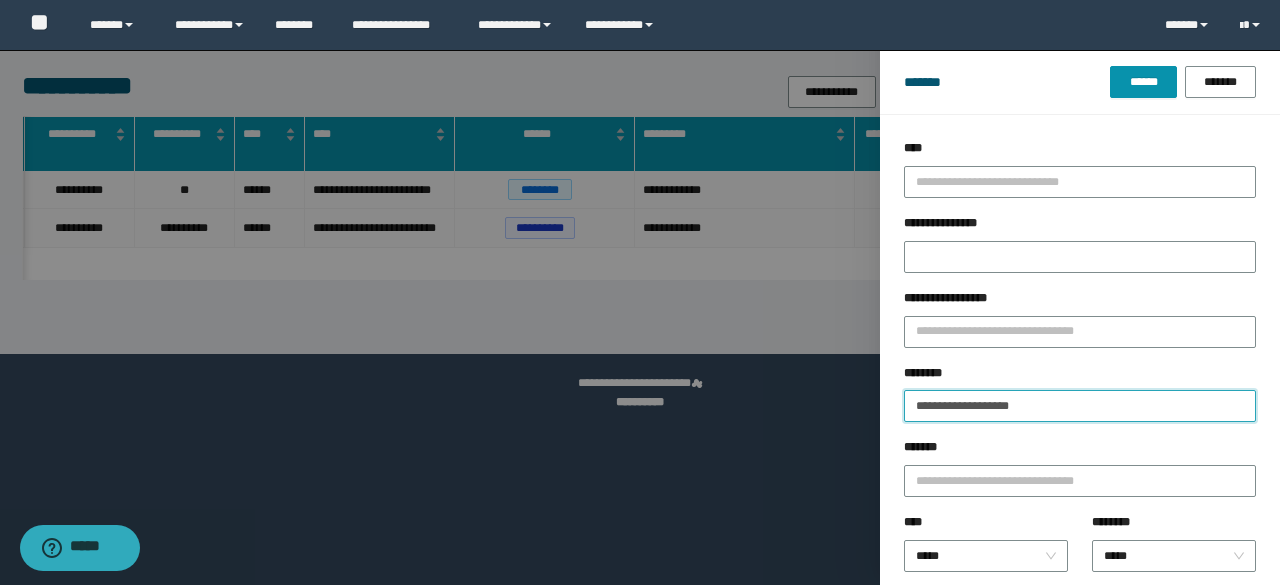 drag, startPoint x: 1053, startPoint y: 418, endPoint x: 756, endPoint y: 463, distance: 300.38974 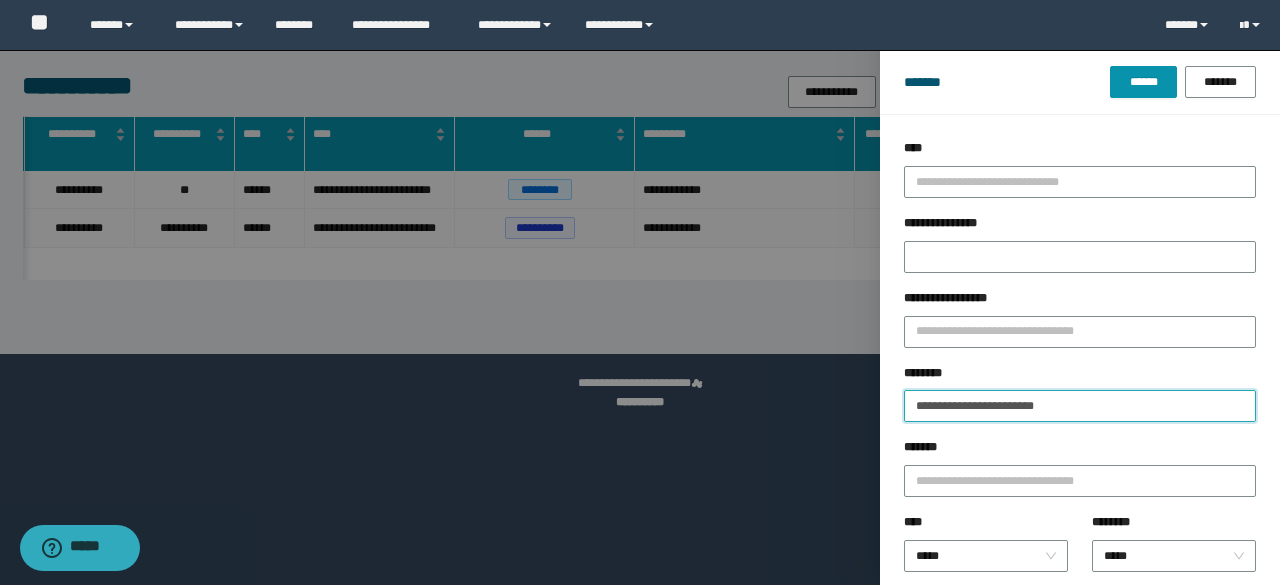click on "******" at bounding box center (1143, 82) 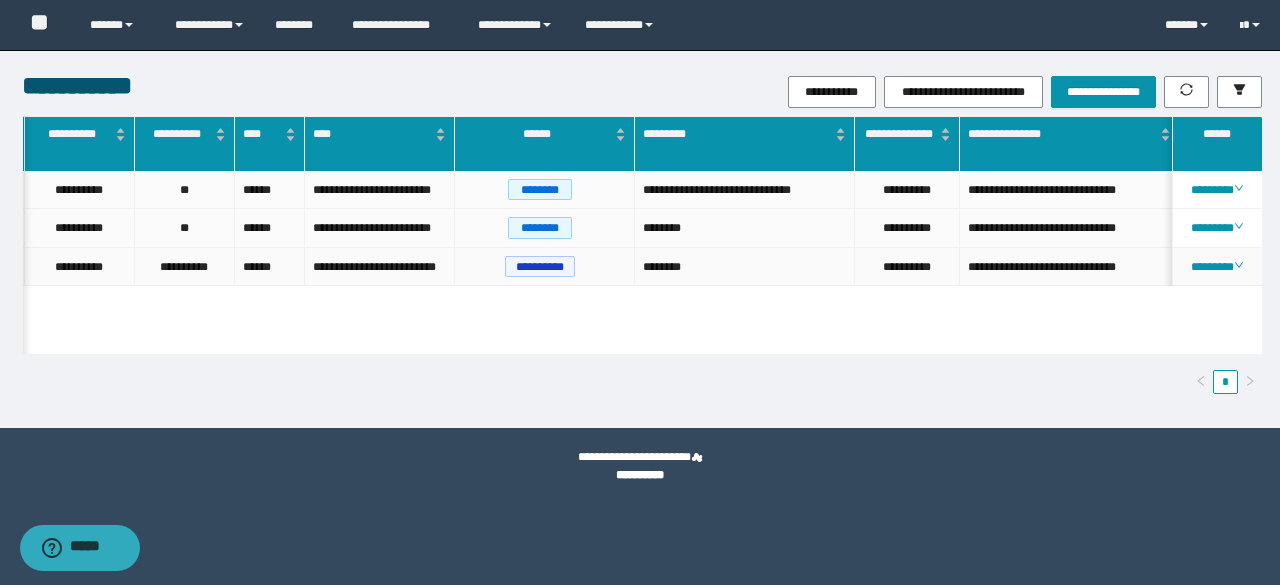 click on "**********" at bounding box center (907, 267) 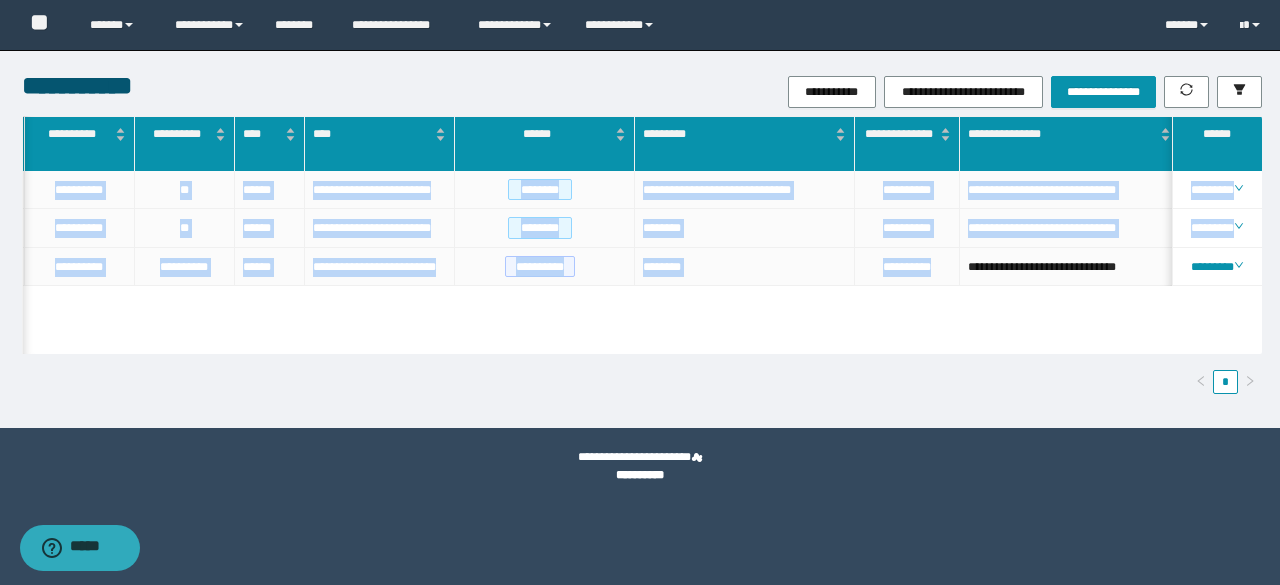 drag, startPoint x: 940, startPoint y: 295, endPoint x: 841, endPoint y: 345, distance: 110.909874 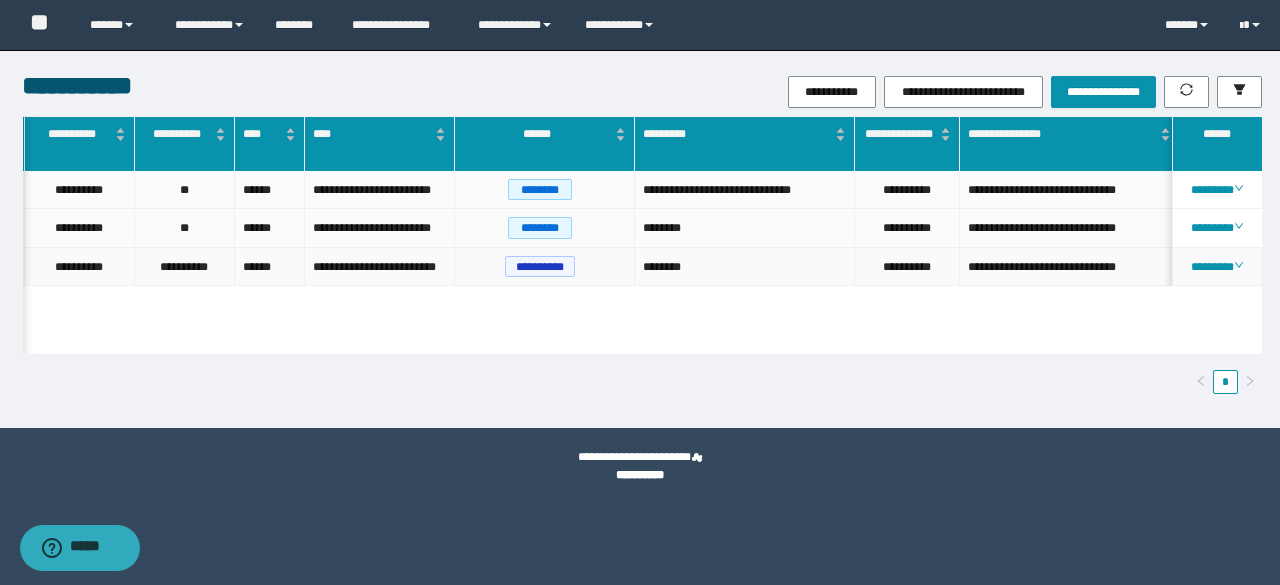 click on "**********" at bounding box center (907, 267) 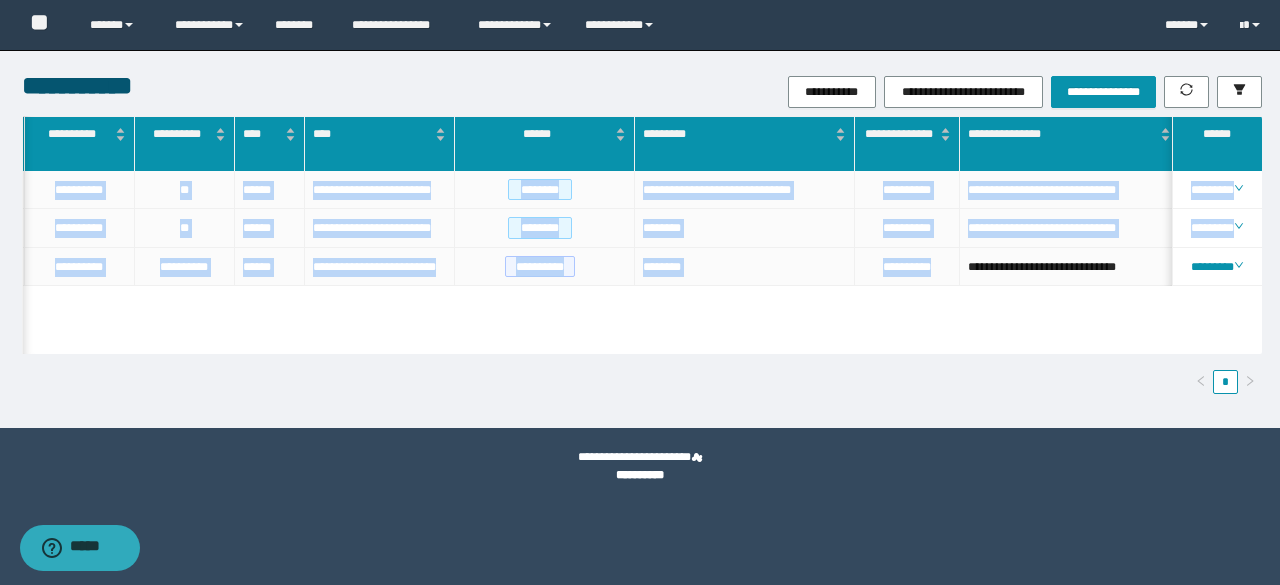 drag, startPoint x: 936, startPoint y: 309, endPoint x: 839, endPoint y: 347, distance: 104.177734 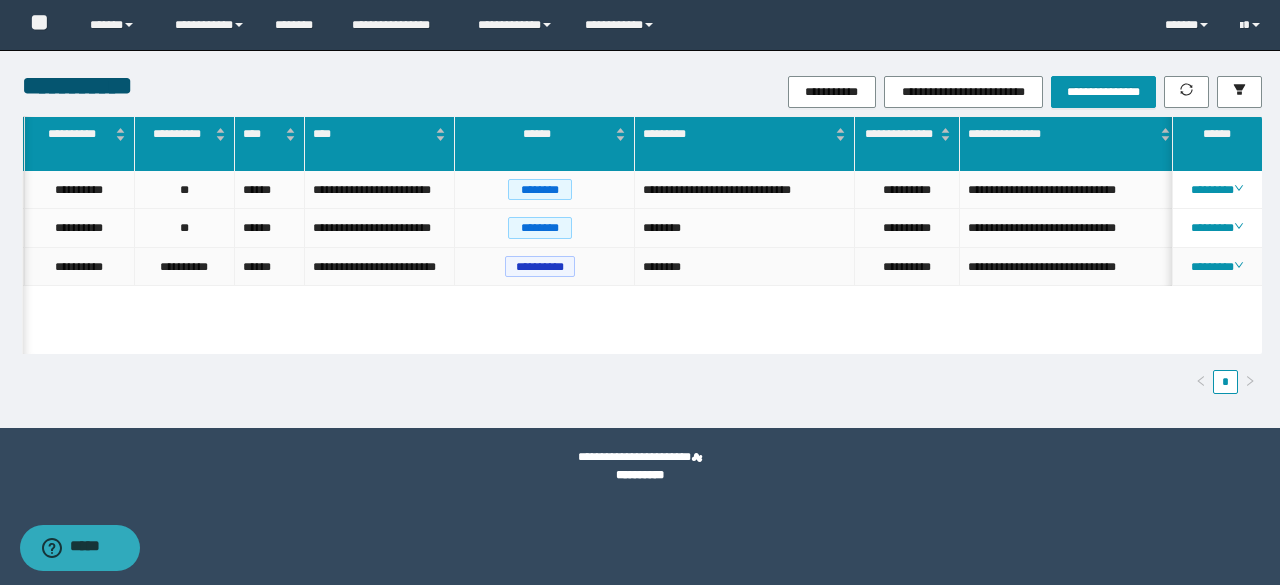 click on "**********" at bounding box center (907, 267) 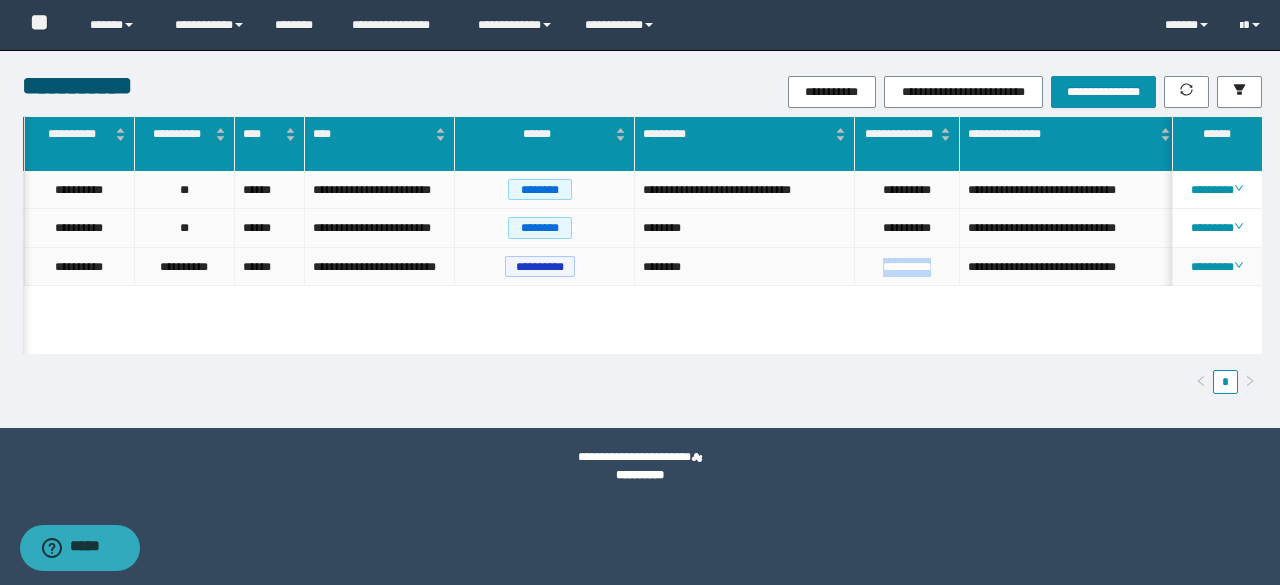 drag, startPoint x: 942, startPoint y: 303, endPoint x: 864, endPoint y: 326, distance: 81.32035 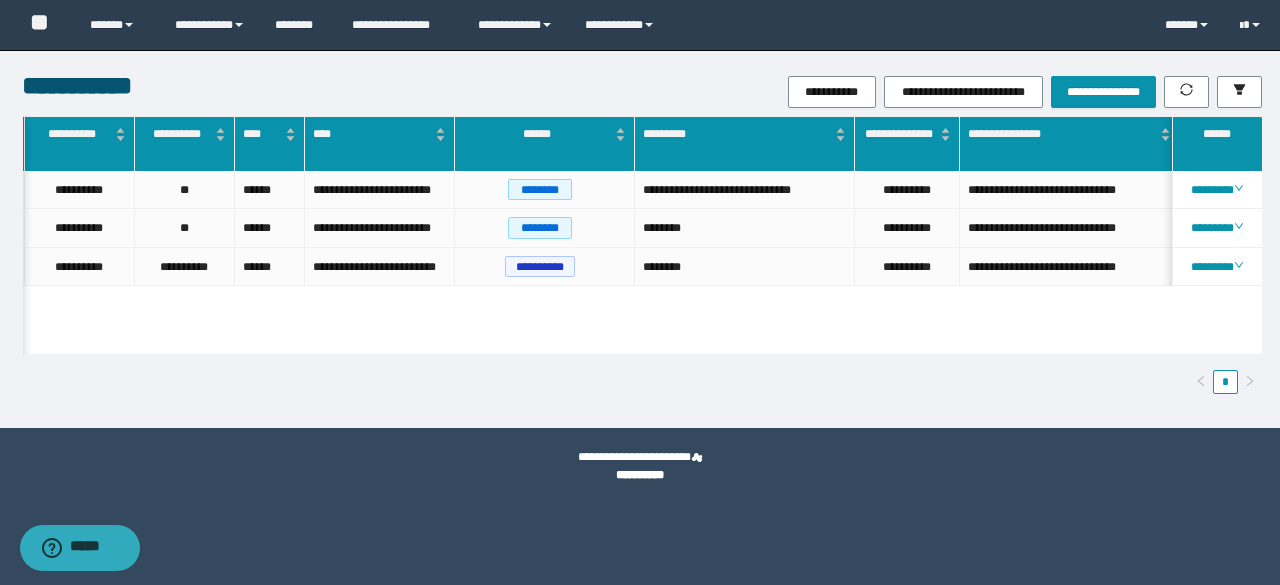 click on "**********" at bounding box center [848, 92] 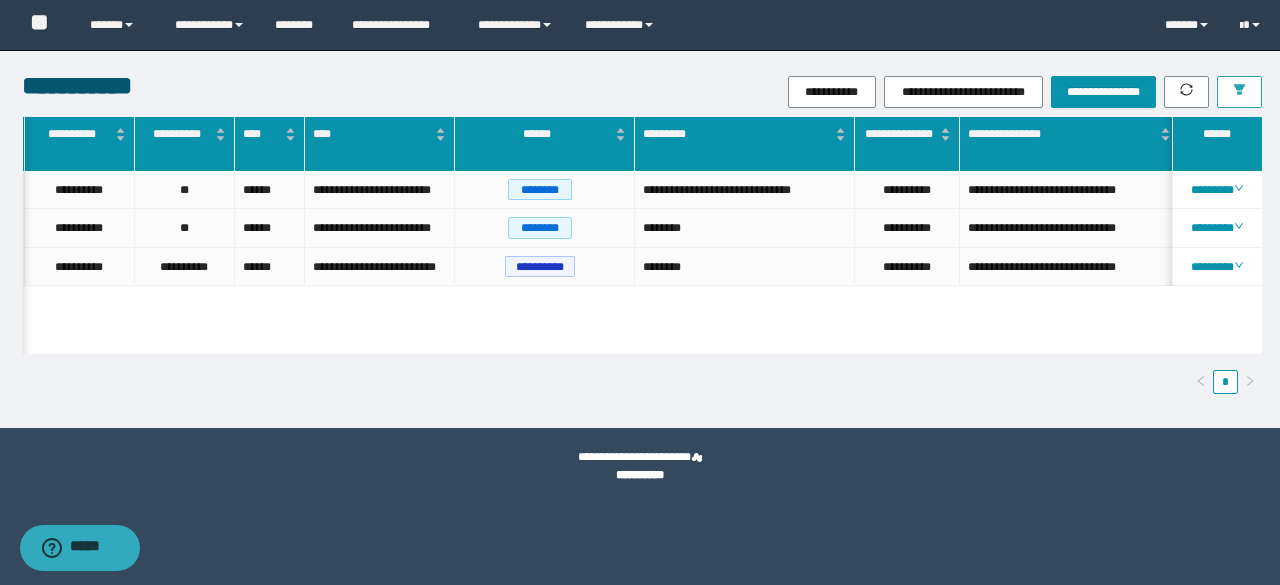 click at bounding box center [1239, 92] 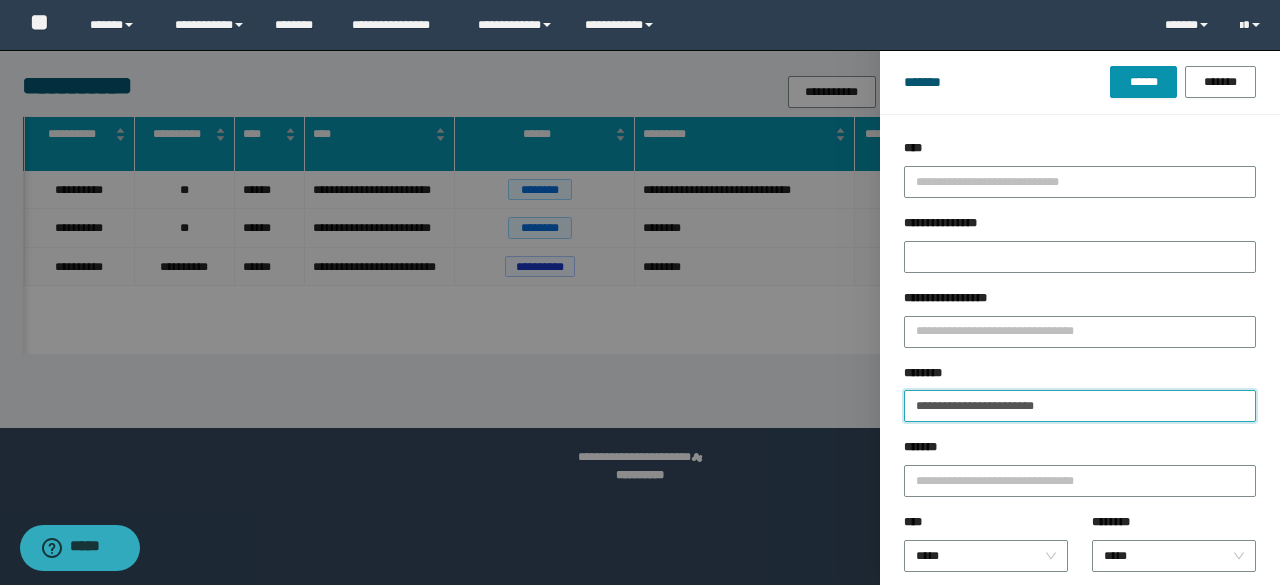 drag, startPoint x: 1120, startPoint y: 390, endPoint x: 832, endPoint y: 447, distance: 293.58646 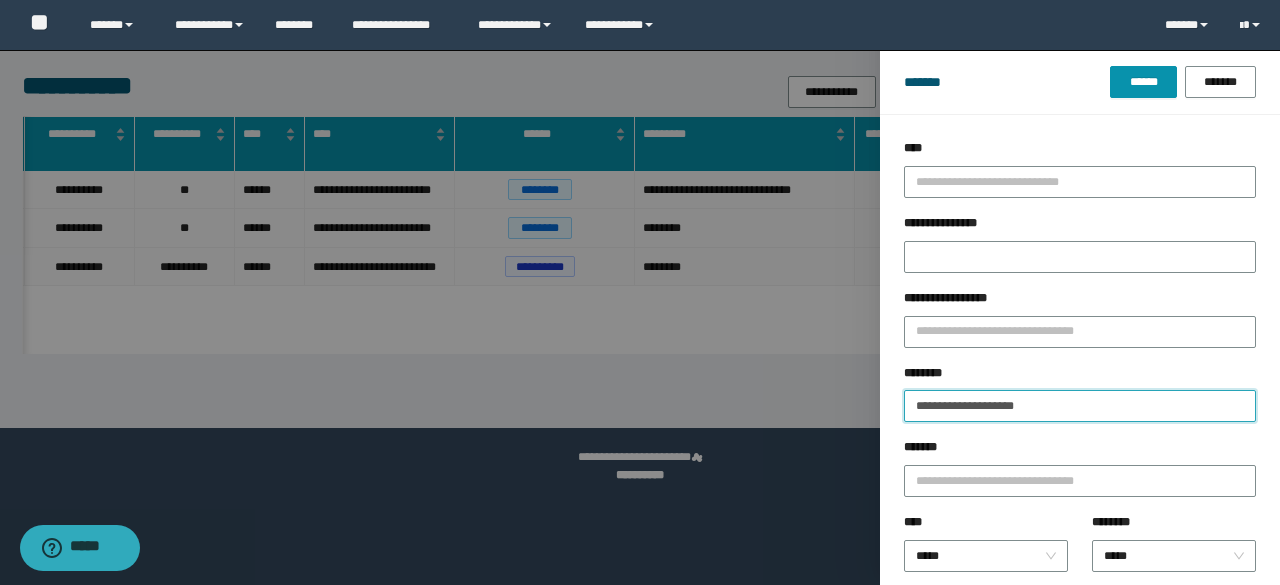 click on "******" at bounding box center (1143, 82) 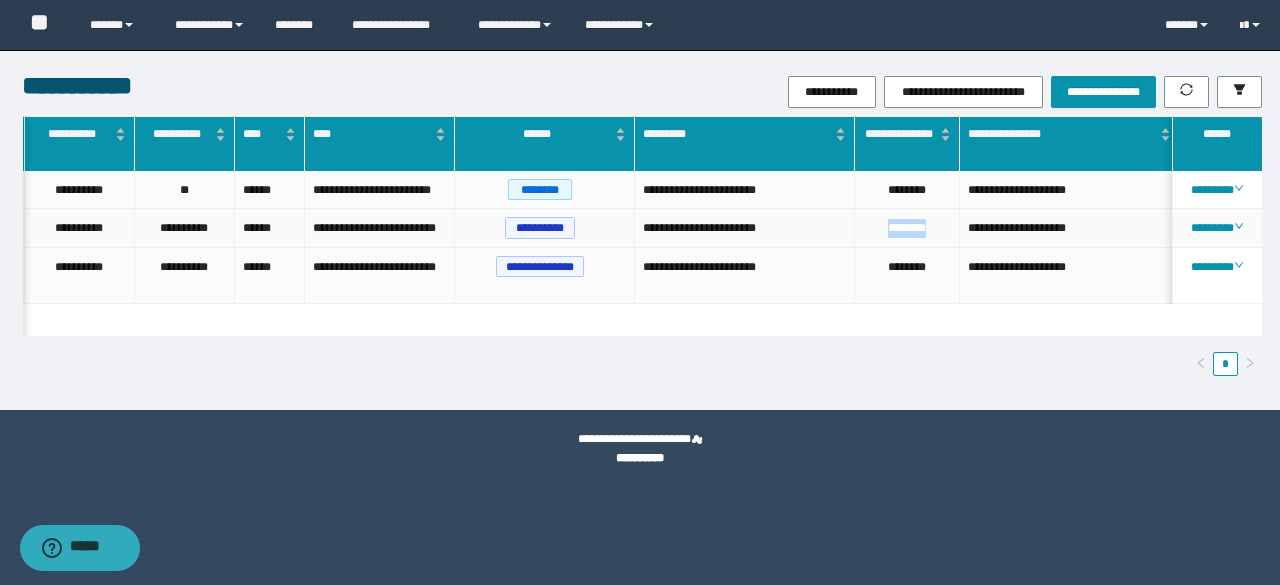 drag, startPoint x: 936, startPoint y: 221, endPoint x: 845, endPoint y: 242, distance: 93.39165 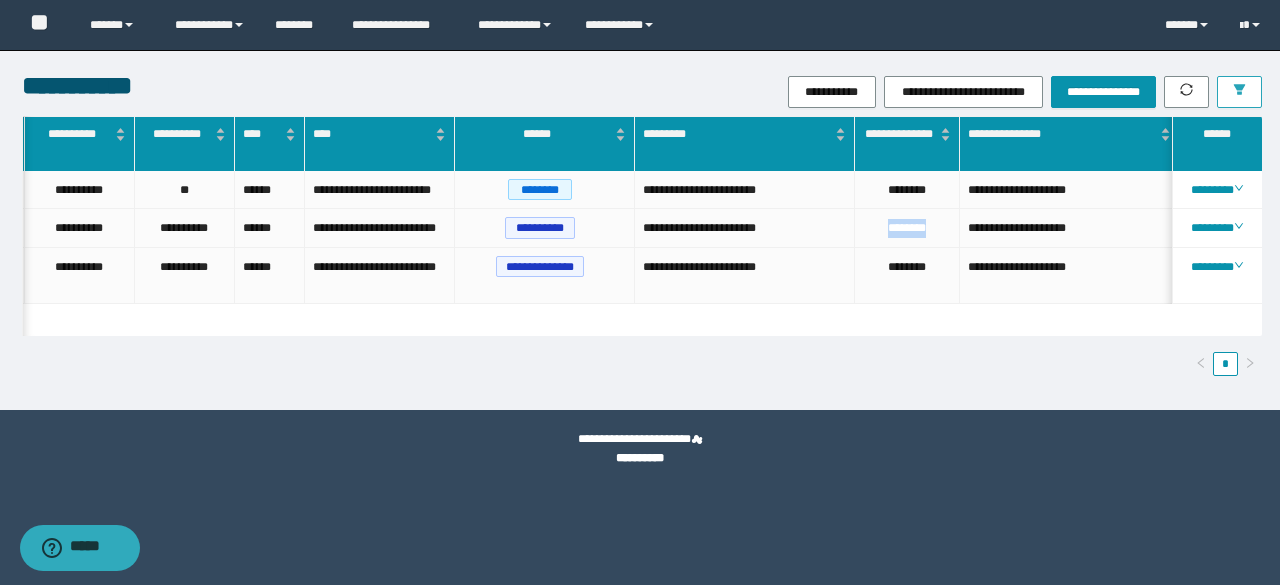 click at bounding box center [1239, 92] 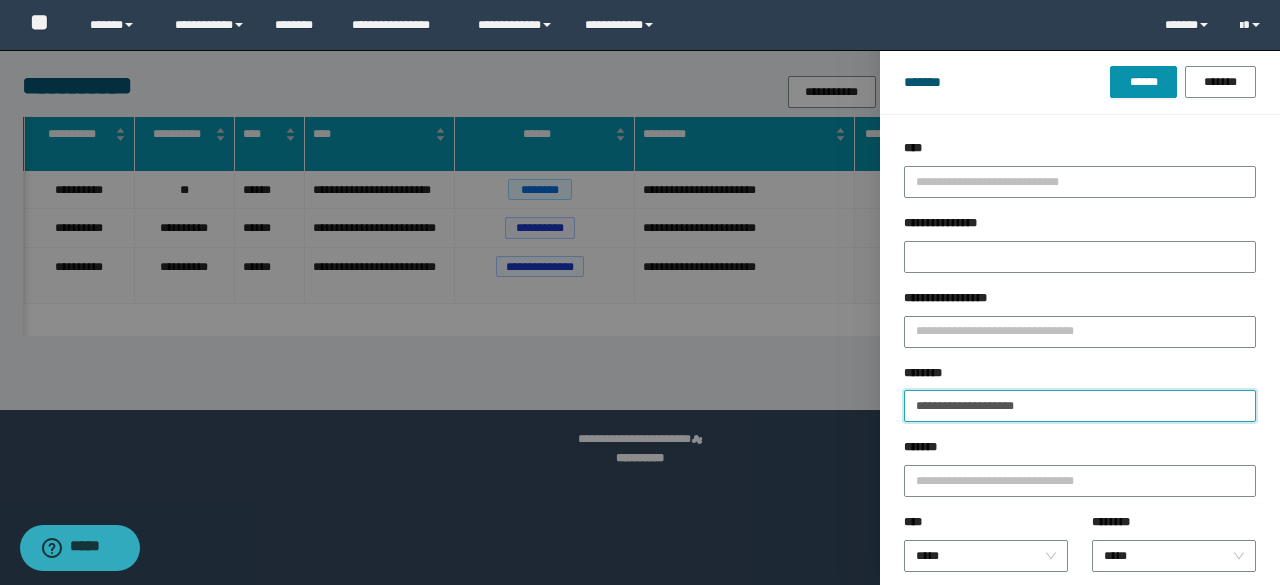 drag, startPoint x: 923, startPoint y: 415, endPoint x: 845, endPoint y: 427, distance: 78.91768 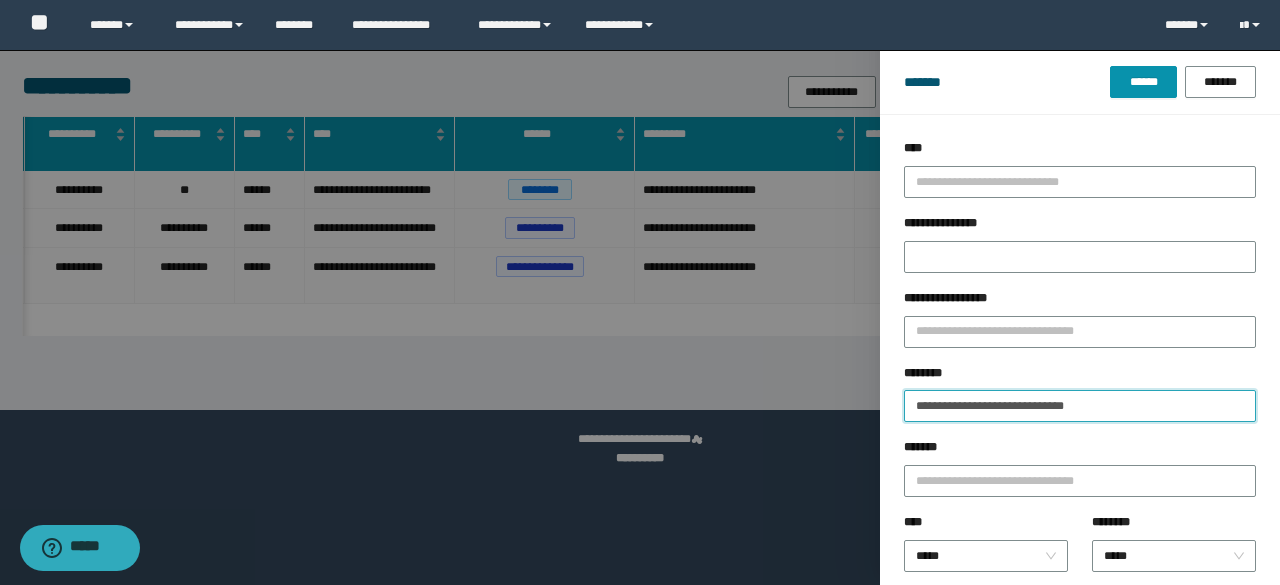 click on "******" at bounding box center (1143, 82) 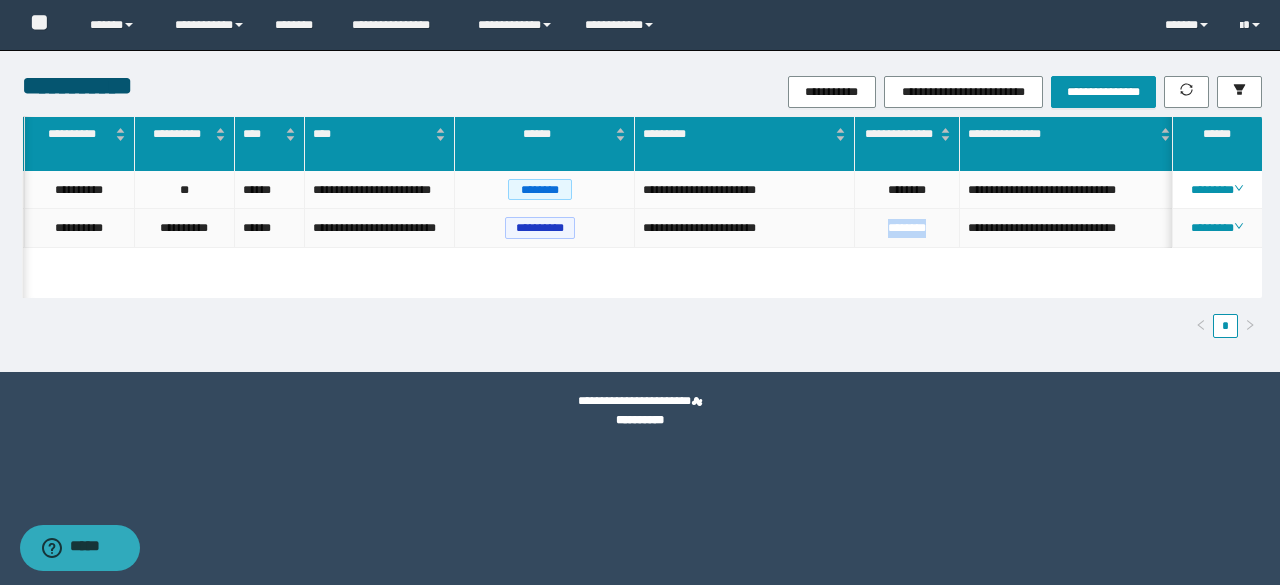 drag, startPoint x: 938, startPoint y: 239, endPoint x: 856, endPoint y: 260, distance: 84.646324 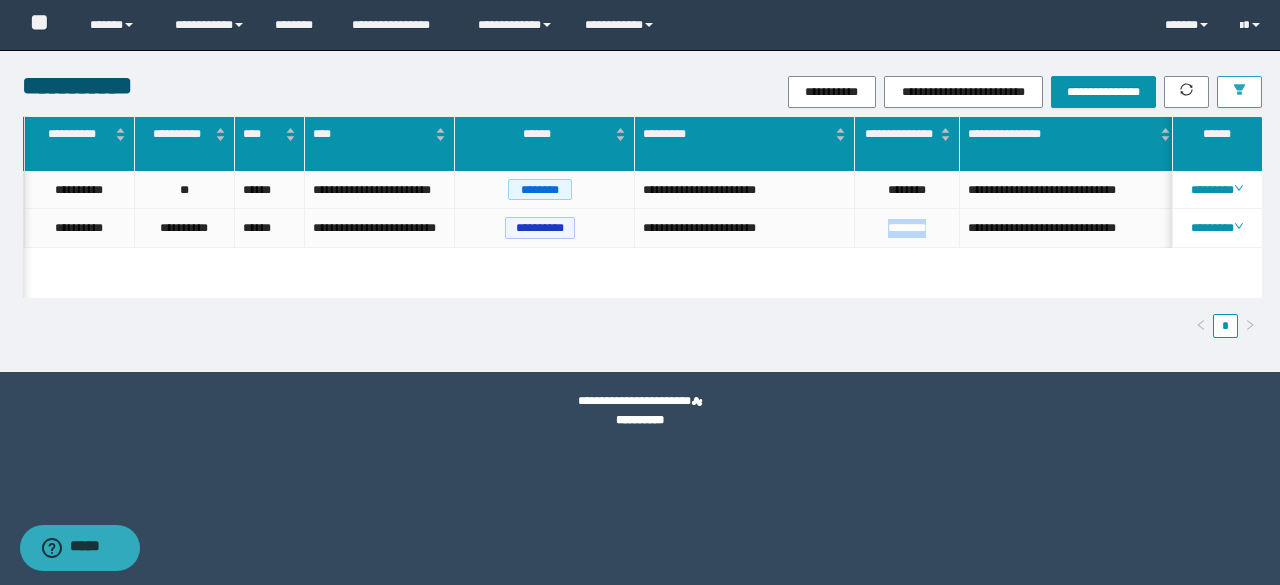click at bounding box center (1239, 91) 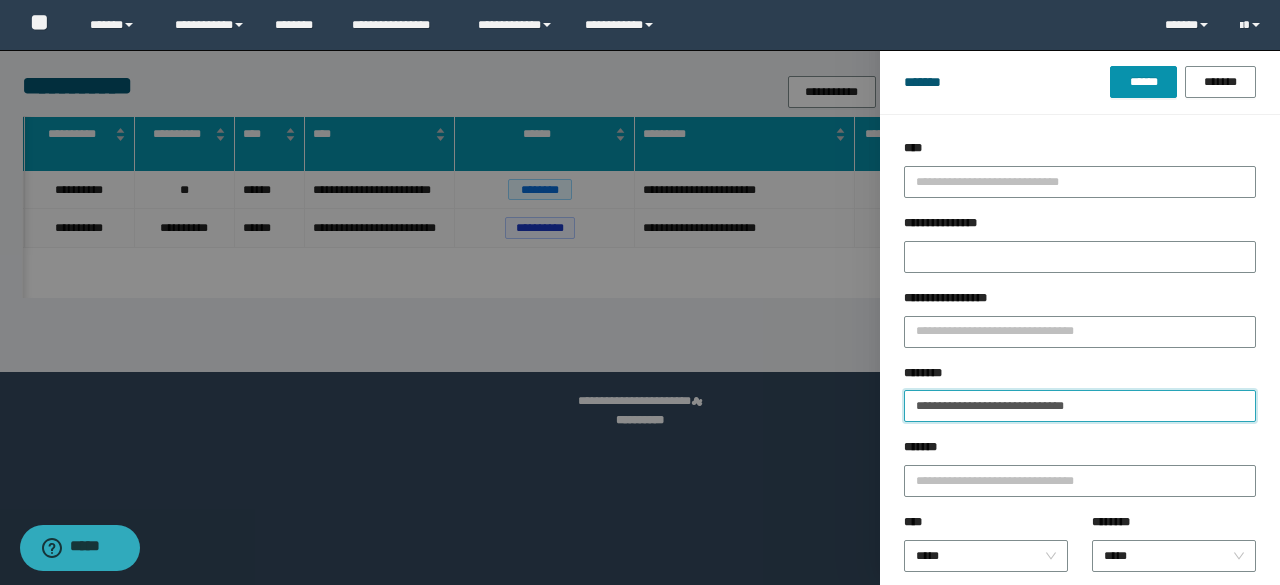 drag, startPoint x: 1138, startPoint y: 405, endPoint x: 814, endPoint y: 455, distance: 327.83533 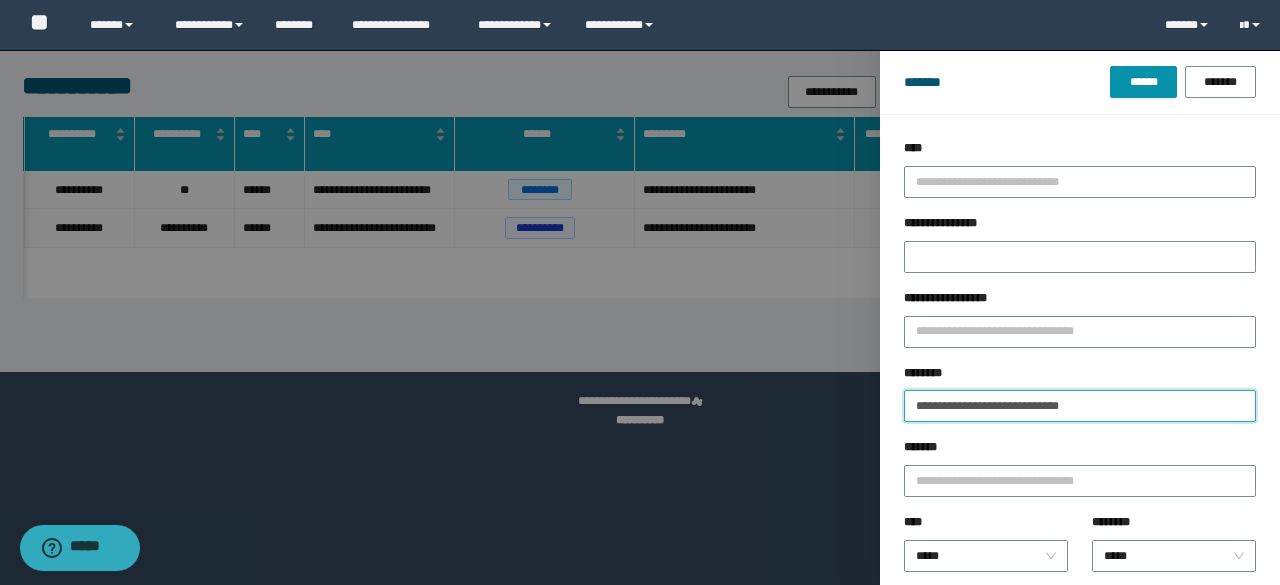 type on "**********" 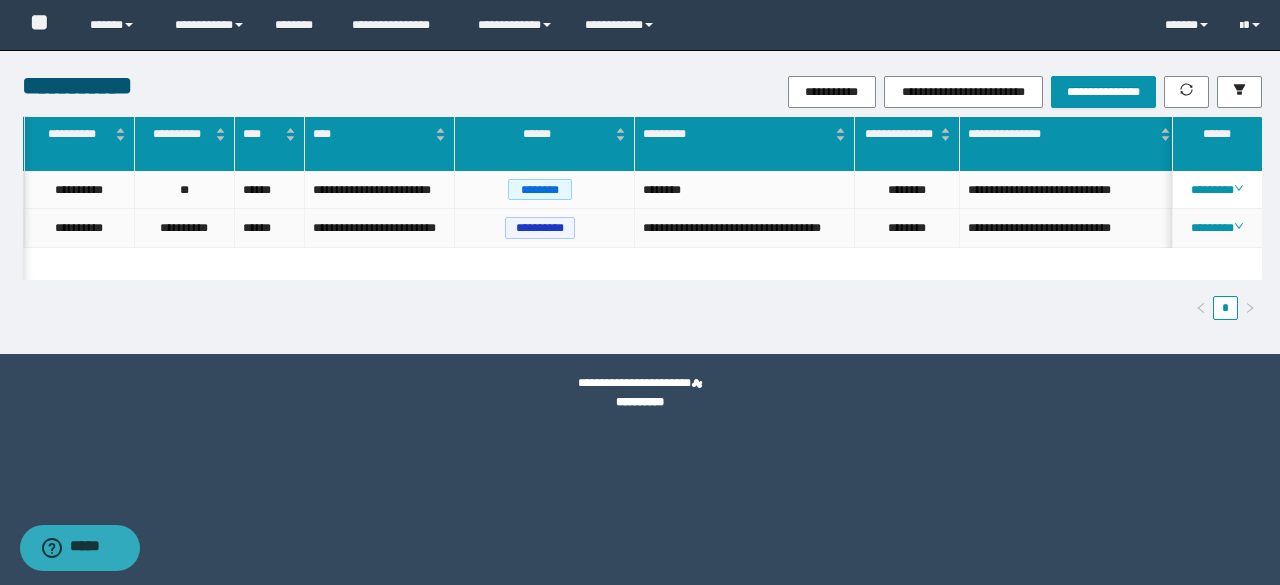 click on "********" at bounding box center (907, 228) 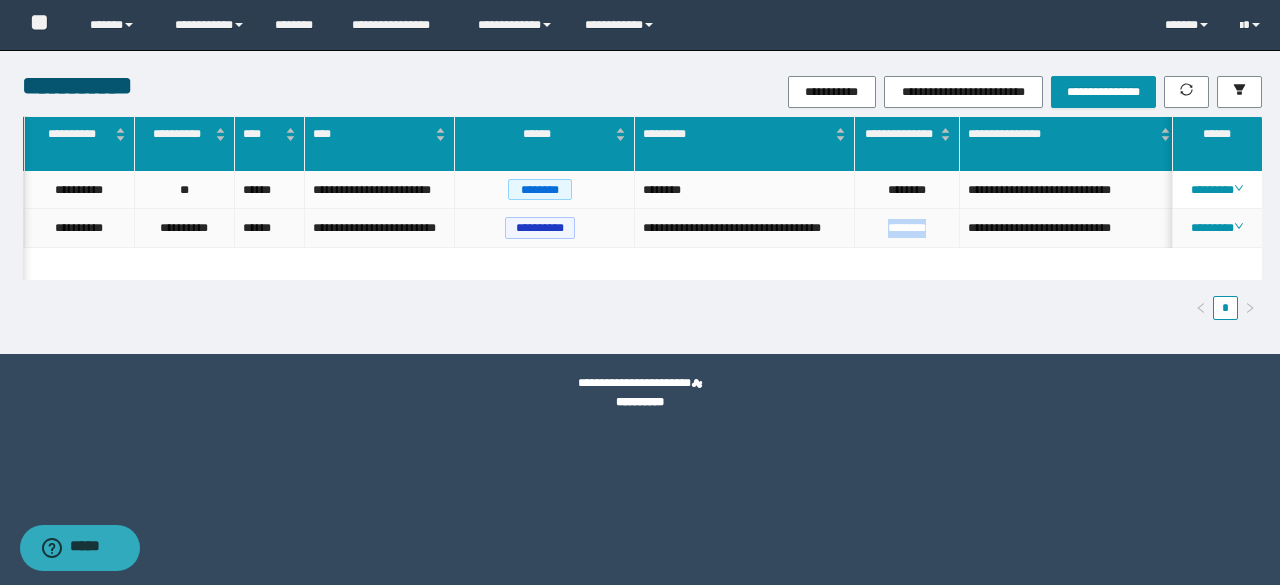 drag, startPoint x: 934, startPoint y: 227, endPoint x: 870, endPoint y: 243, distance: 65.96969 